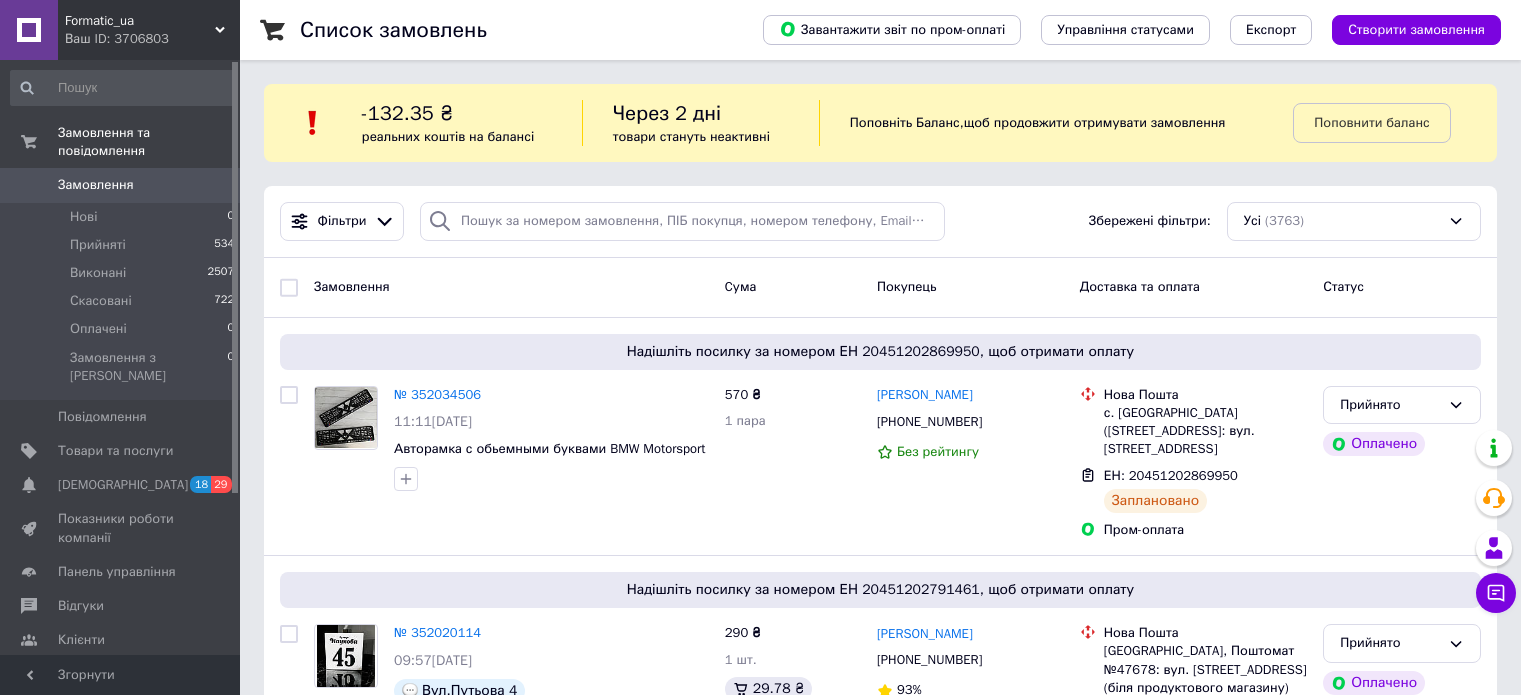 scroll, scrollTop: 0, scrollLeft: 0, axis: both 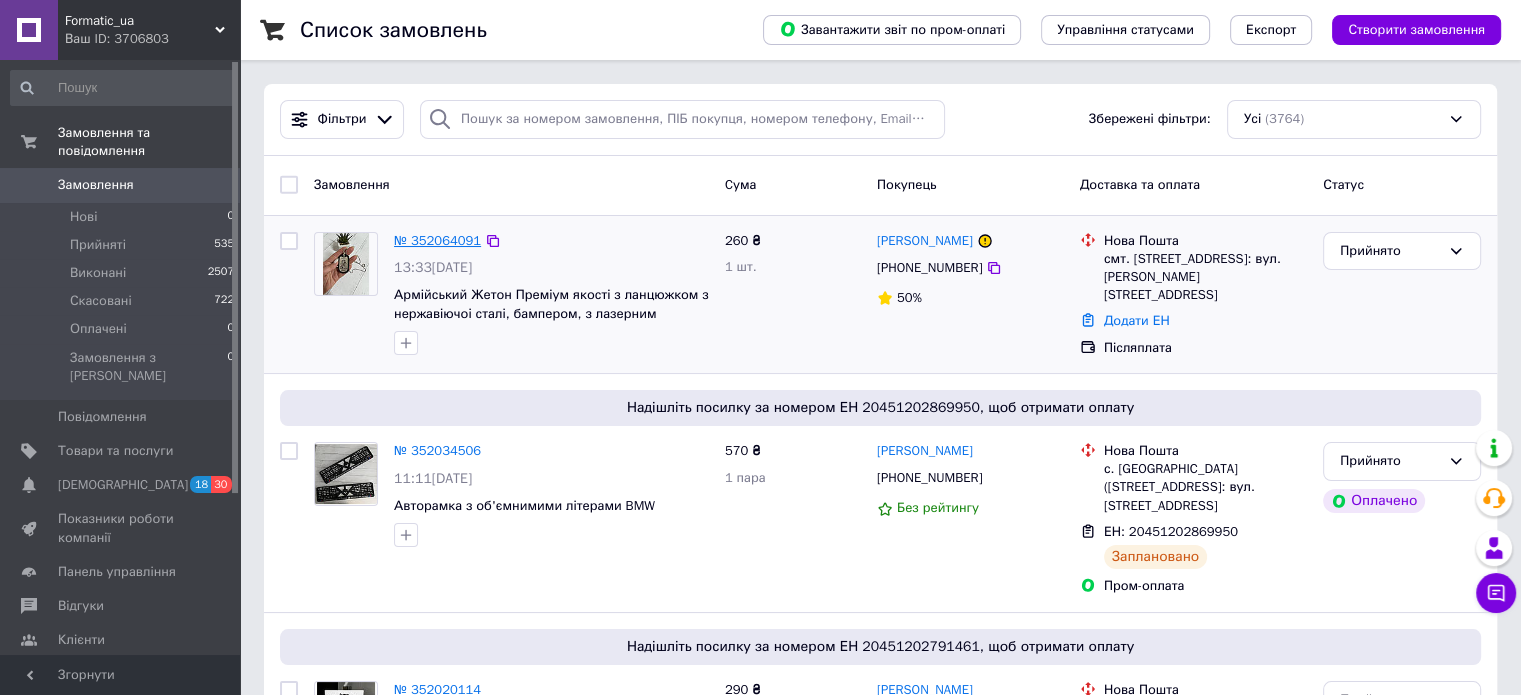 click on "№ 352064091" at bounding box center (437, 240) 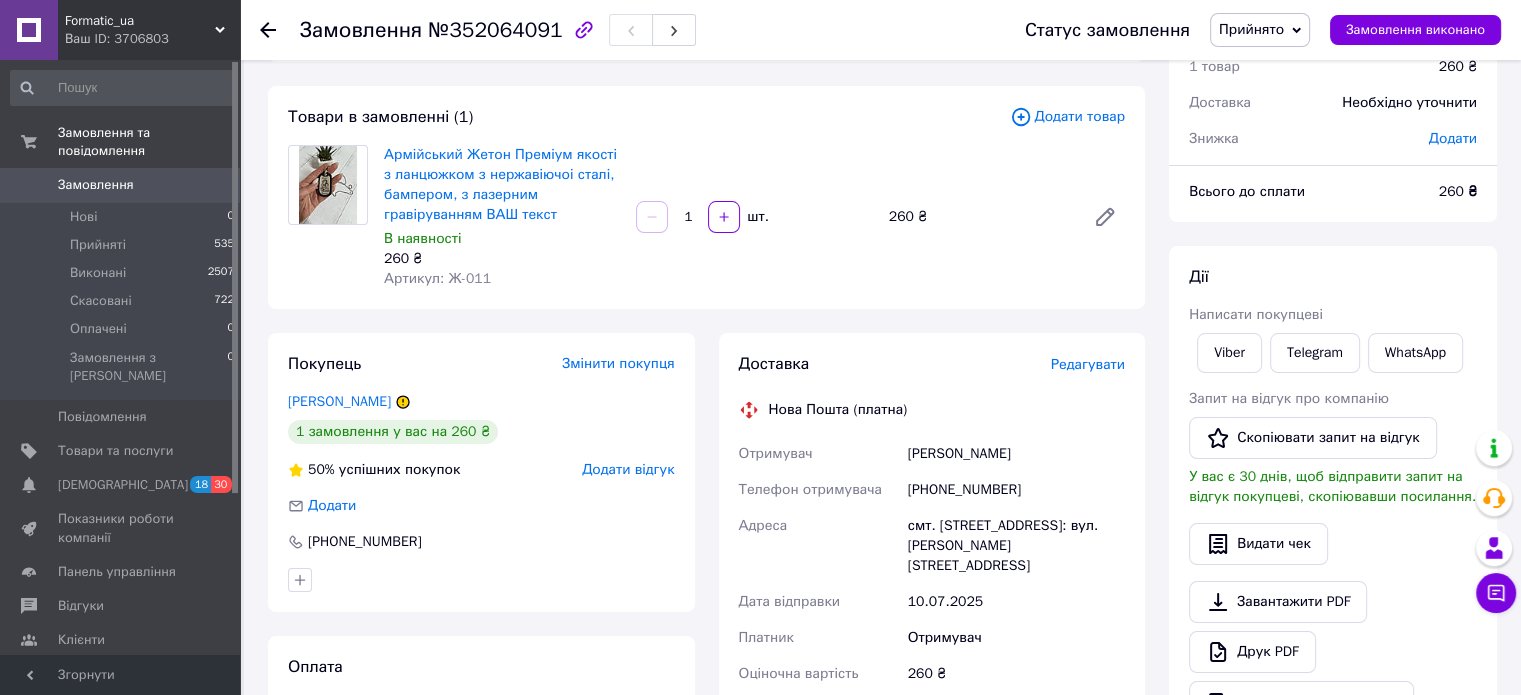 scroll, scrollTop: 0, scrollLeft: 0, axis: both 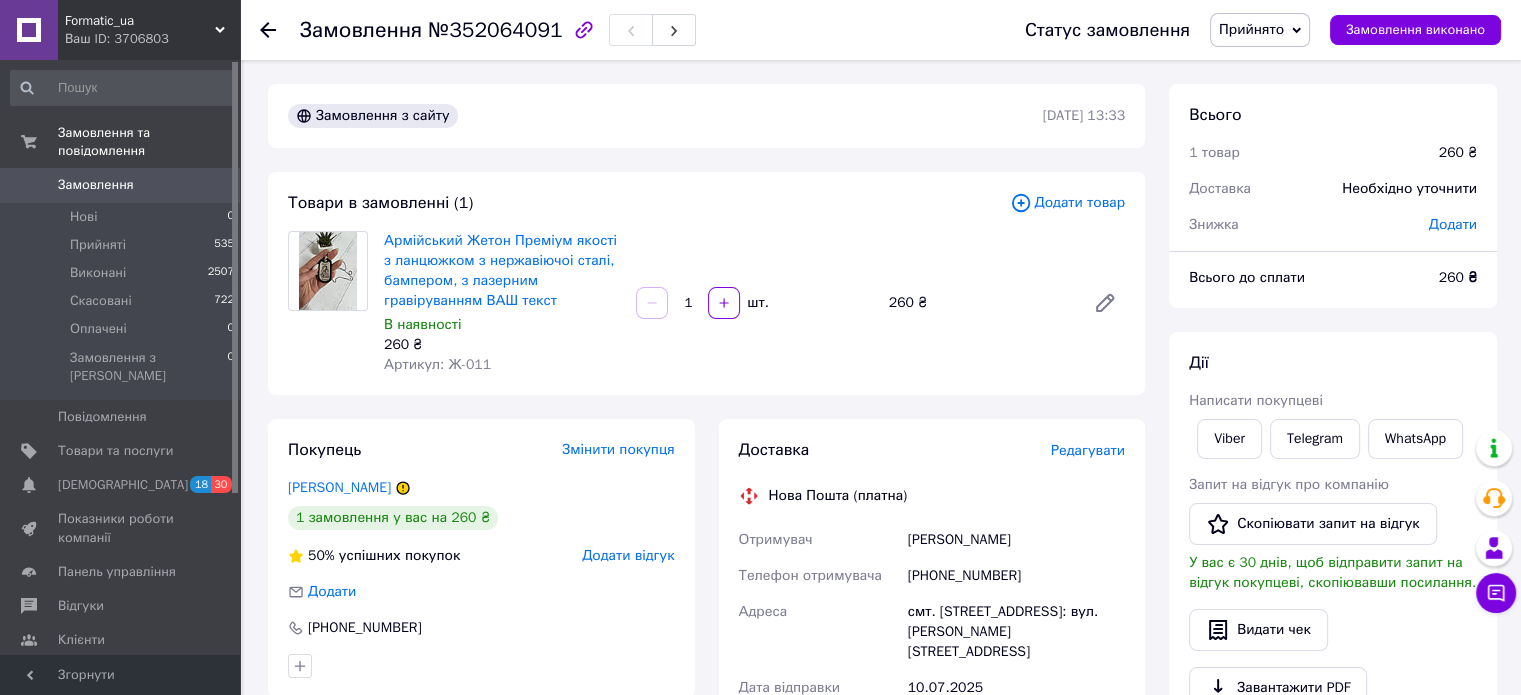 click 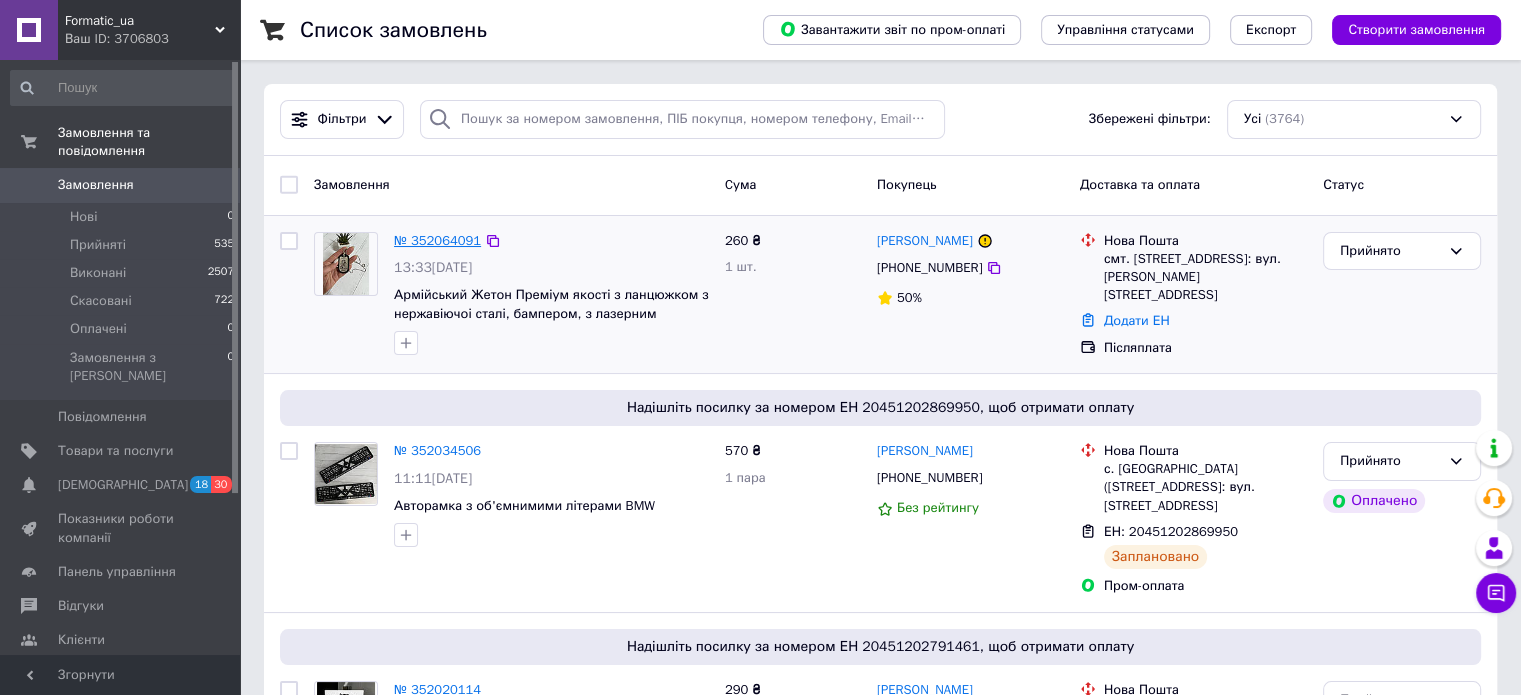 click on "№ 352064091" at bounding box center [437, 240] 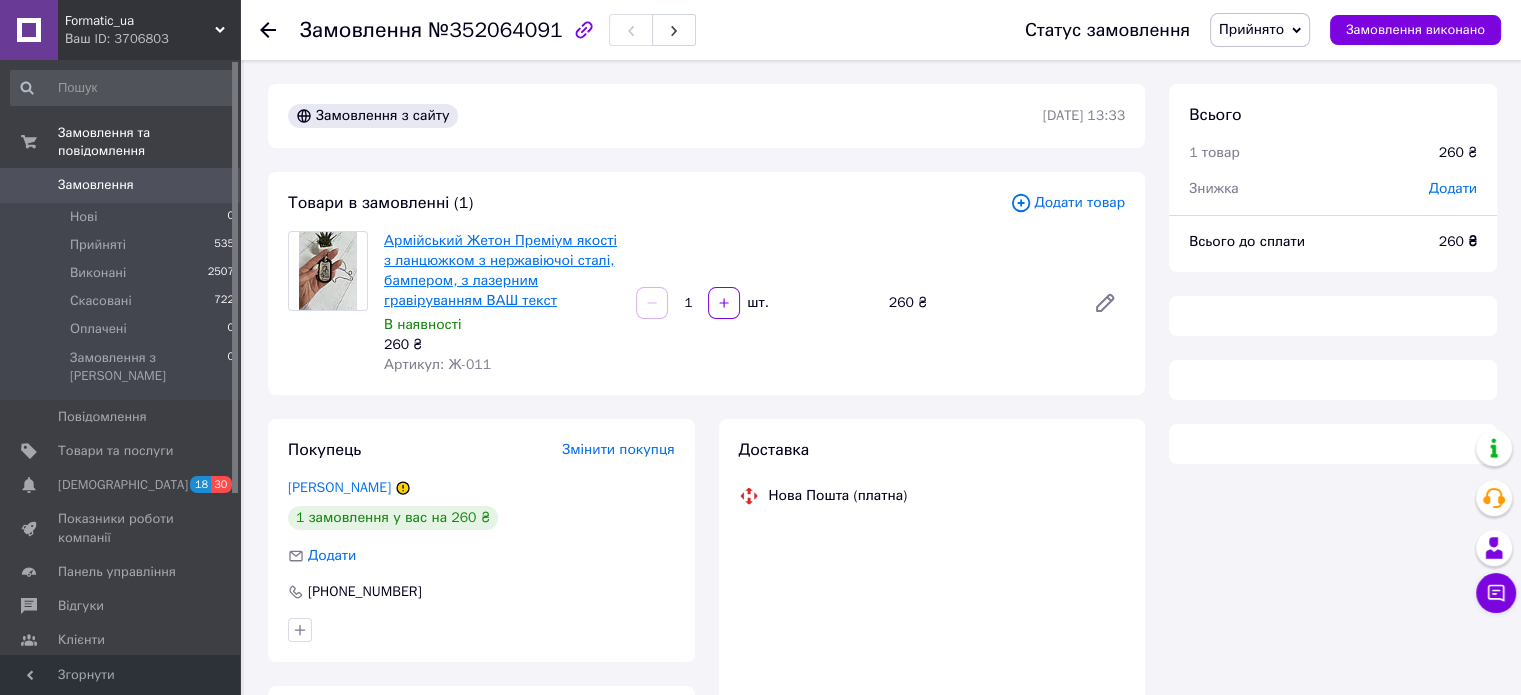 click on "Армійський Жетон Преміум якості з ланцюжком з нержавіючоі сталі, бампером, з лазерним гравіруванням ВАШ текст" at bounding box center [500, 270] 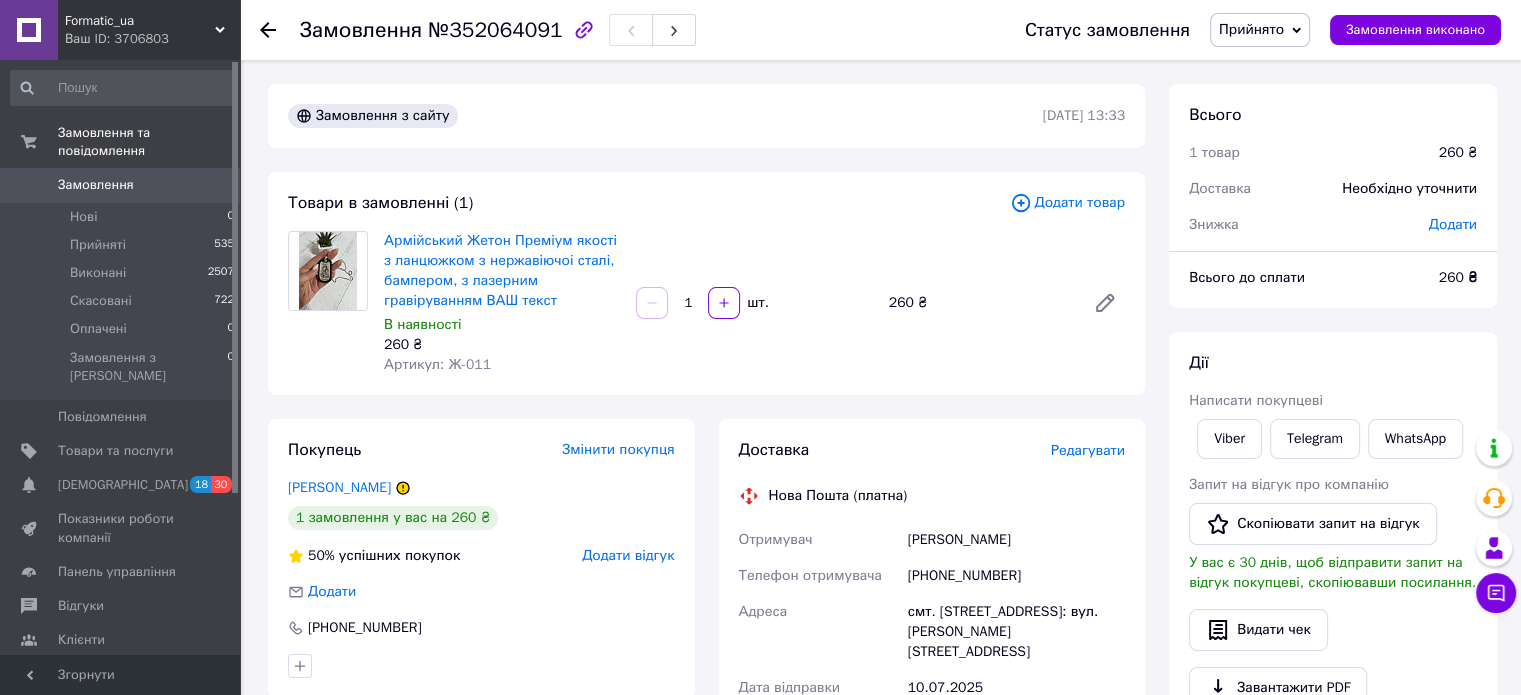 click at bounding box center (280, 30) 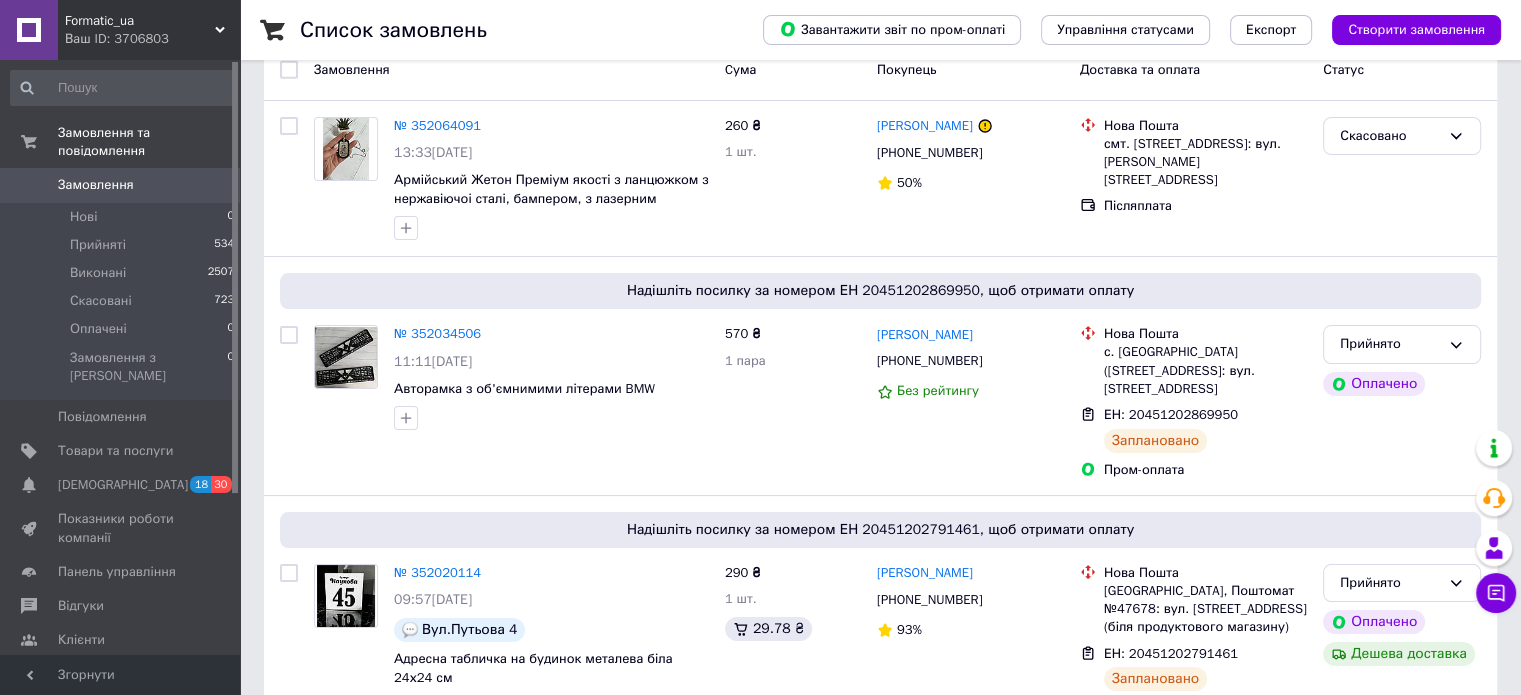 scroll, scrollTop: 0, scrollLeft: 0, axis: both 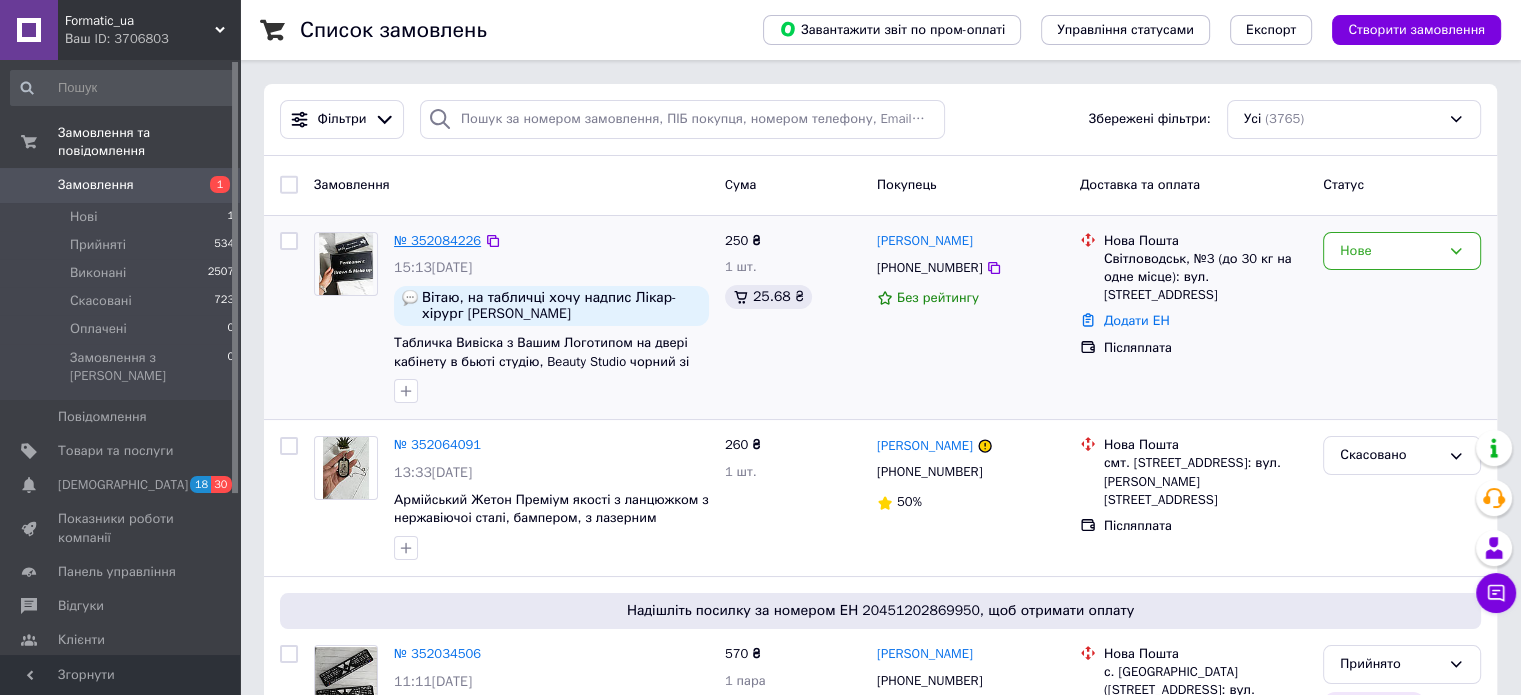click on "№ 352084226" at bounding box center [437, 240] 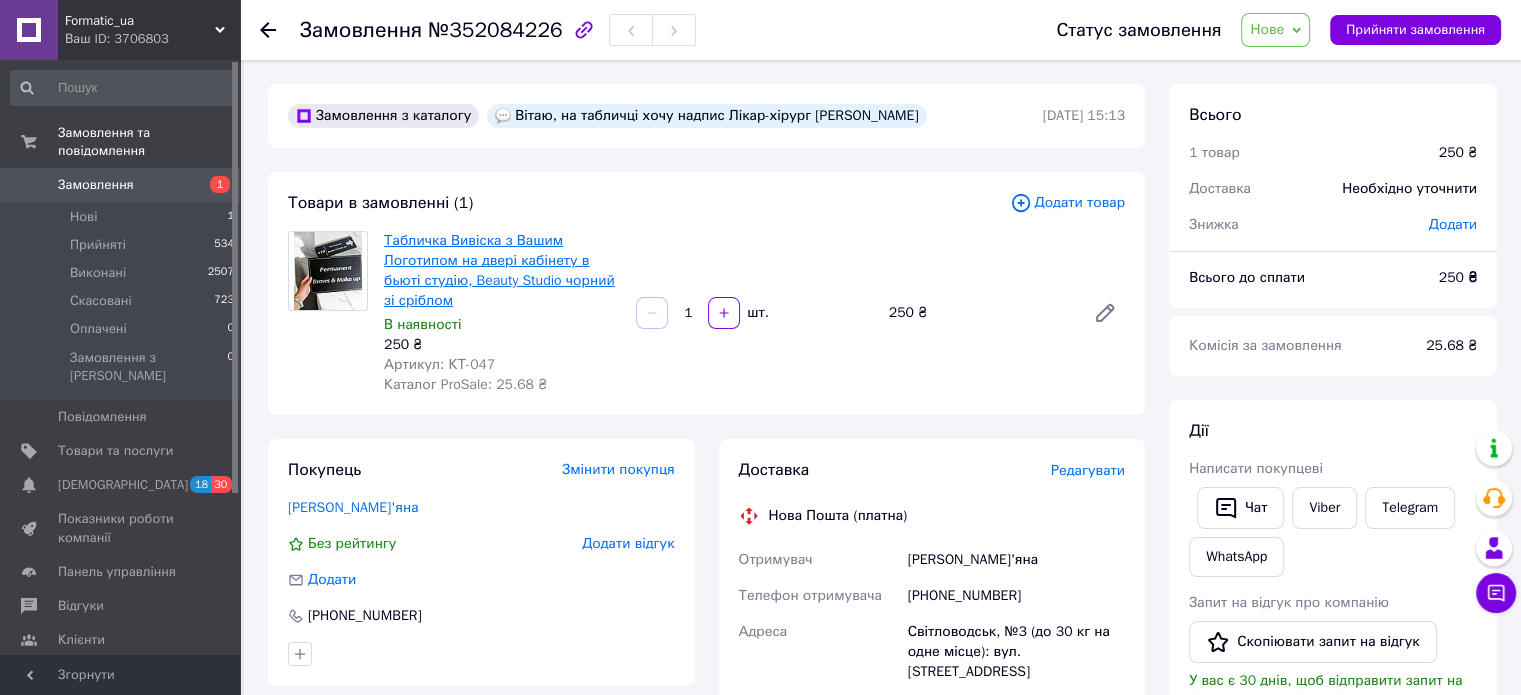 click on "Табличка Вивіска з Вашим Логотипом на двері кабінету в бьюті студію, Beauty Studio чорний зі сріблом" at bounding box center [499, 270] 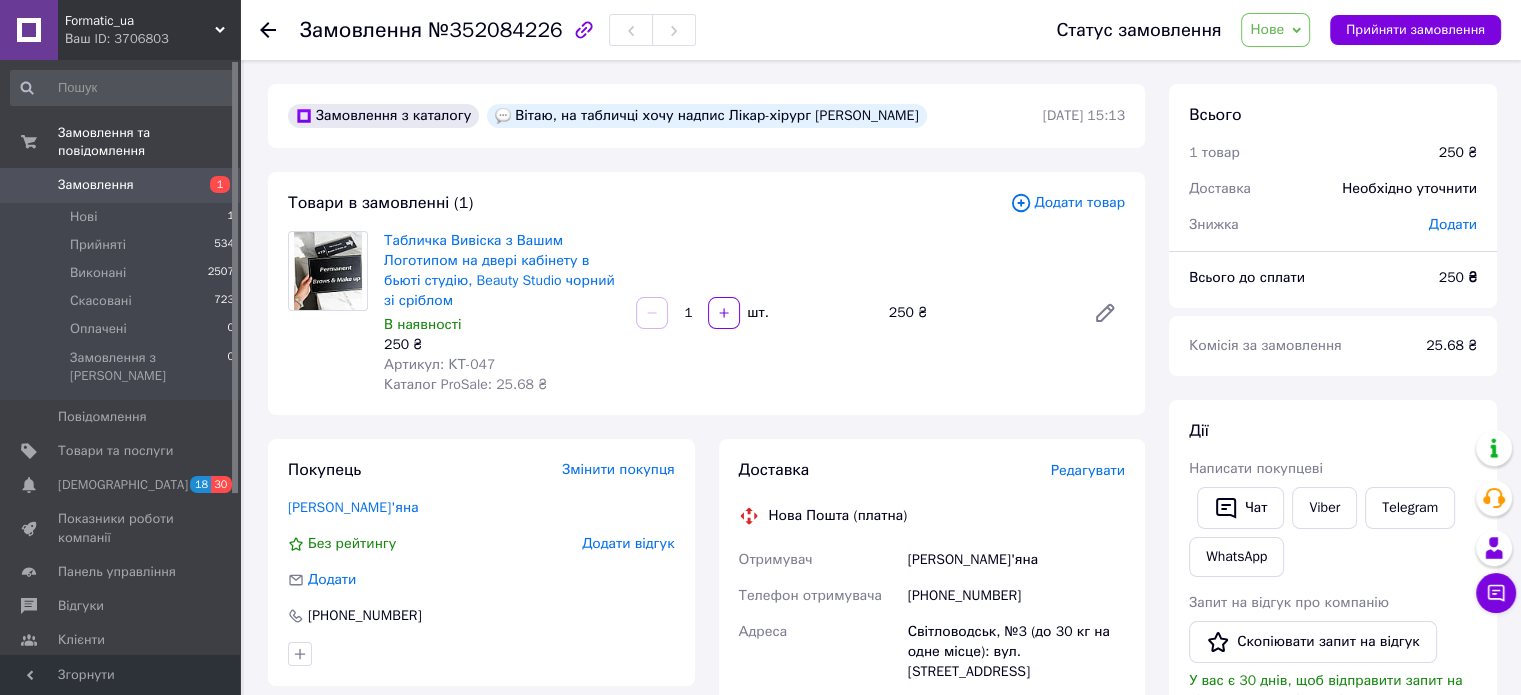 click at bounding box center [268, 30] 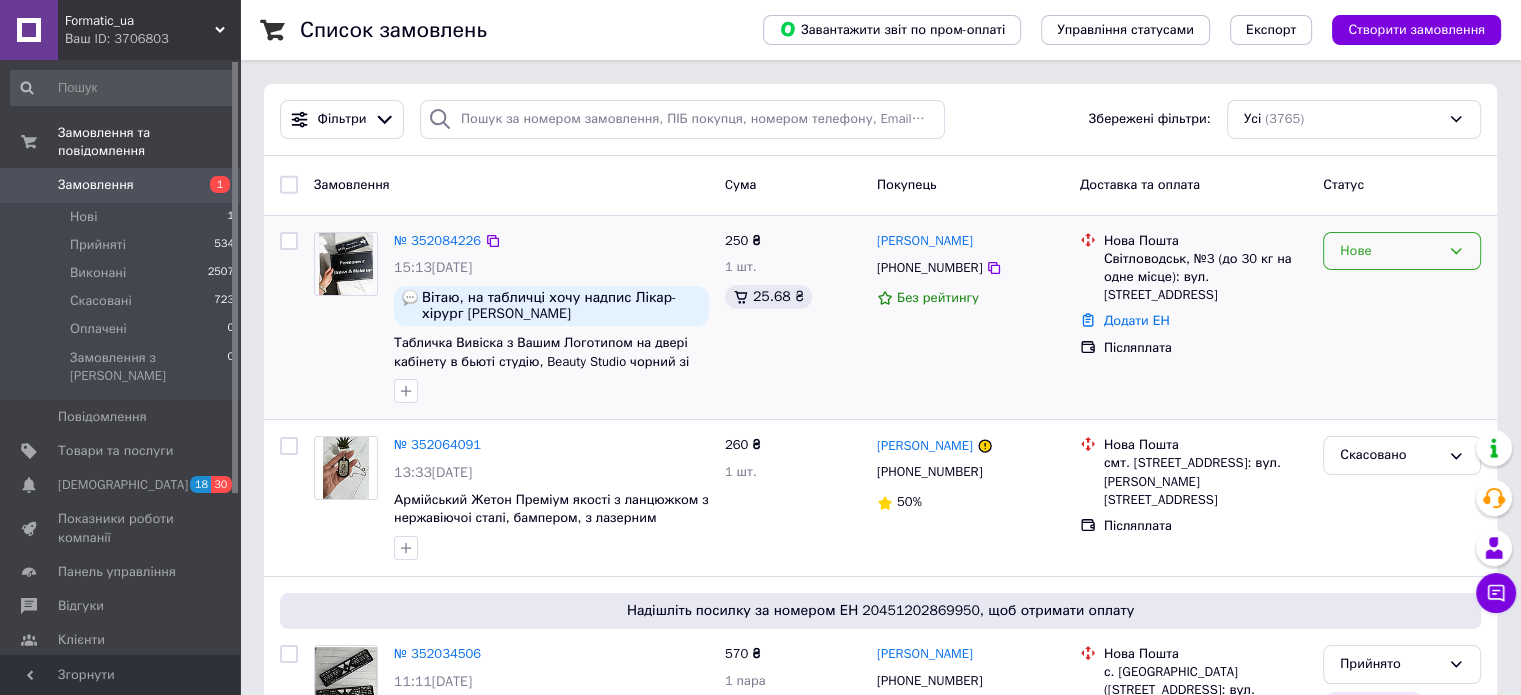 click on "Нове" at bounding box center (1402, 251) 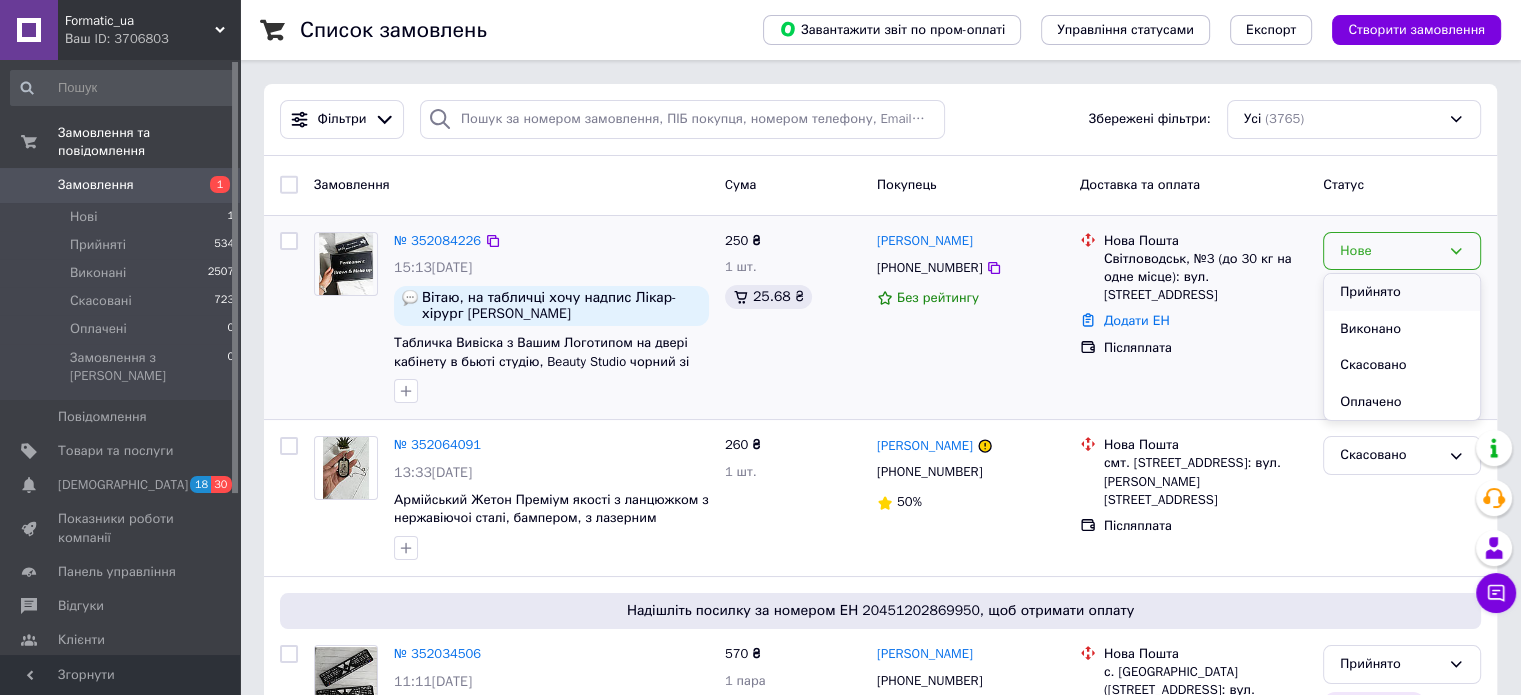 click on "Прийнято" at bounding box center (1402, 292) 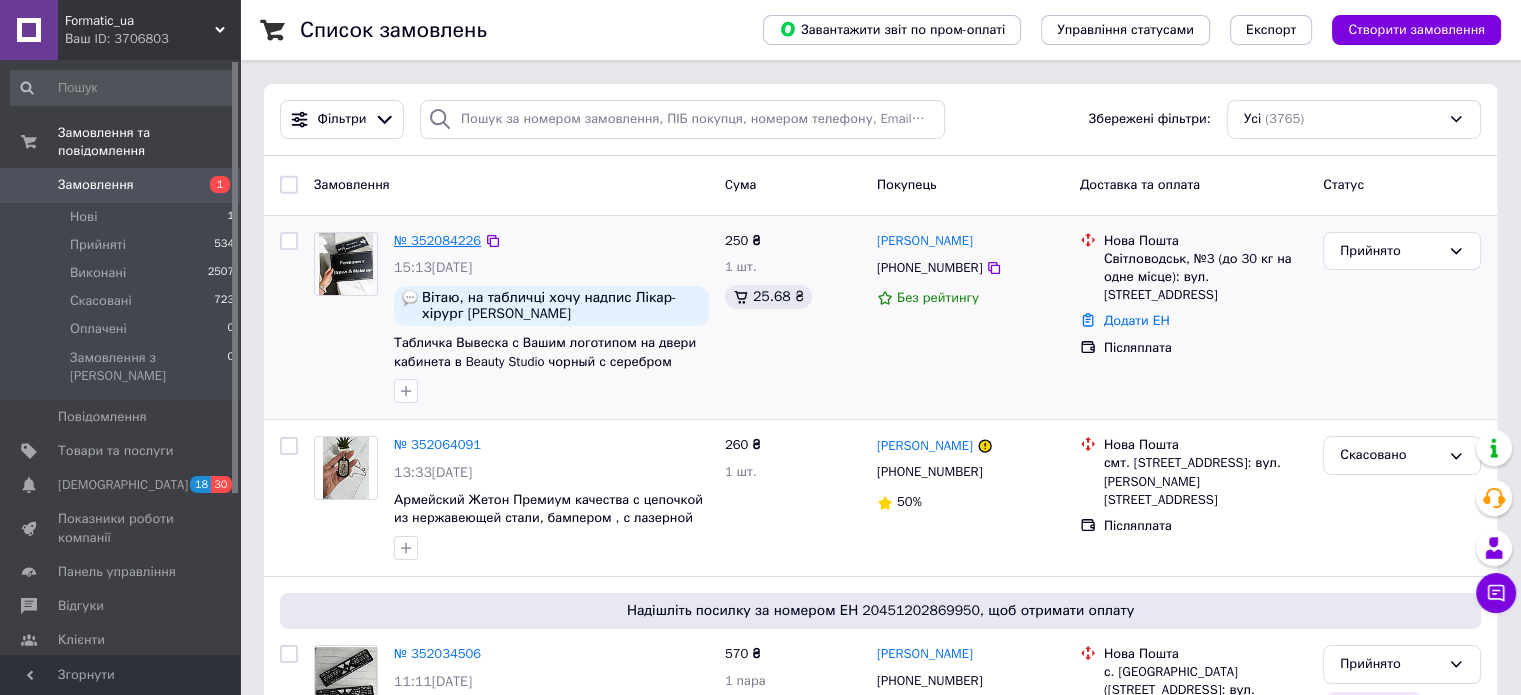 click on "№ 352084226" at bounding box center [437, 240] 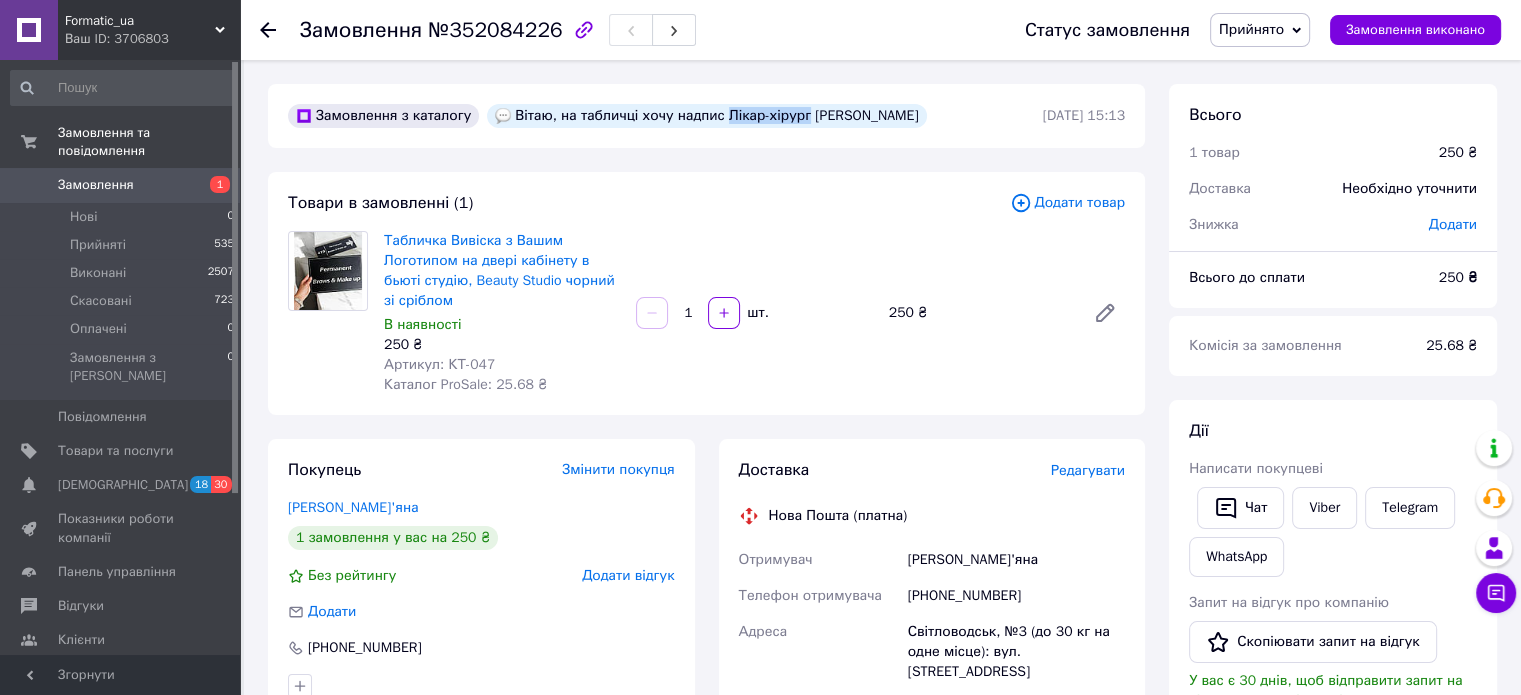 drag, startPoint x: 713, startPoint y: 114, endPoint x: 788, endPoint y: 118, distance: 75.10659 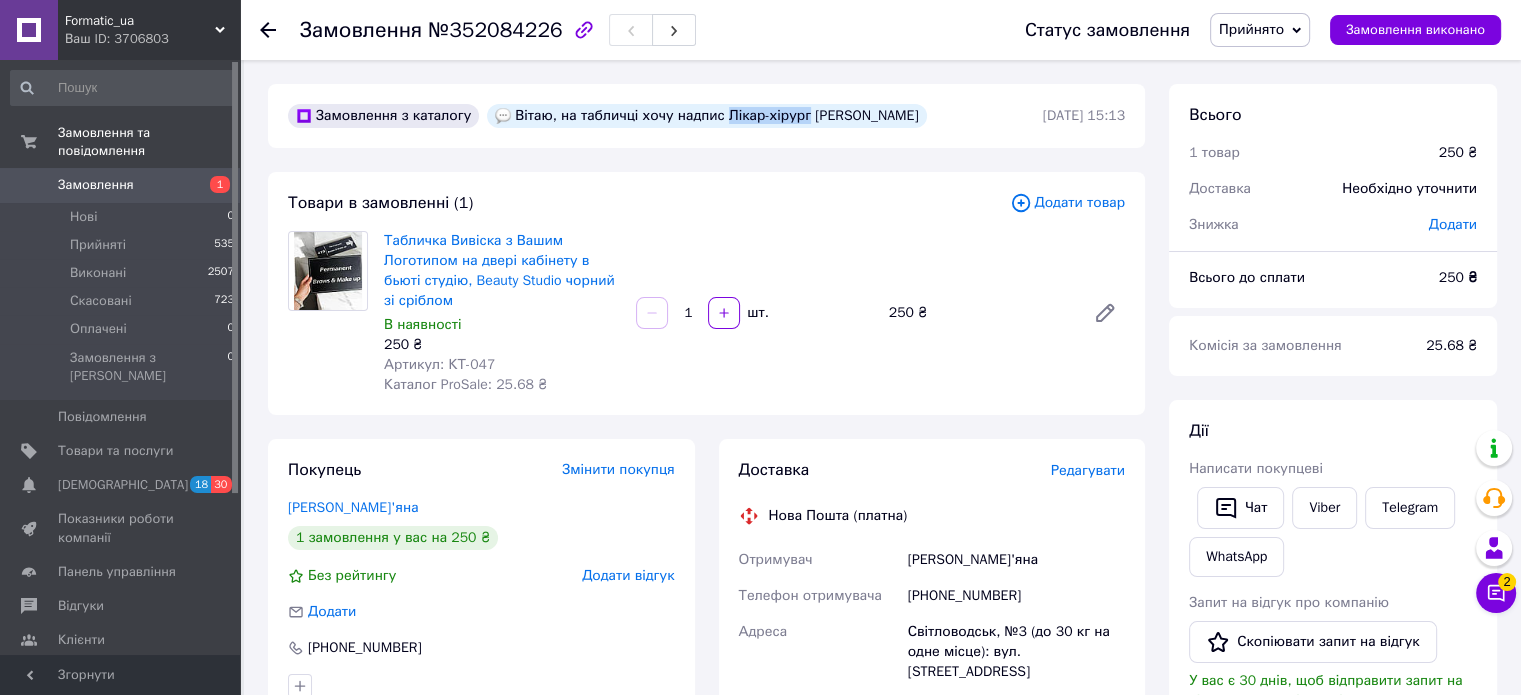 drag, startPoint x: 796, startPoint y: 115, endPoint x: 965, endPoint y: 119, distance: 169.04733 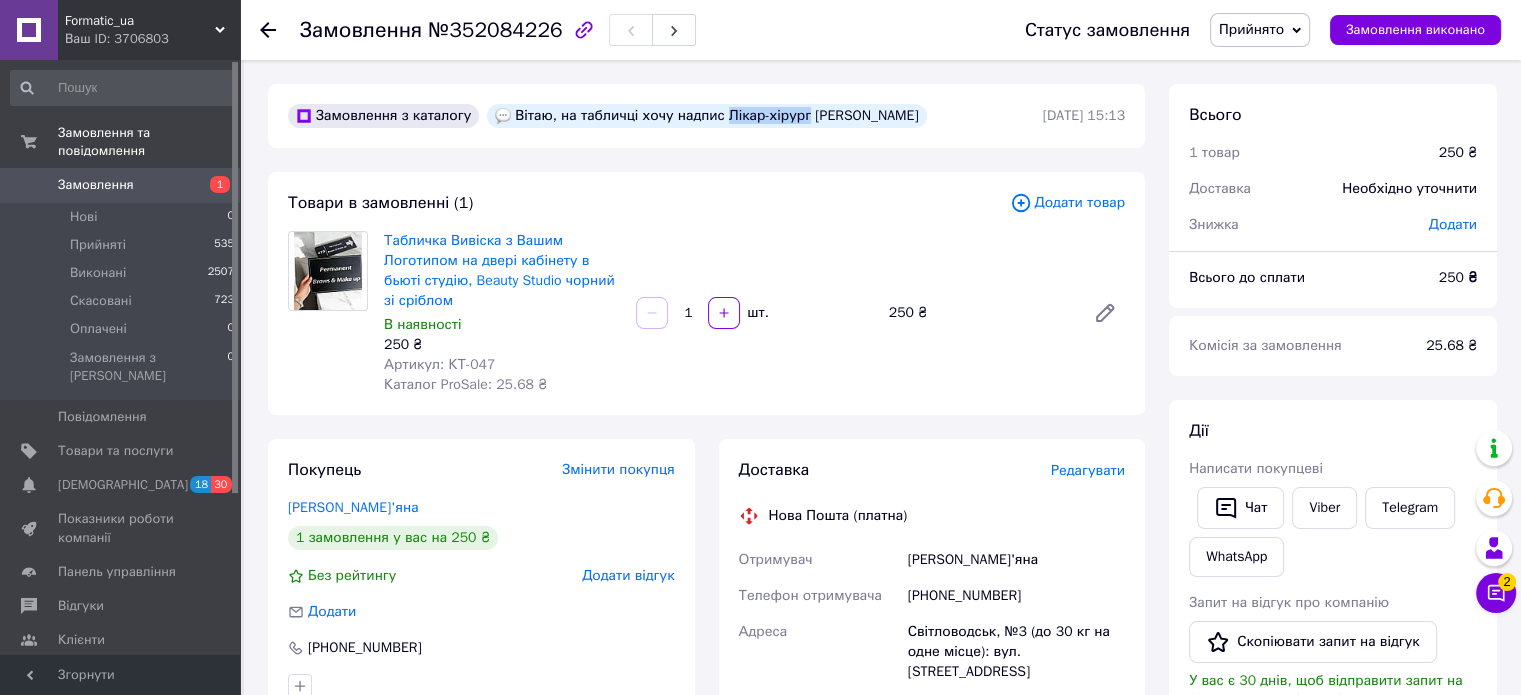 click on "Вітаю, на табличці хочу надпис
Лікар-хірург
[PERSON_NAME]" at bounding box center [706, 116] 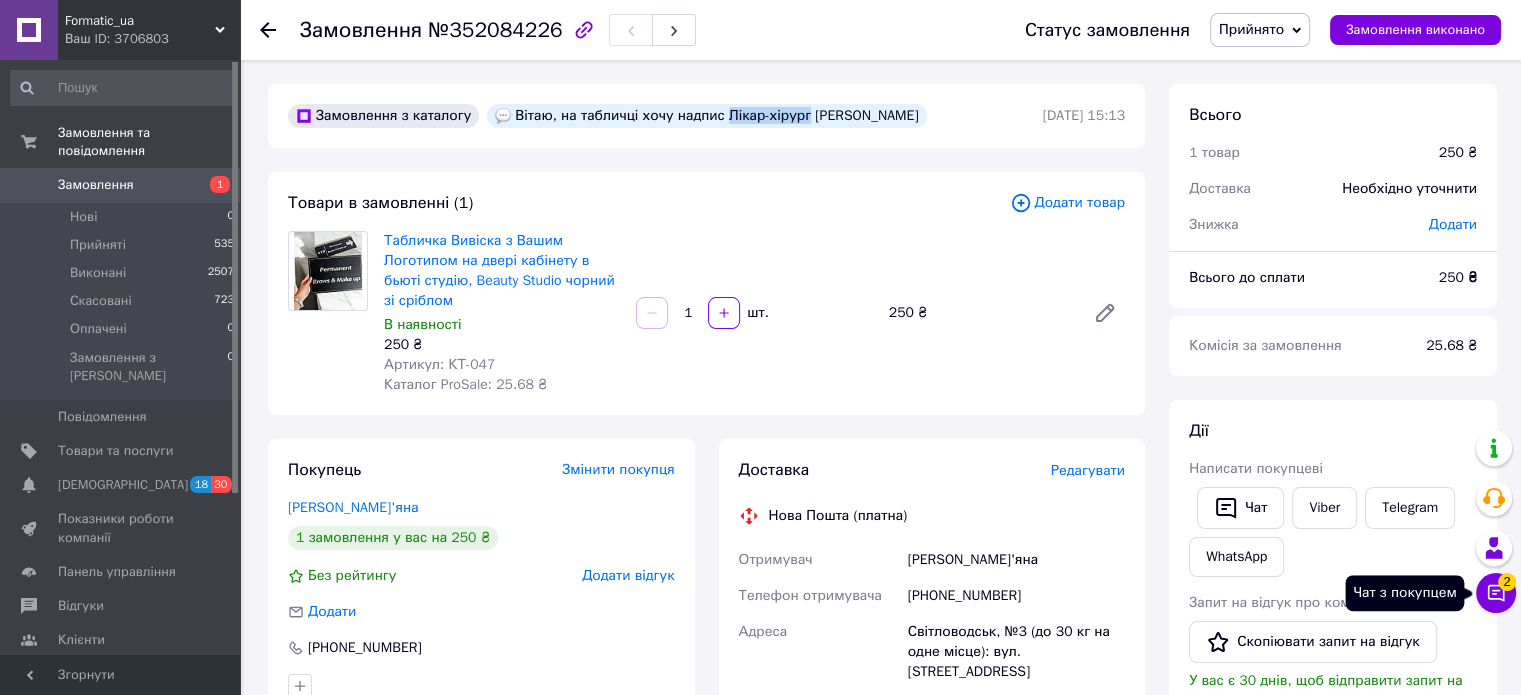 click on "Чат з покупцем 2" at bounding box center (1496, 593) 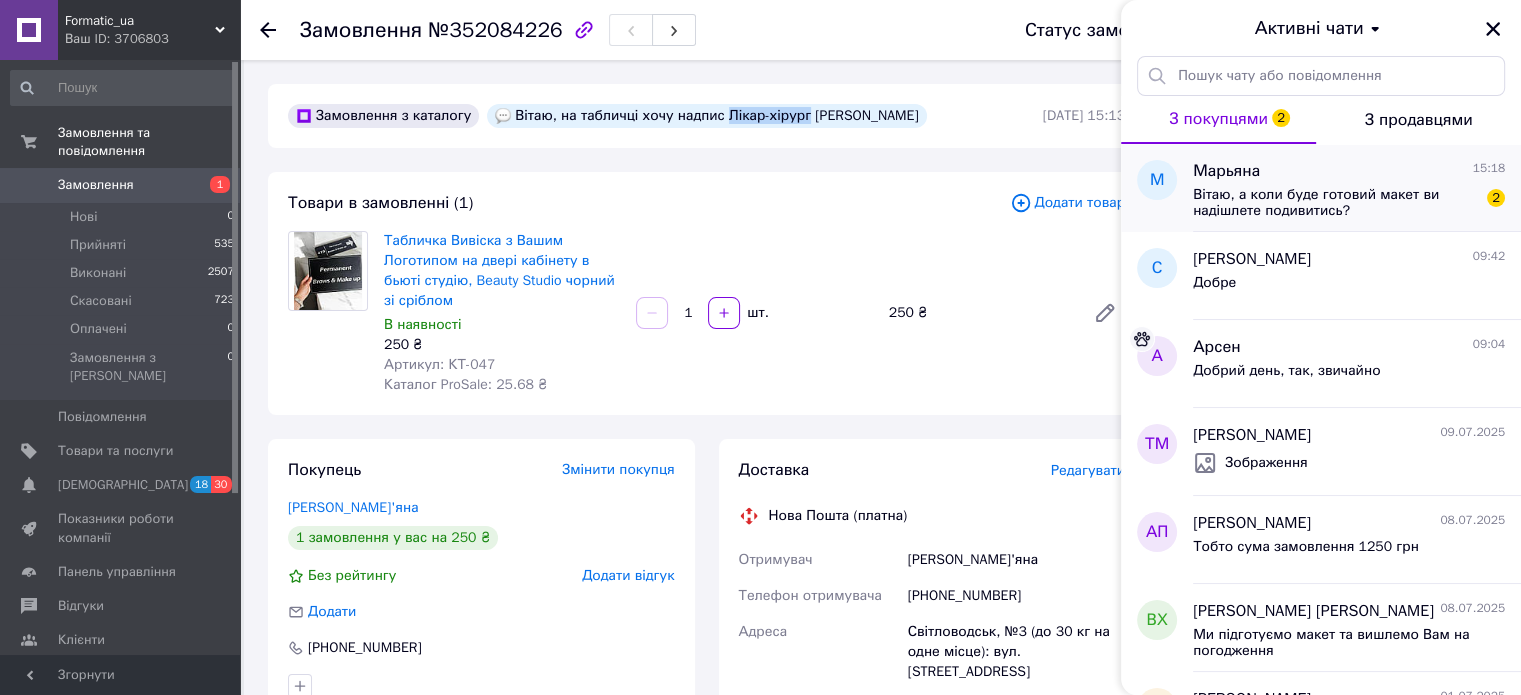 click on "Вітаю, а коли буде готовий макет ви надішлете подивитись?" at bounding box center [1335, 203] 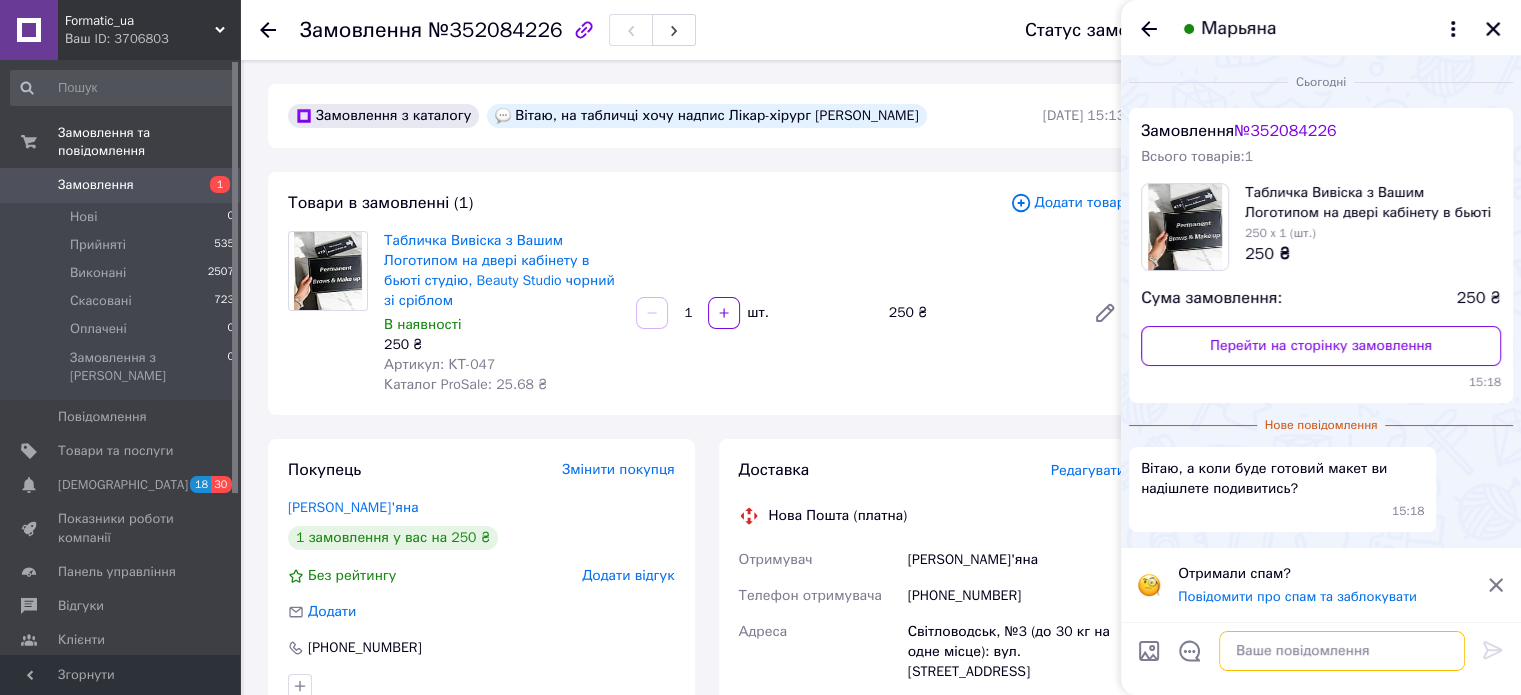 click at bounding box center (1342, 651) 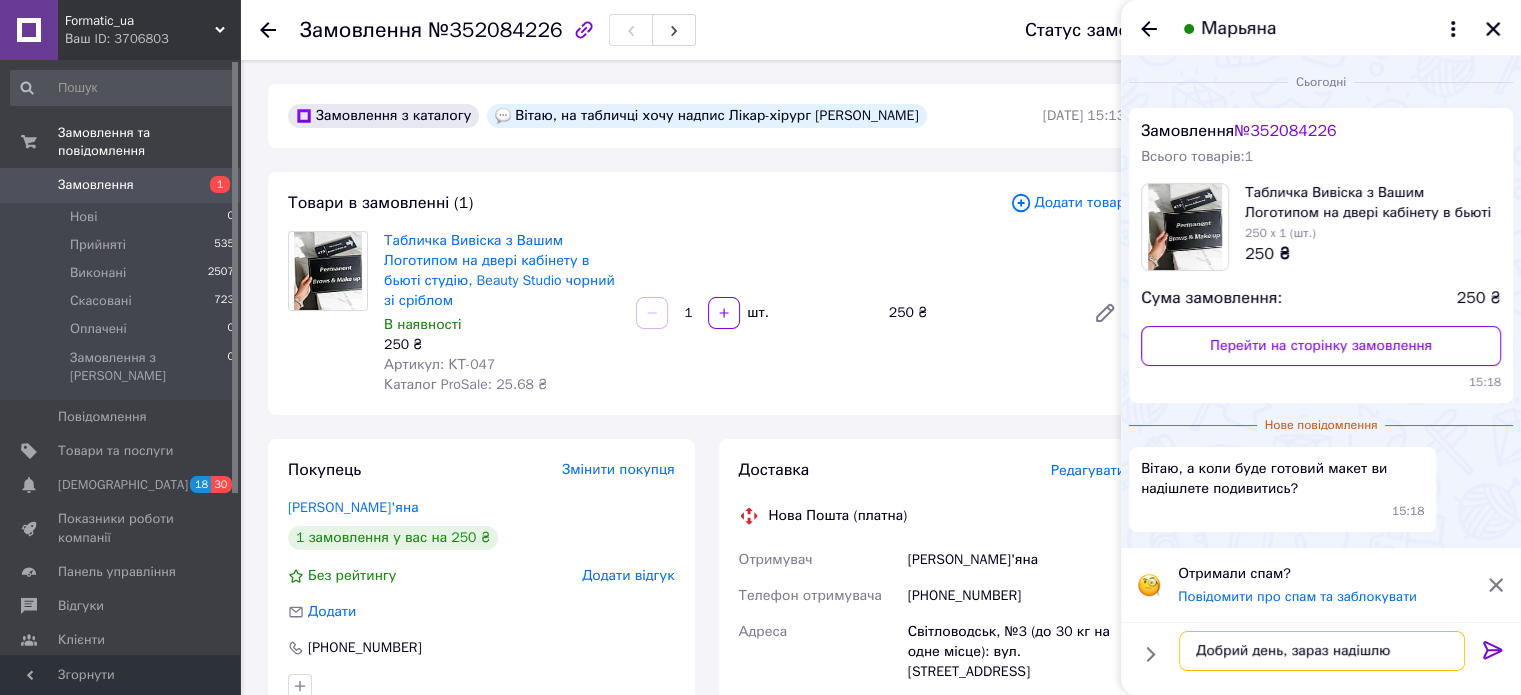 type on "Добрий день, зараз надішлю" 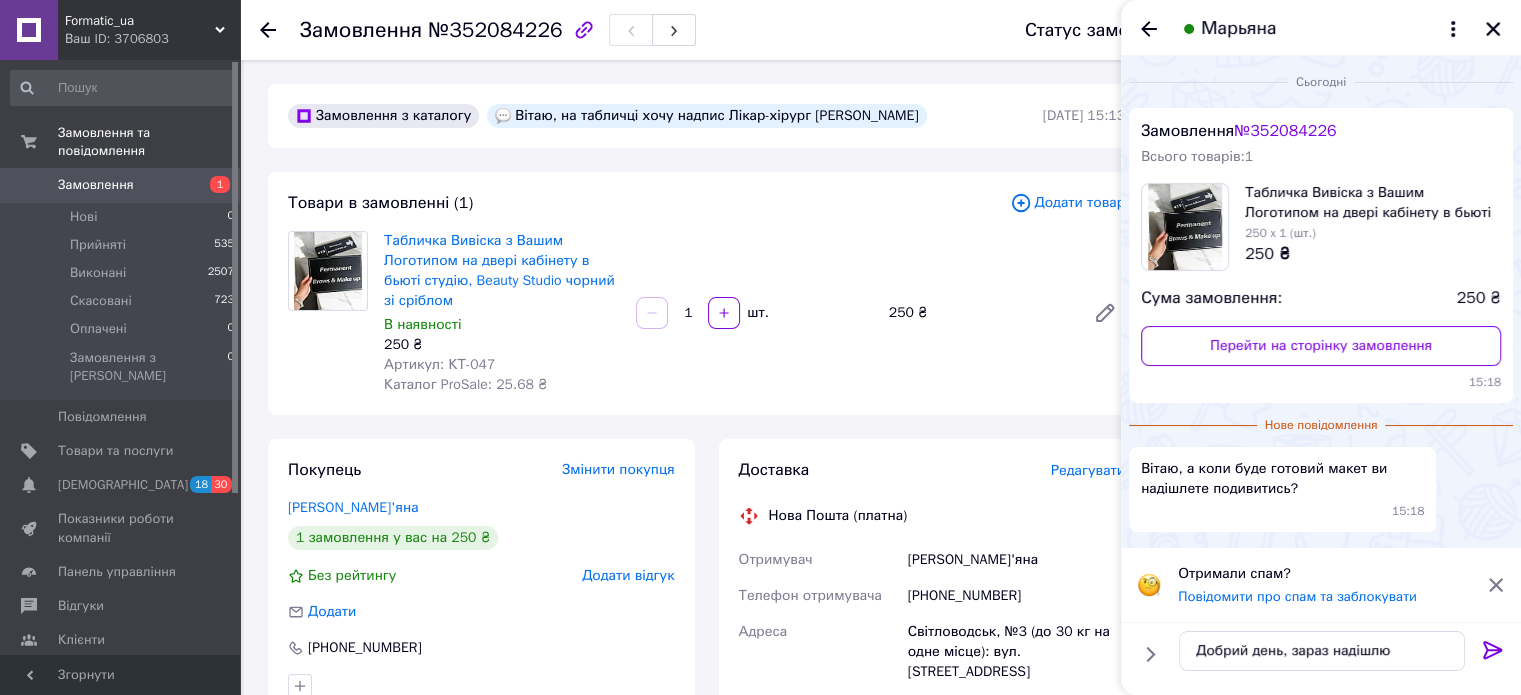 click 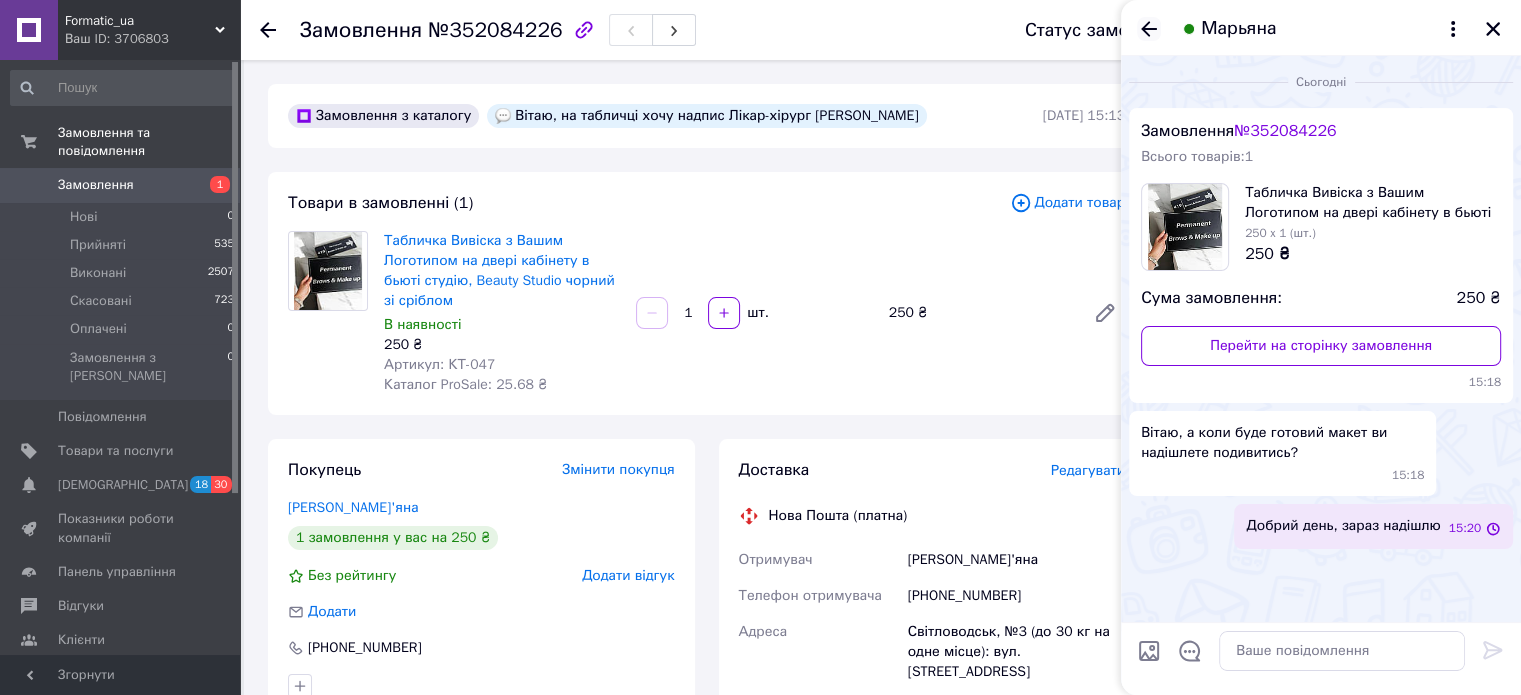 click 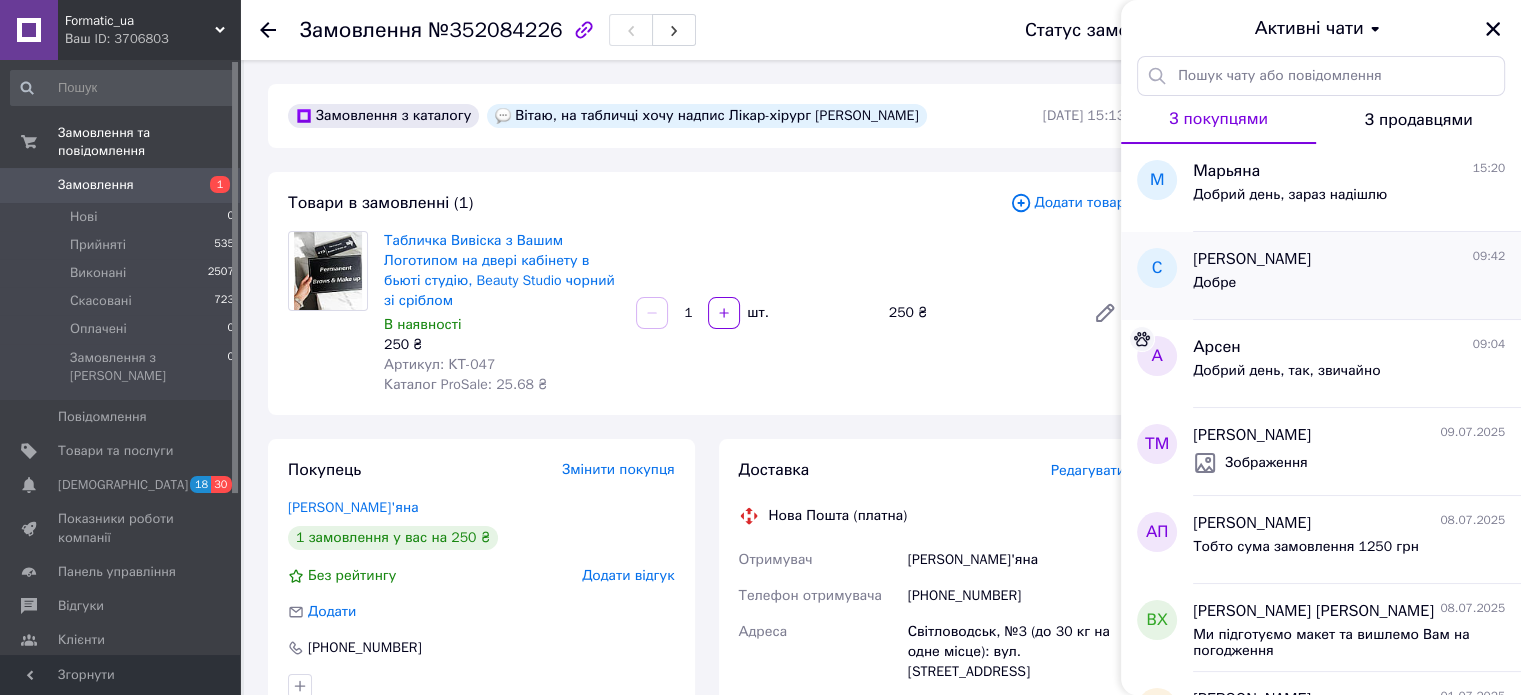 click on "Добре" at bounding box center (1349, 287) 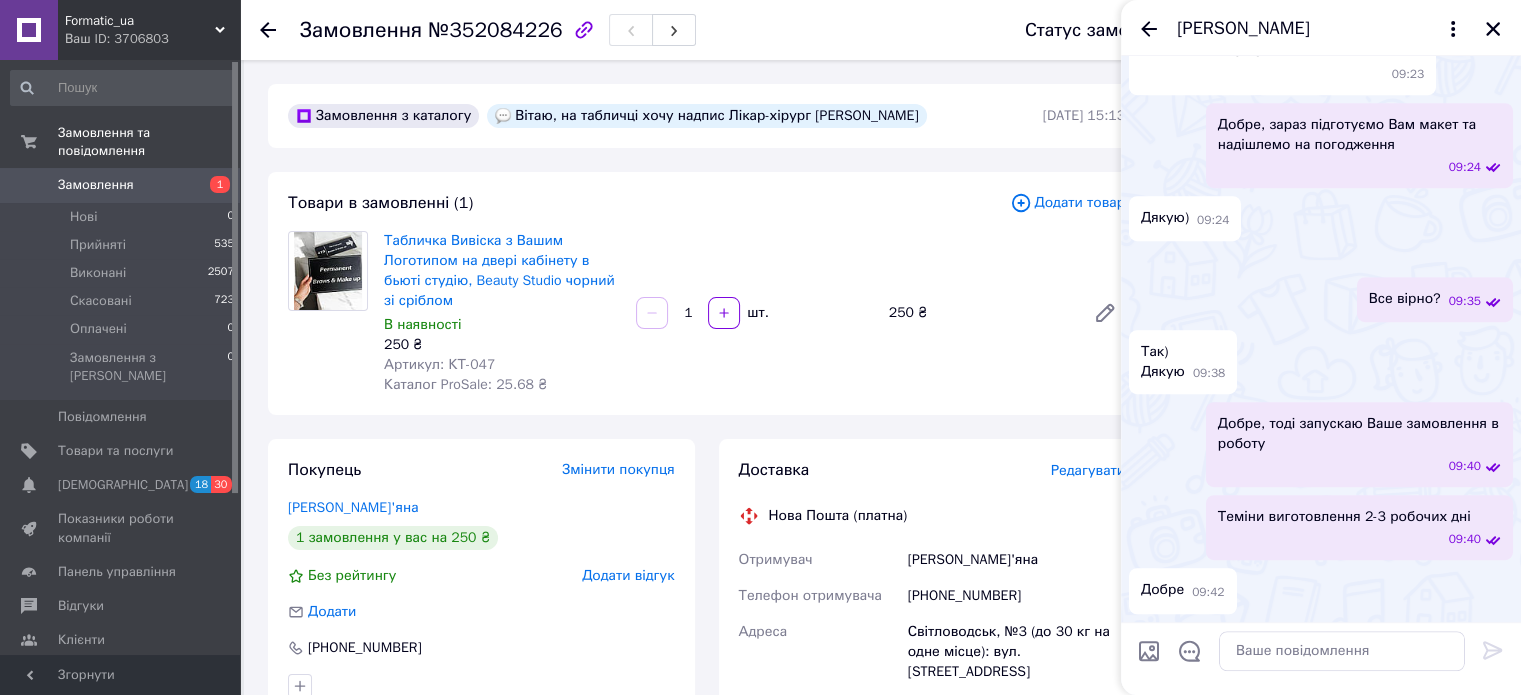 scroll, scrollTop: 1432, scrollLeft: 0, axis: vertical 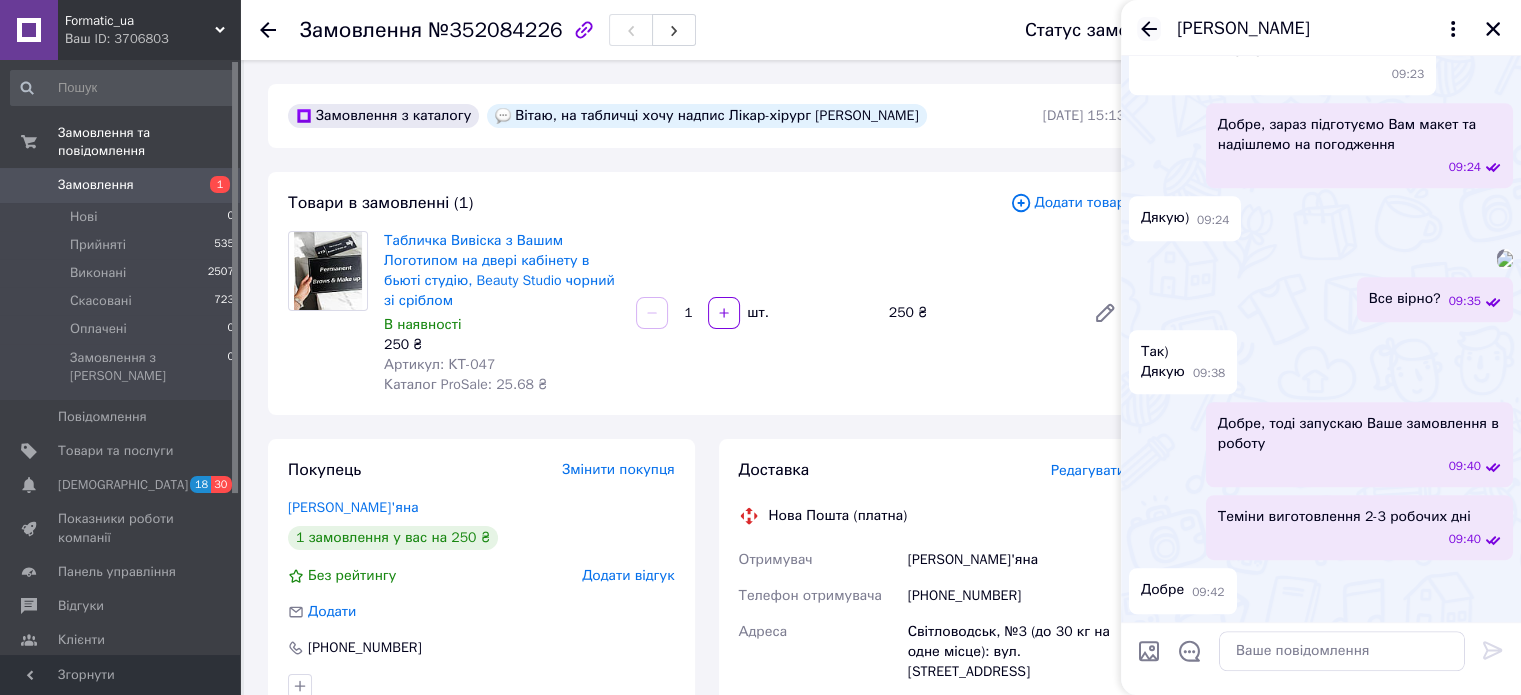 click 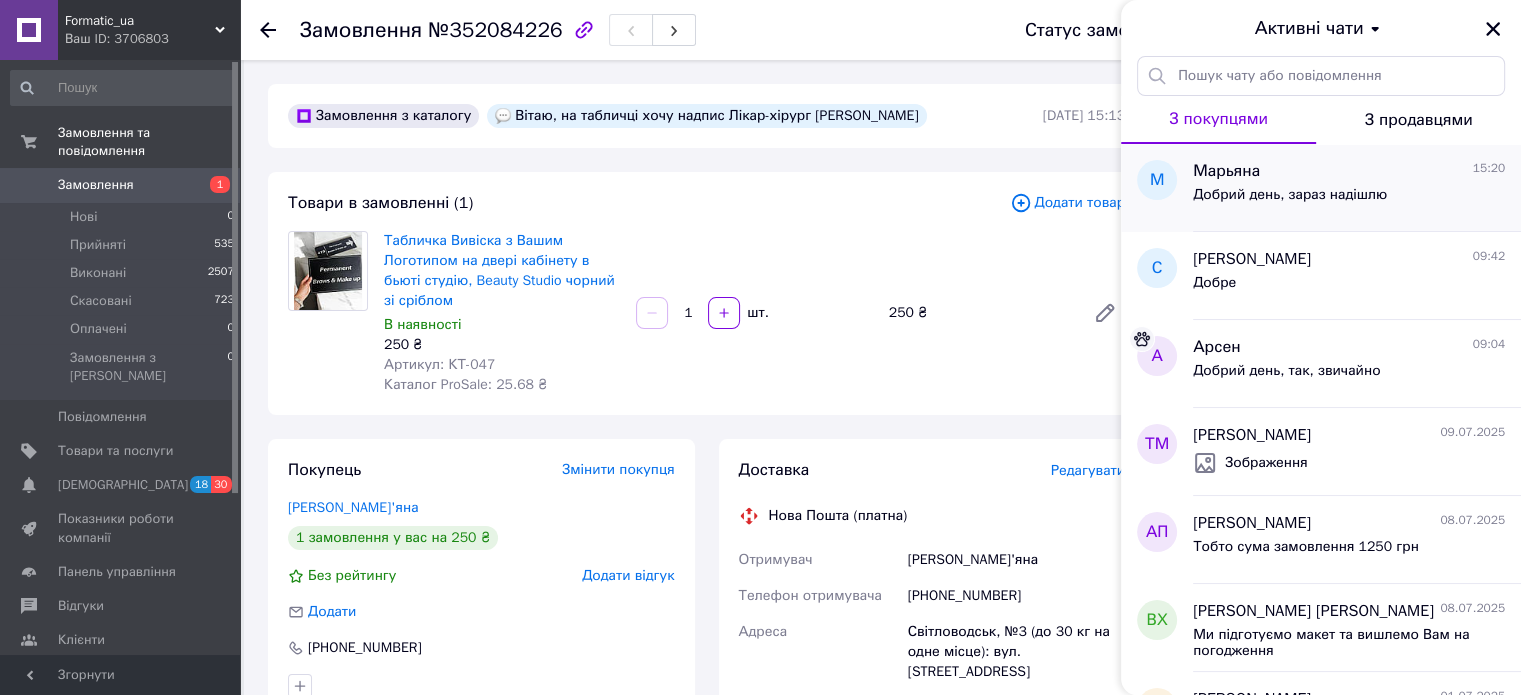 click on "Марьяна 15:20 Добрий день, зараз надішлю" at bounding box center (1357, 188) 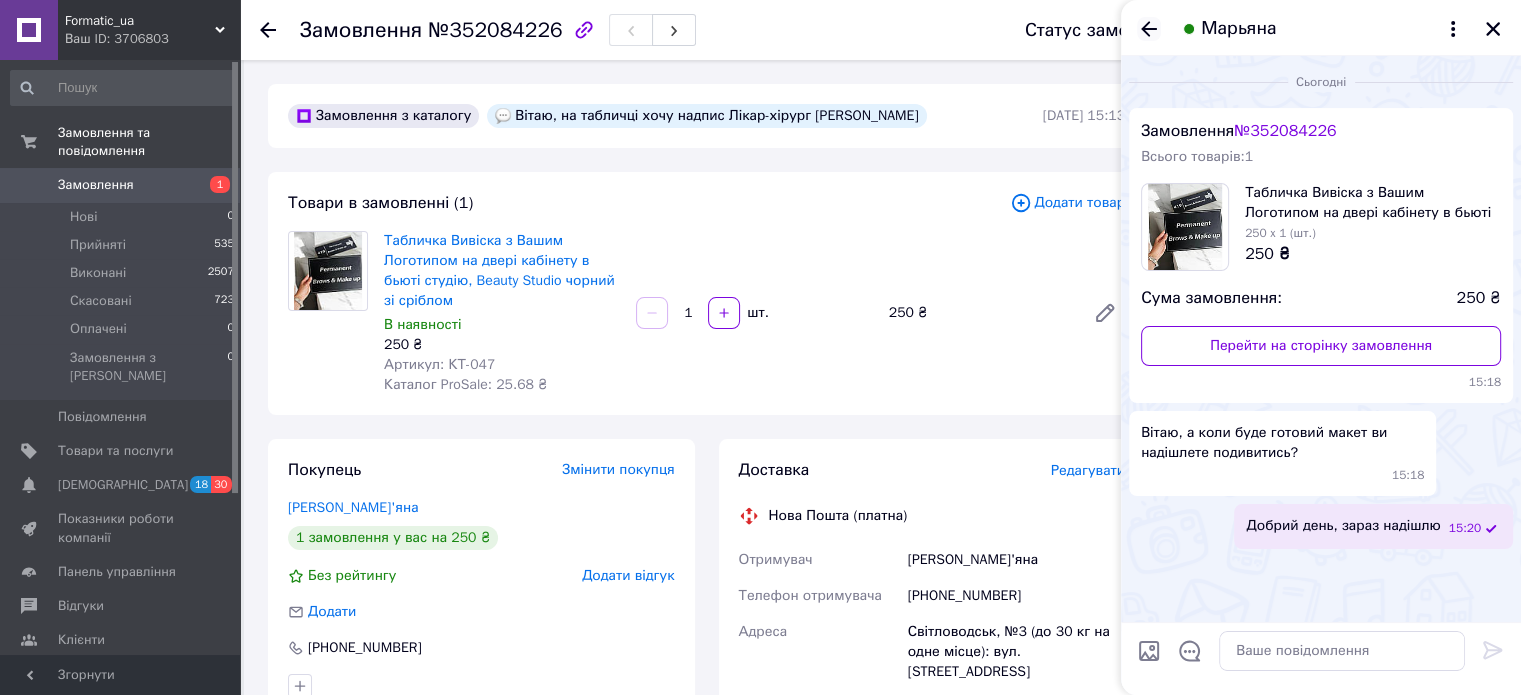 click 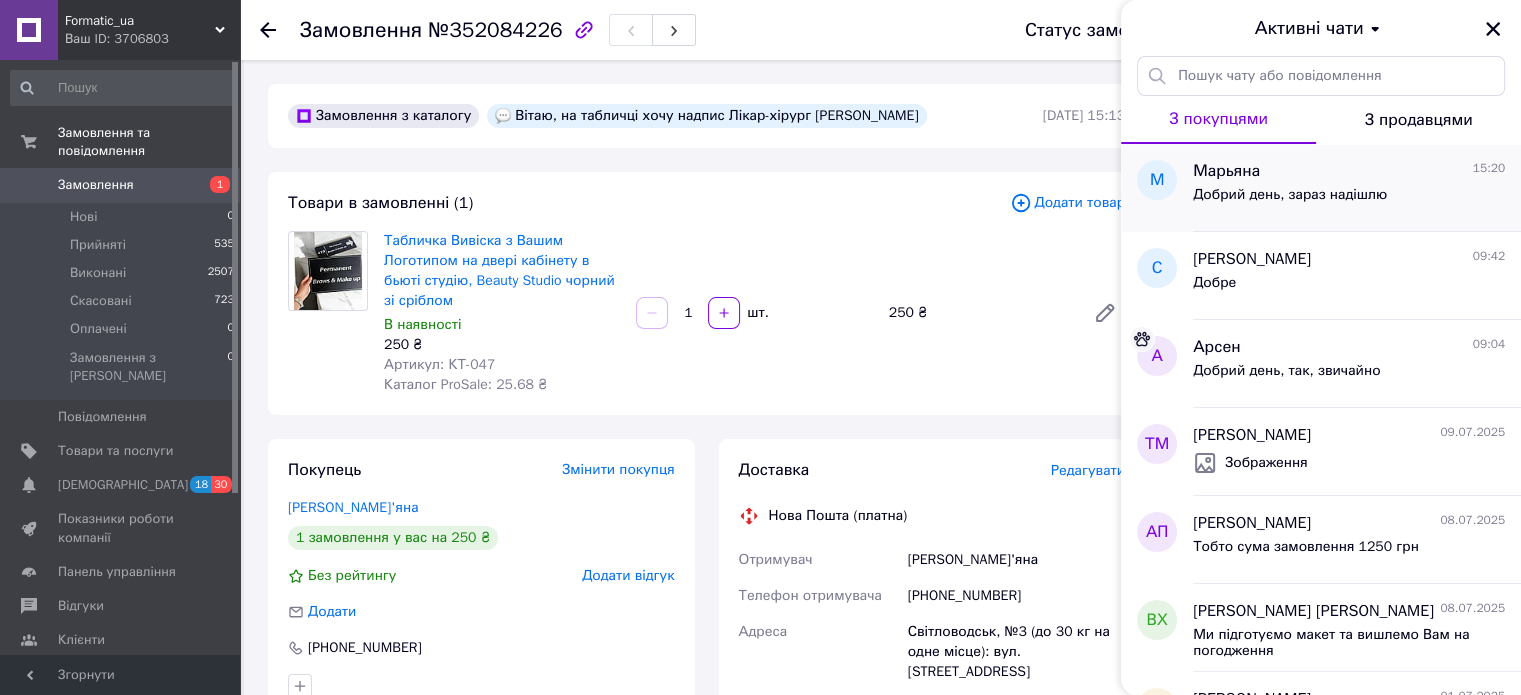 click on "Добрий день, зараз надішлю" at bounding box center [1290, 195] 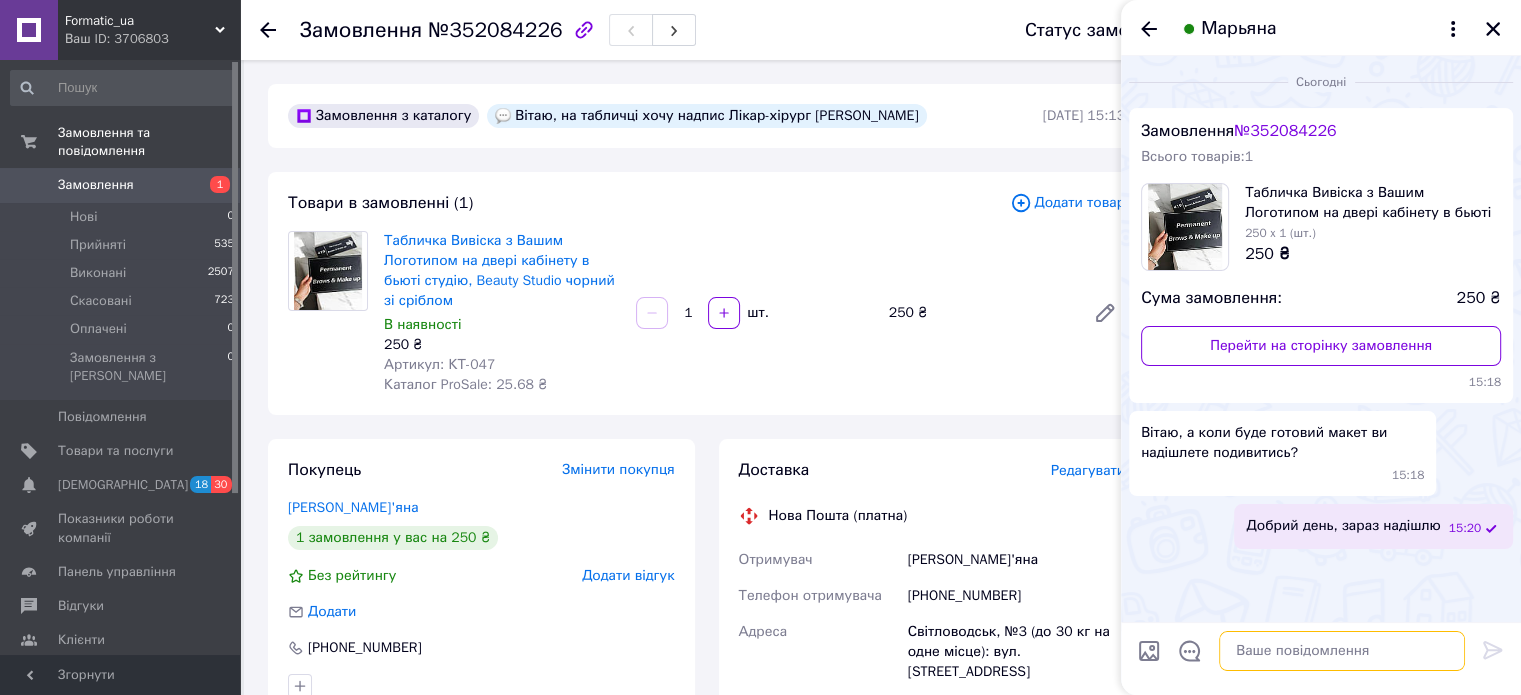 click at bounding box center (1342, 651) 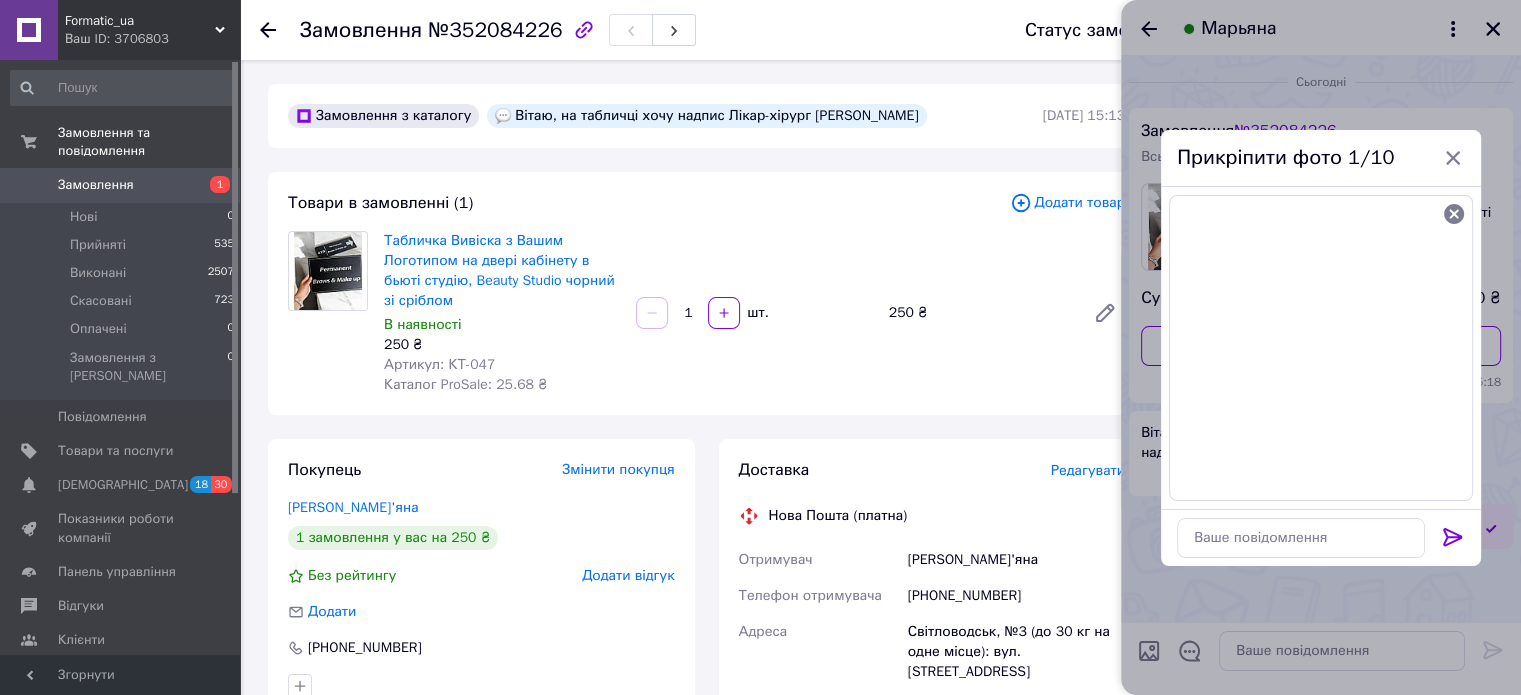 click at bounding box center [1453, 541] 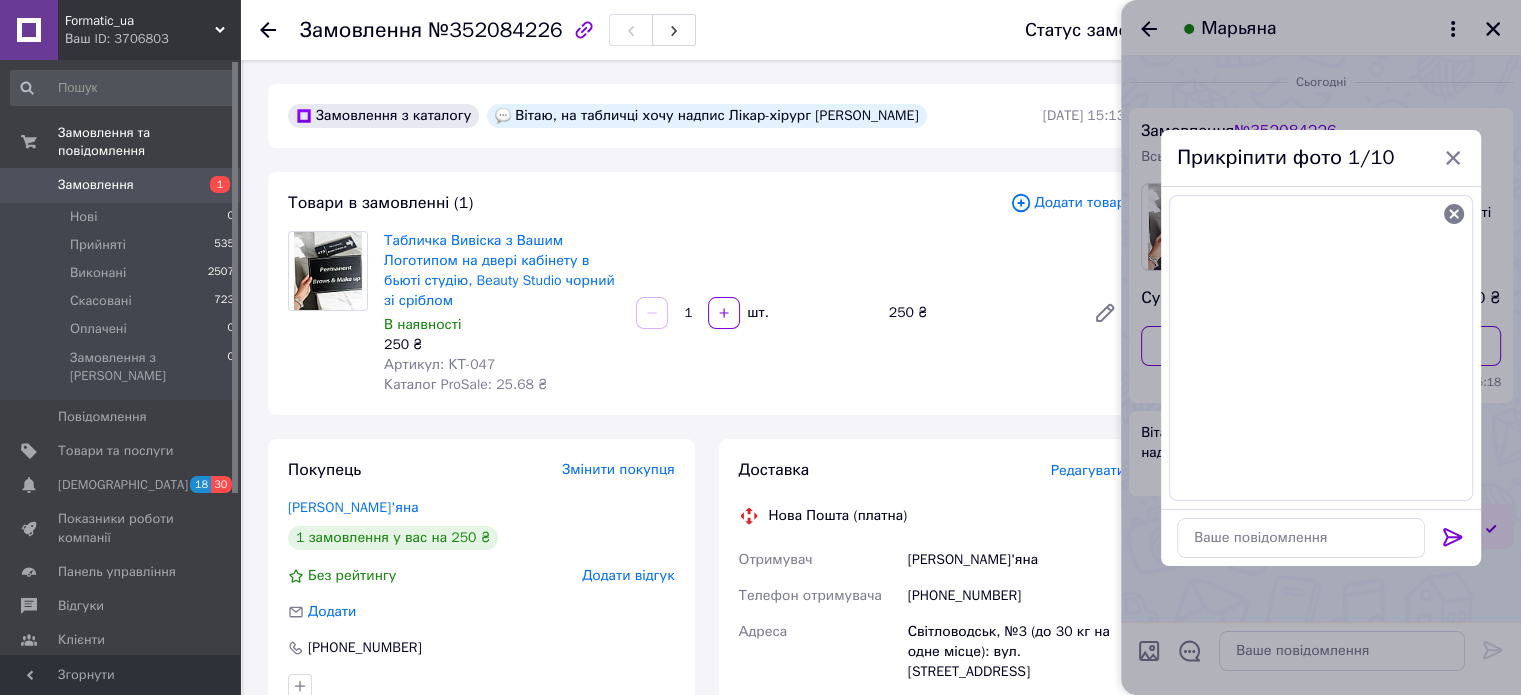 click 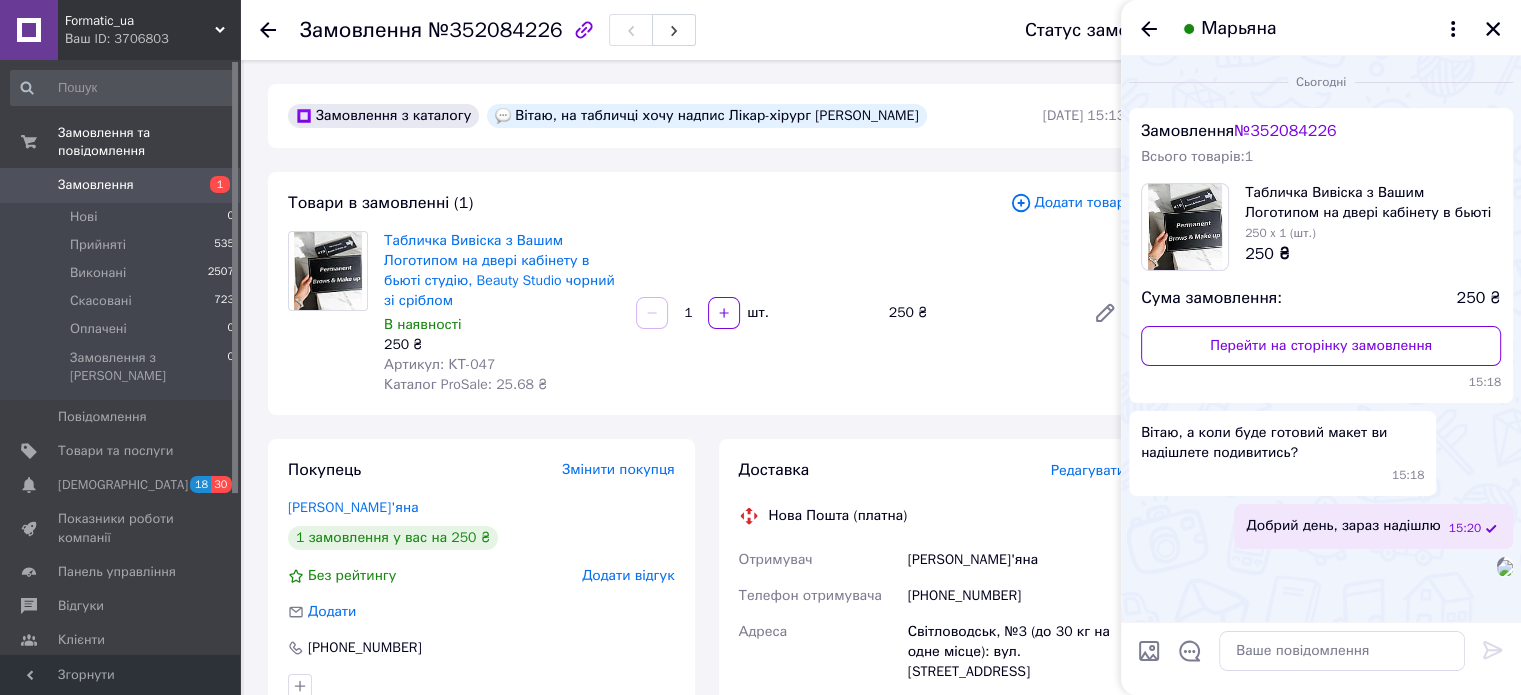 scroll, scrollTop: 60, scrollLeft: 0, axis: vertical 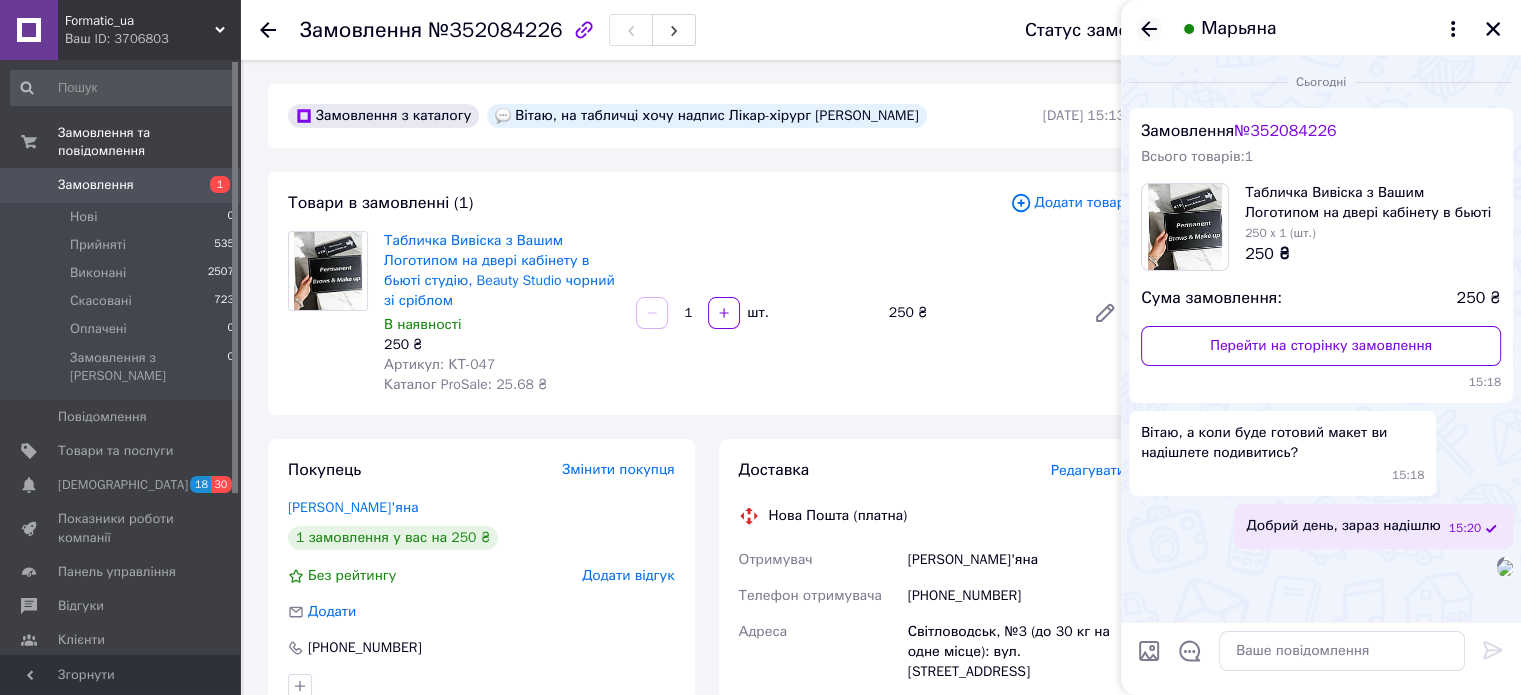 click 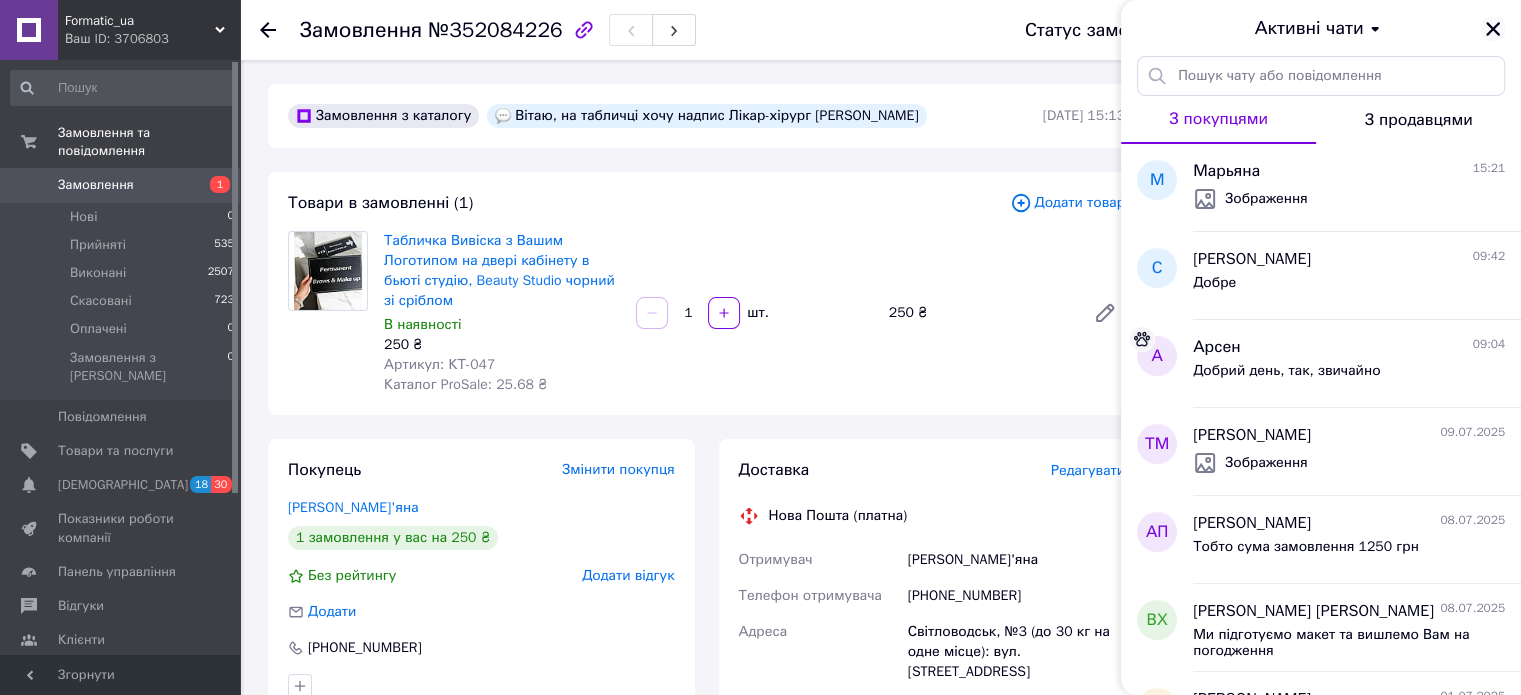 click 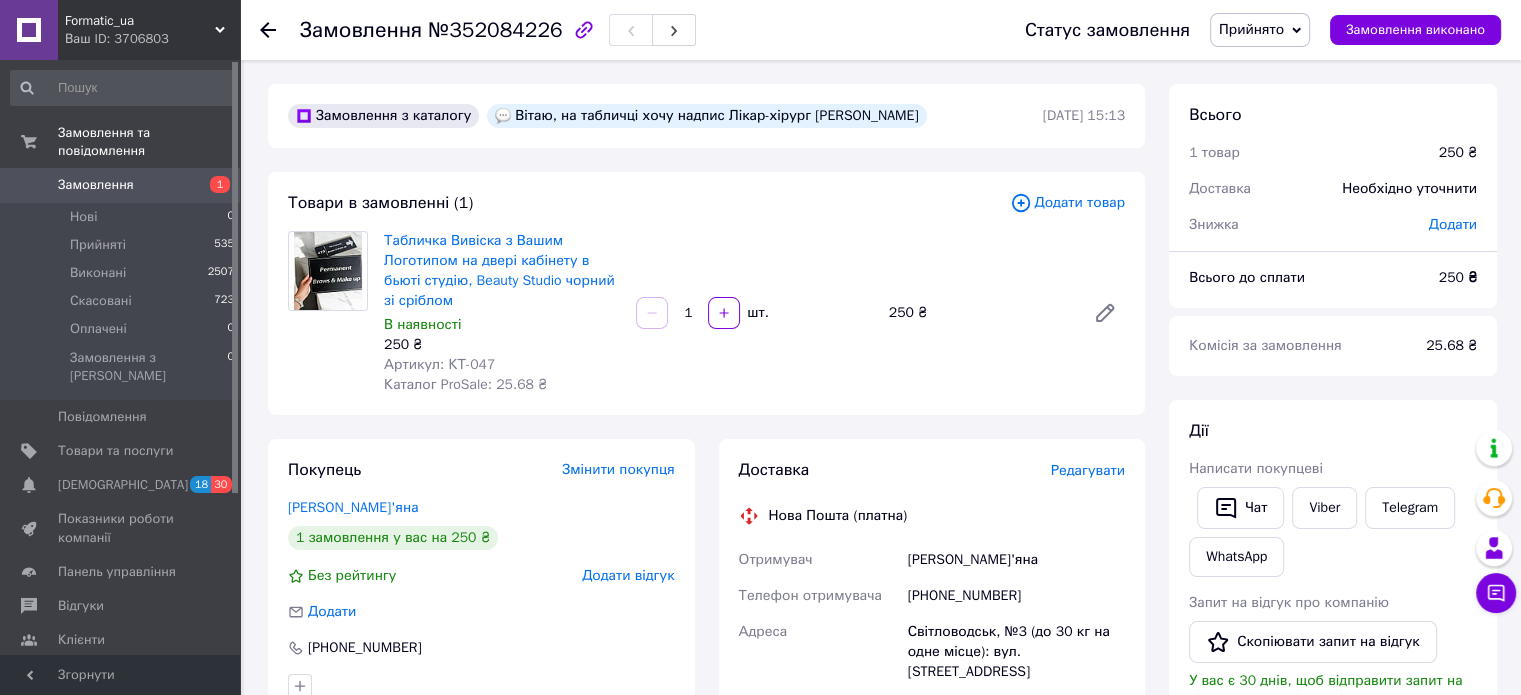 click on "Товари в замовленні (1)" at bounding box center [649, 203] 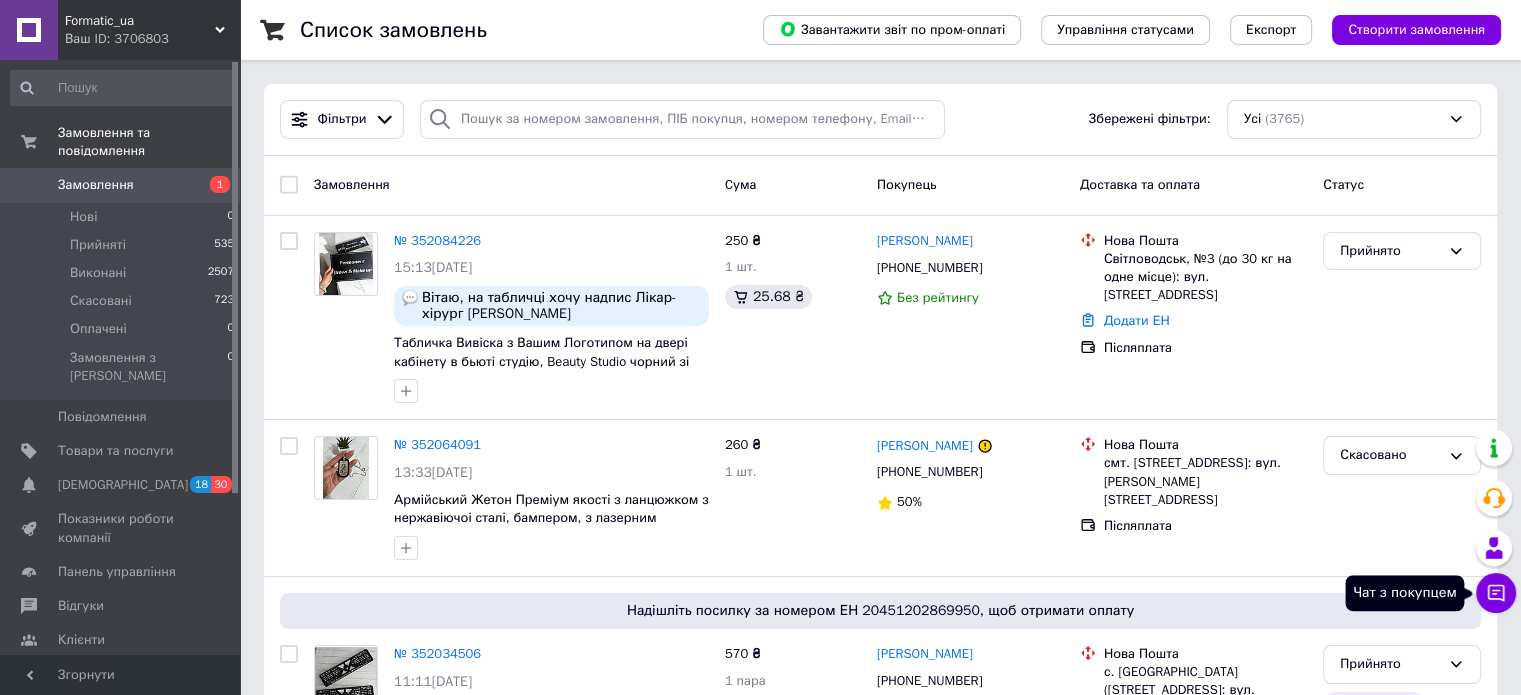 click on "Чат з покупцем" at bounding box center [1496, 593] 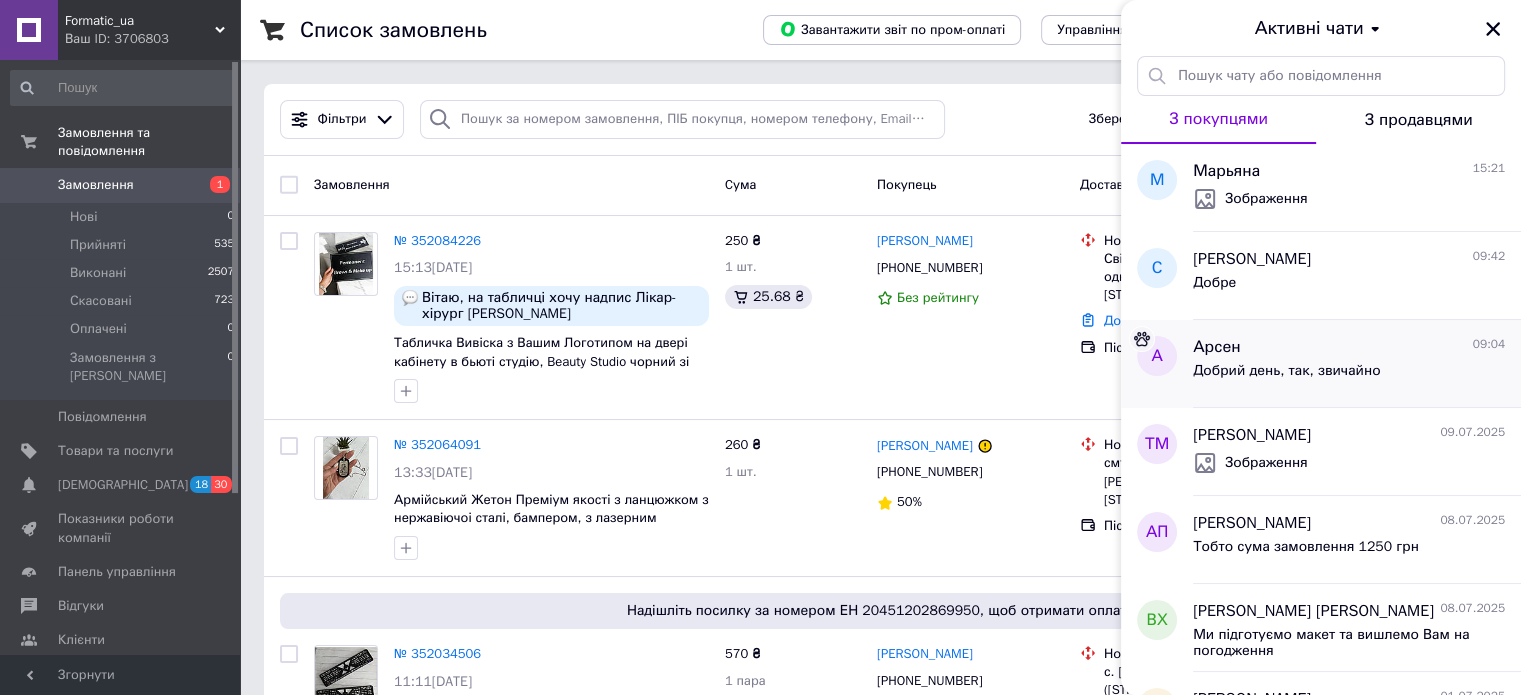 click on "Арсен 09:04" at bounding box center (1349, 347) 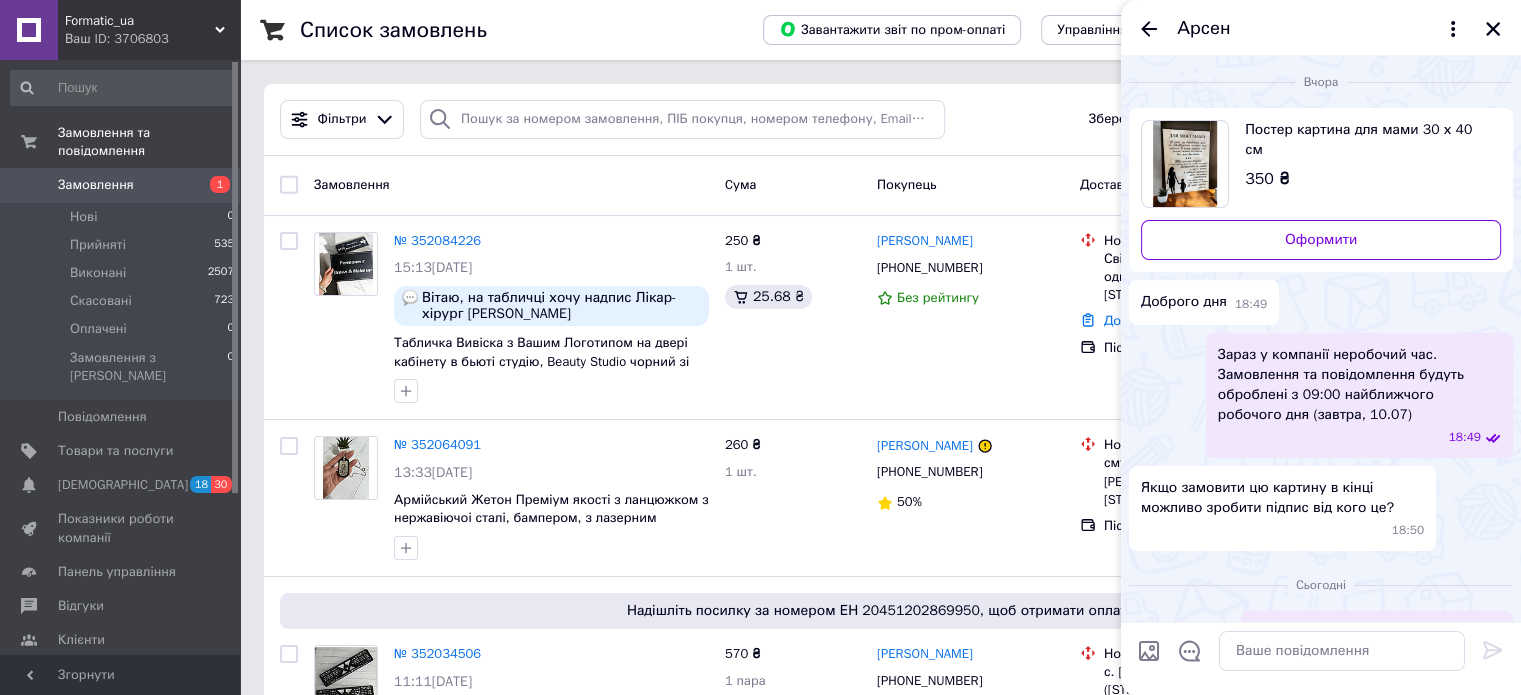 scroll, scrollTop: 42, scrollLeft: 0, axis: vertical 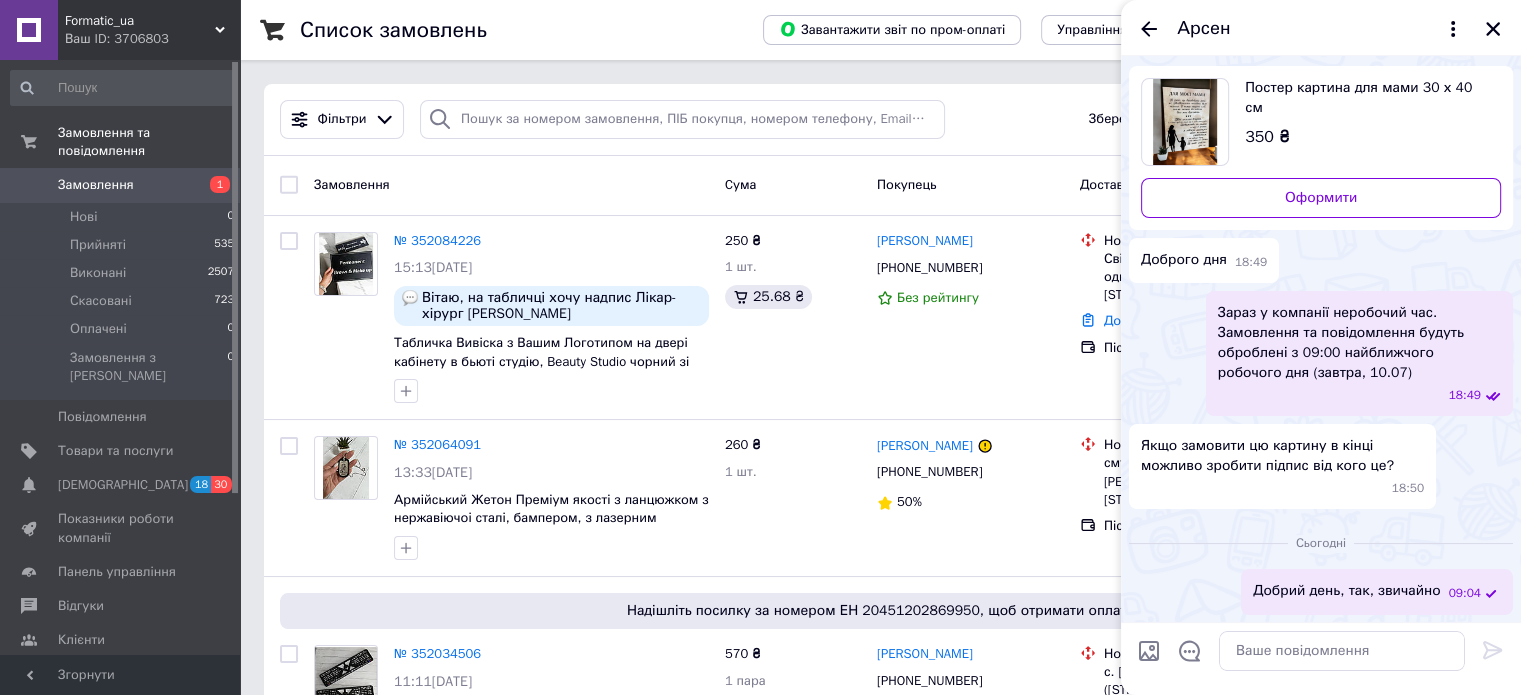 click on "Арсен" at bounding box center (1321, 28) 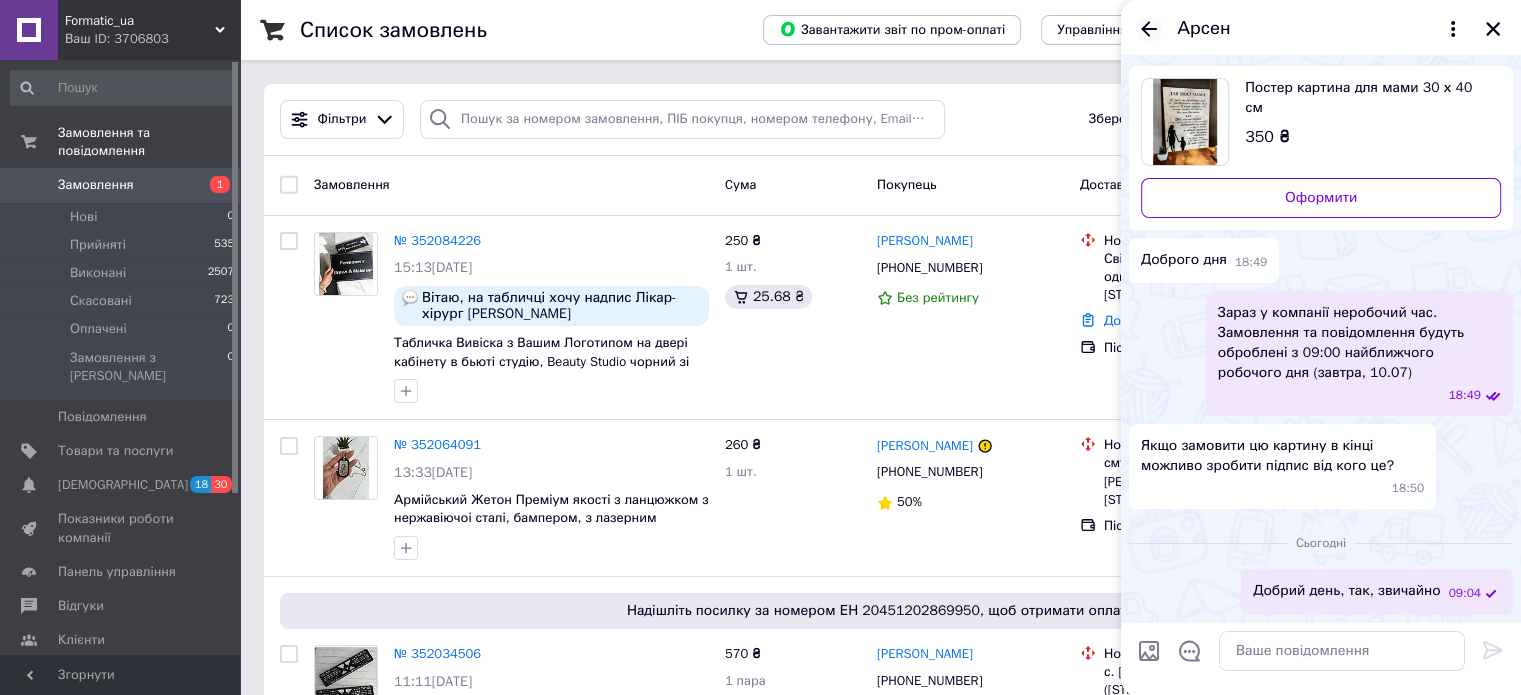 click 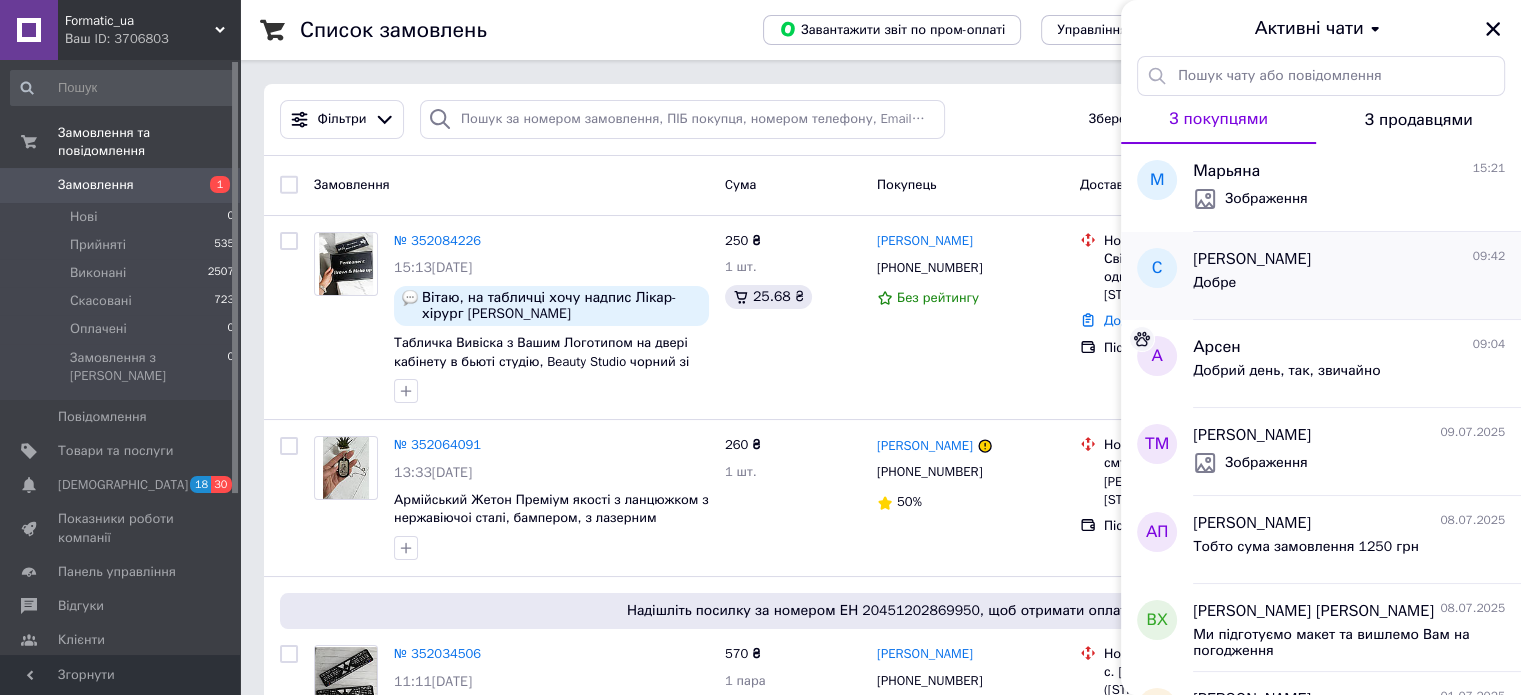 click on "Светлана  Синюченко 09:42 Добре" at bounding box center [1357, 276] 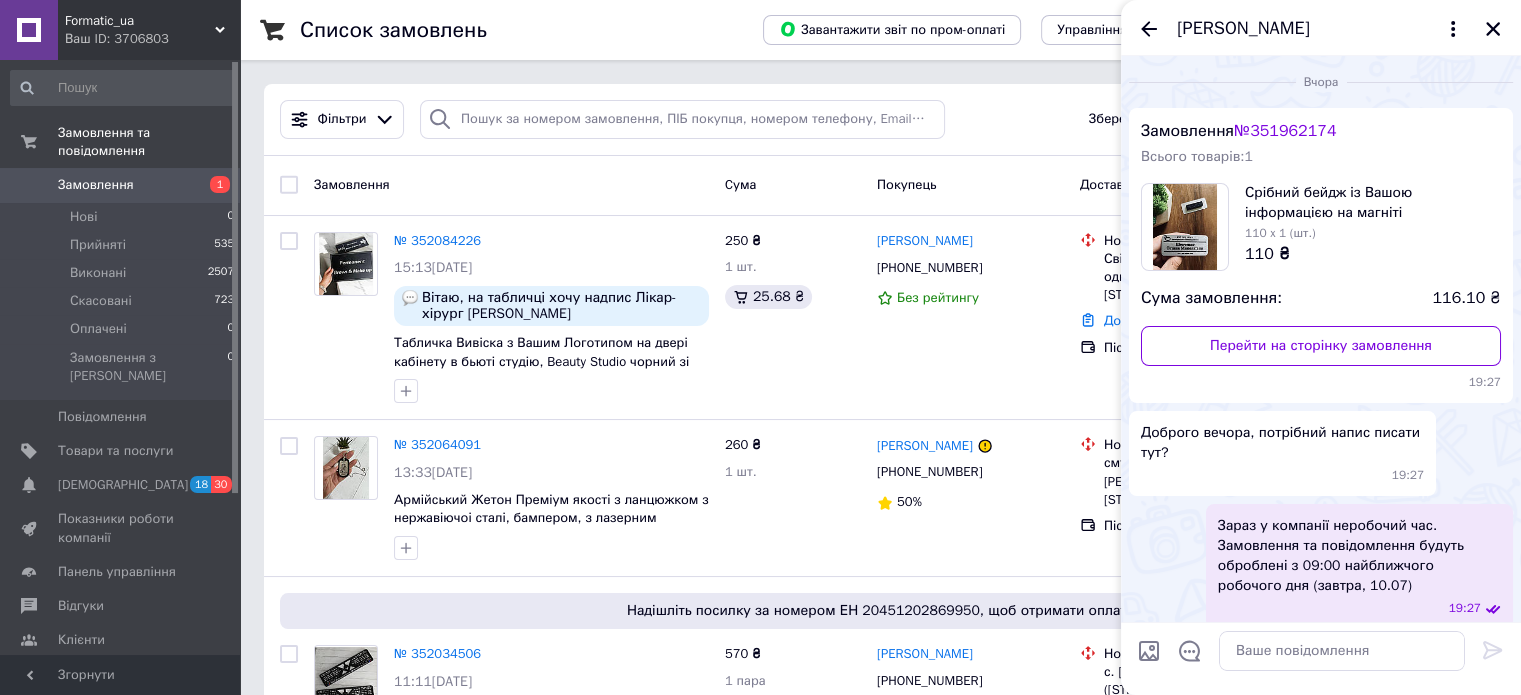 scroll, scrollTop: 1432, scrollLeft: 0, axis: vertical 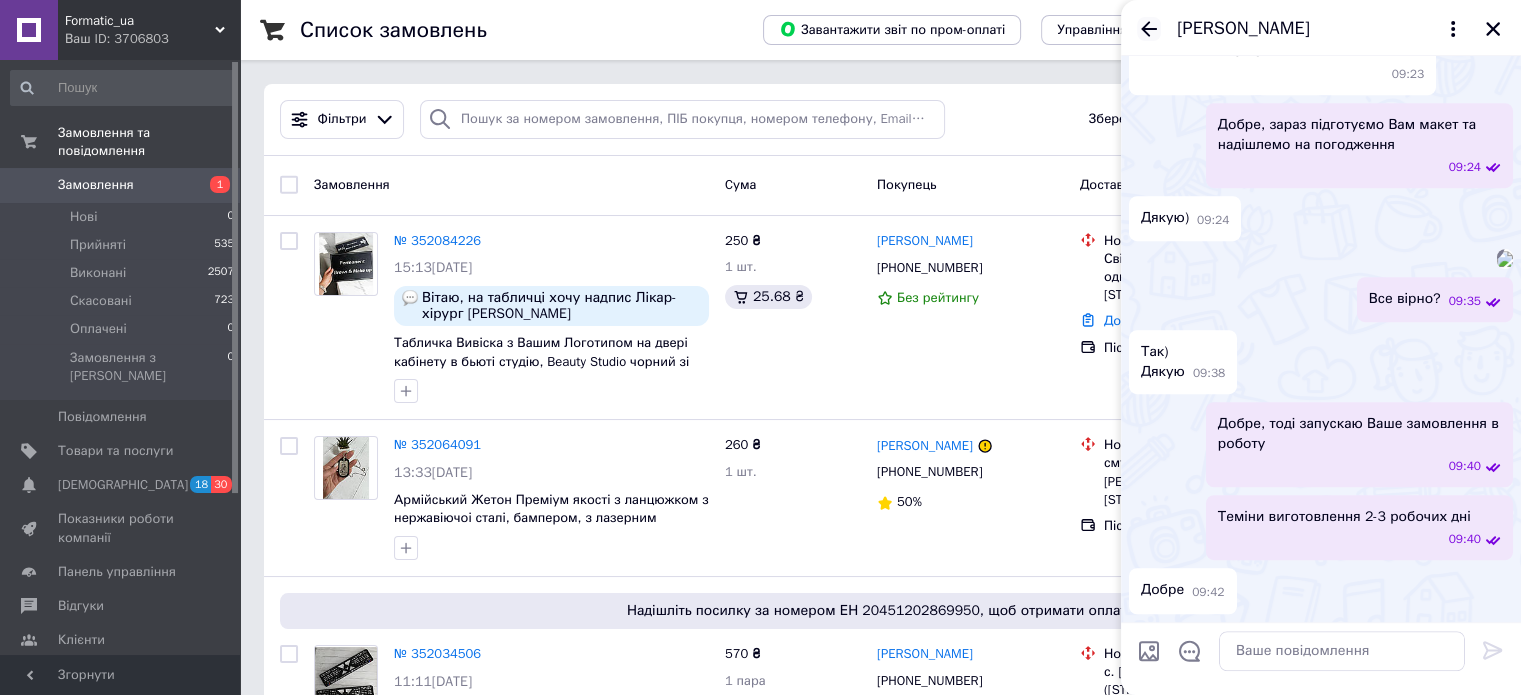 click 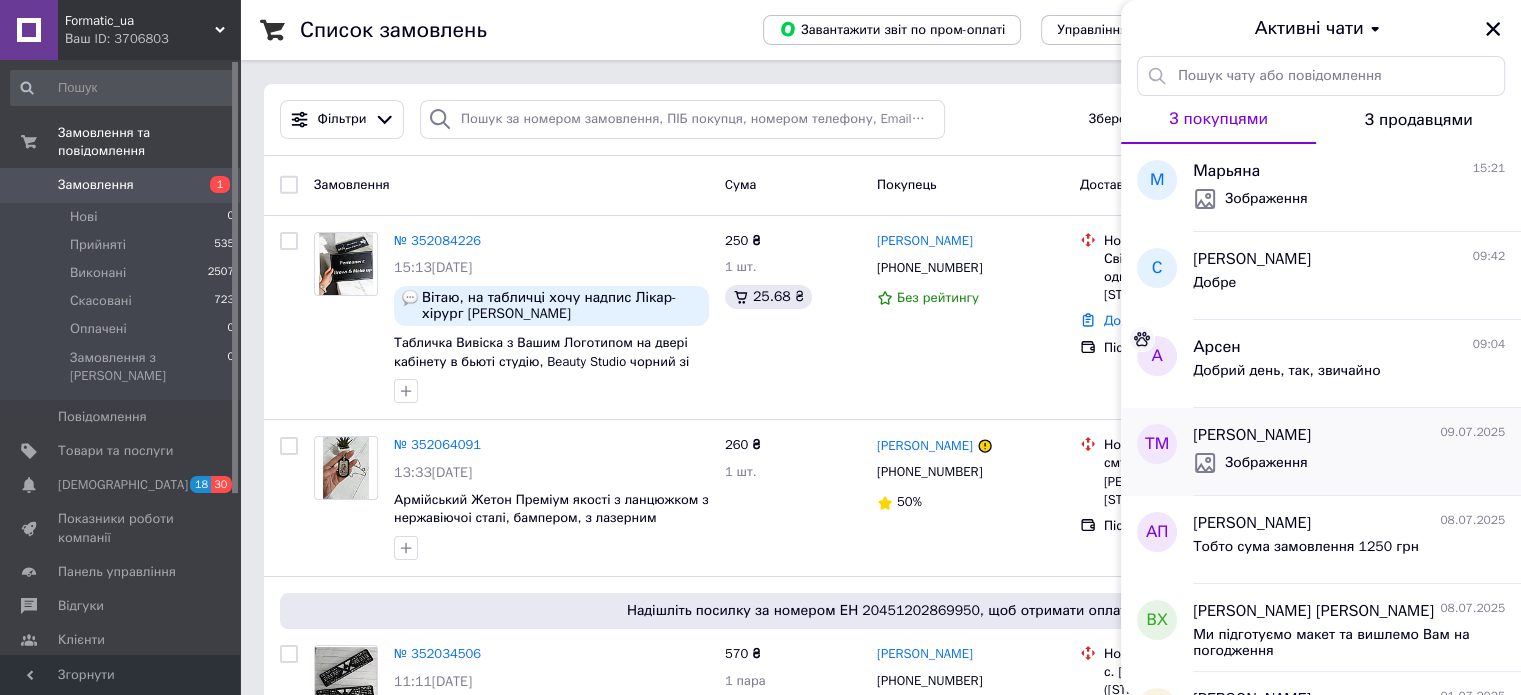 click on "Зображення" at bounding box center (1349, 463) 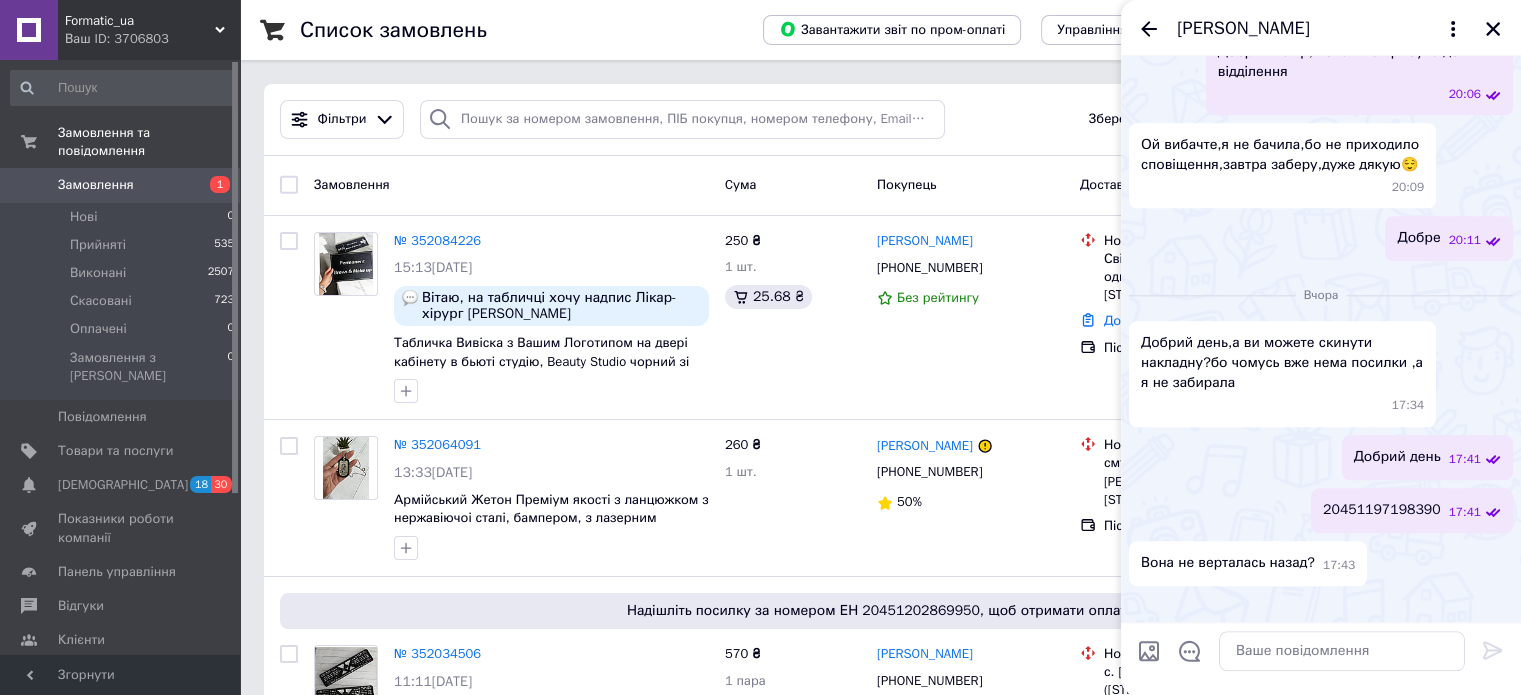 scroll, scrollTop: 2467, scrollLeft: 0, axis: vertical 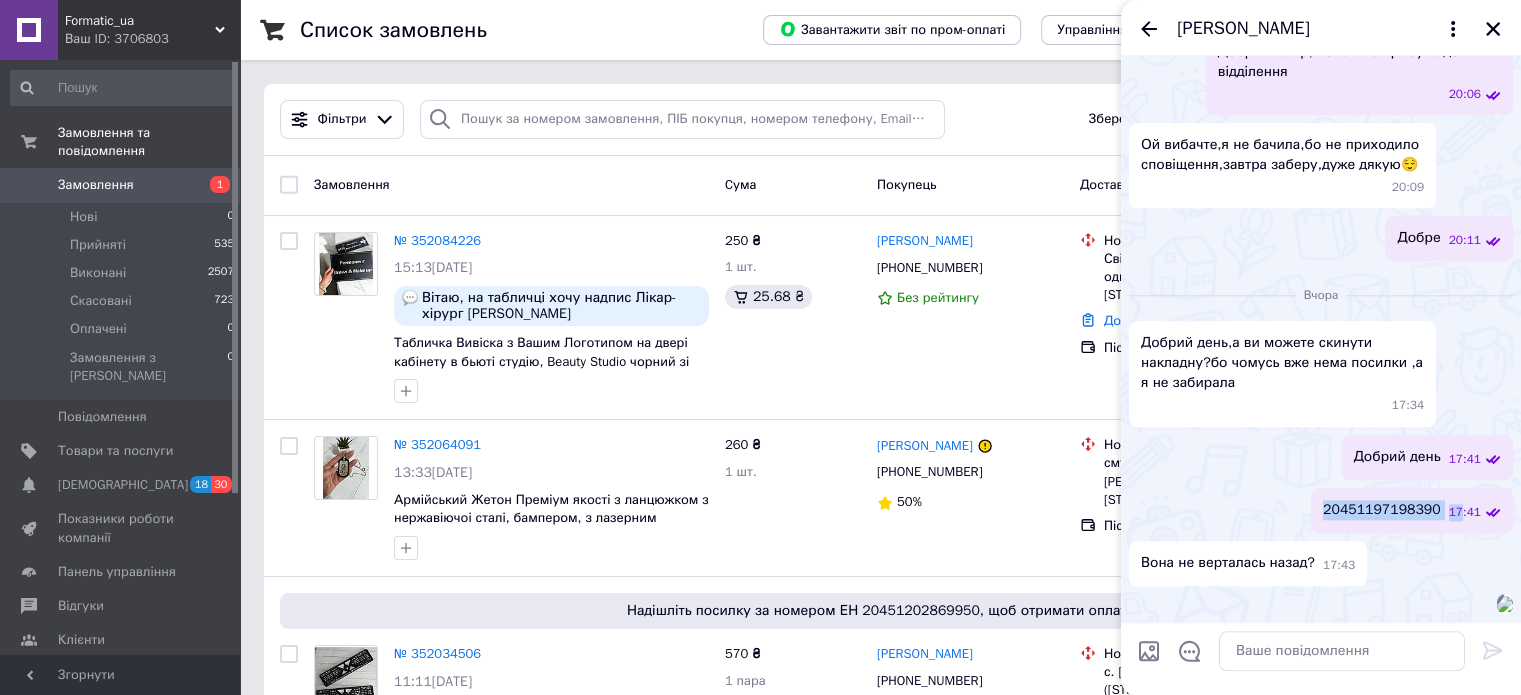 drag, startPoint x: 1337, startPoint y: 255, endPoint x: 1462, endPoint y: 265, distance: 125.39936 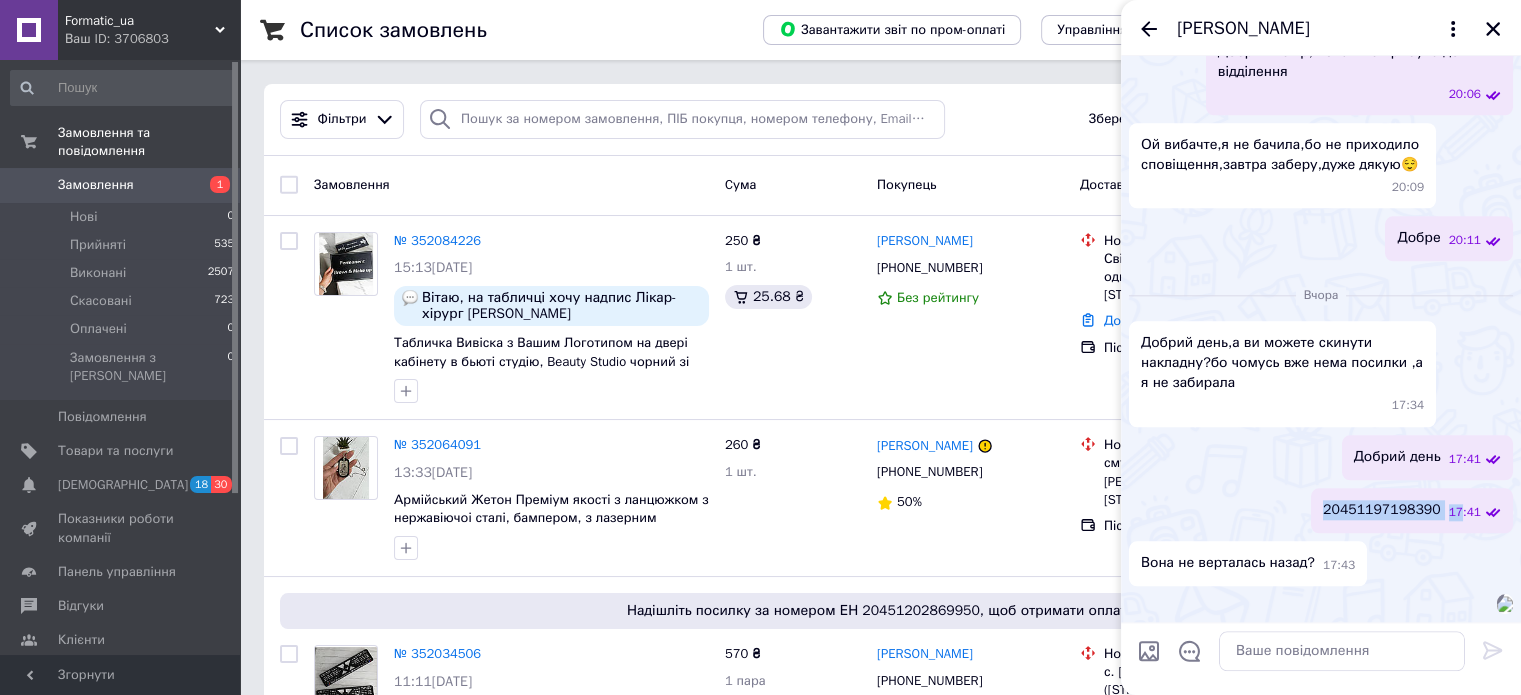 click on "20451197198390" at bounding box center (1382, 510) 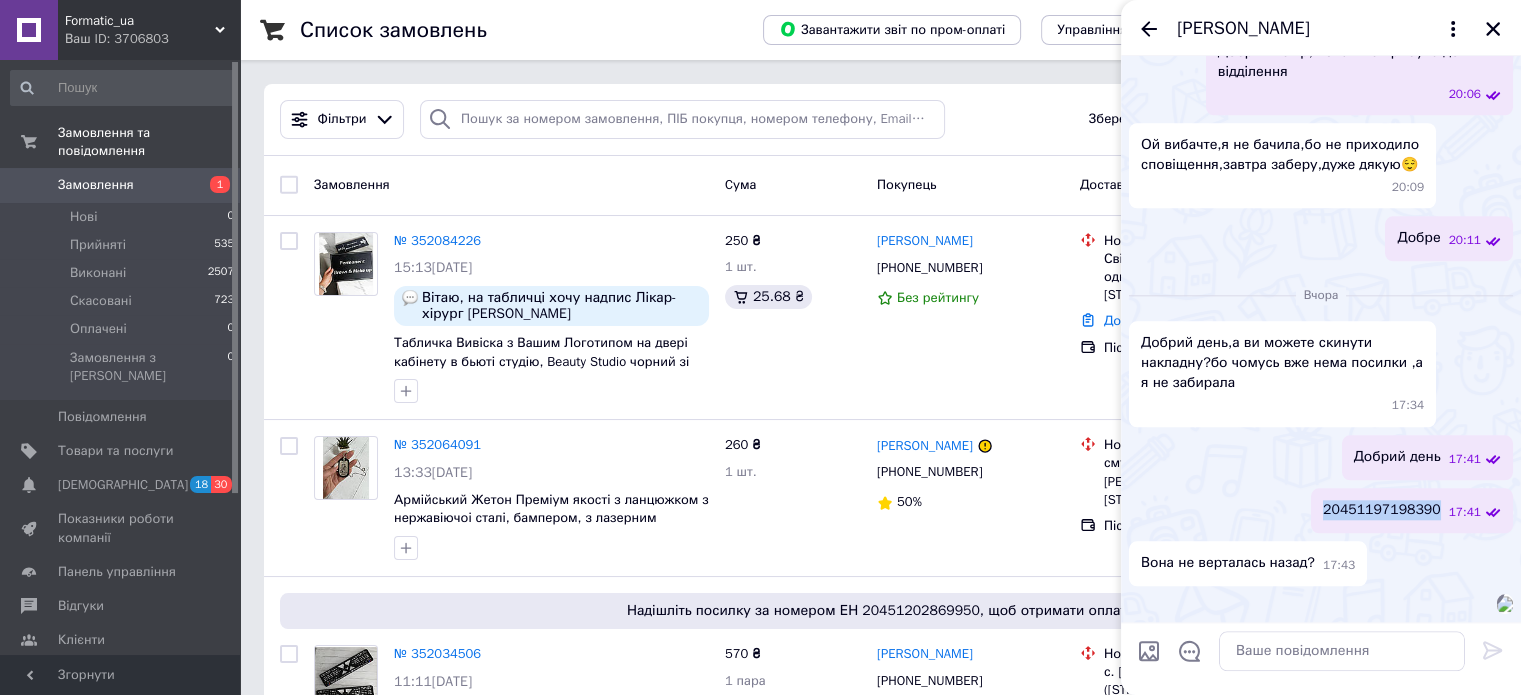 drag, startPoint x: 1340, startPoint y: 258, endPoint x: 1440, endPoint y: 264, distance: 100.17984 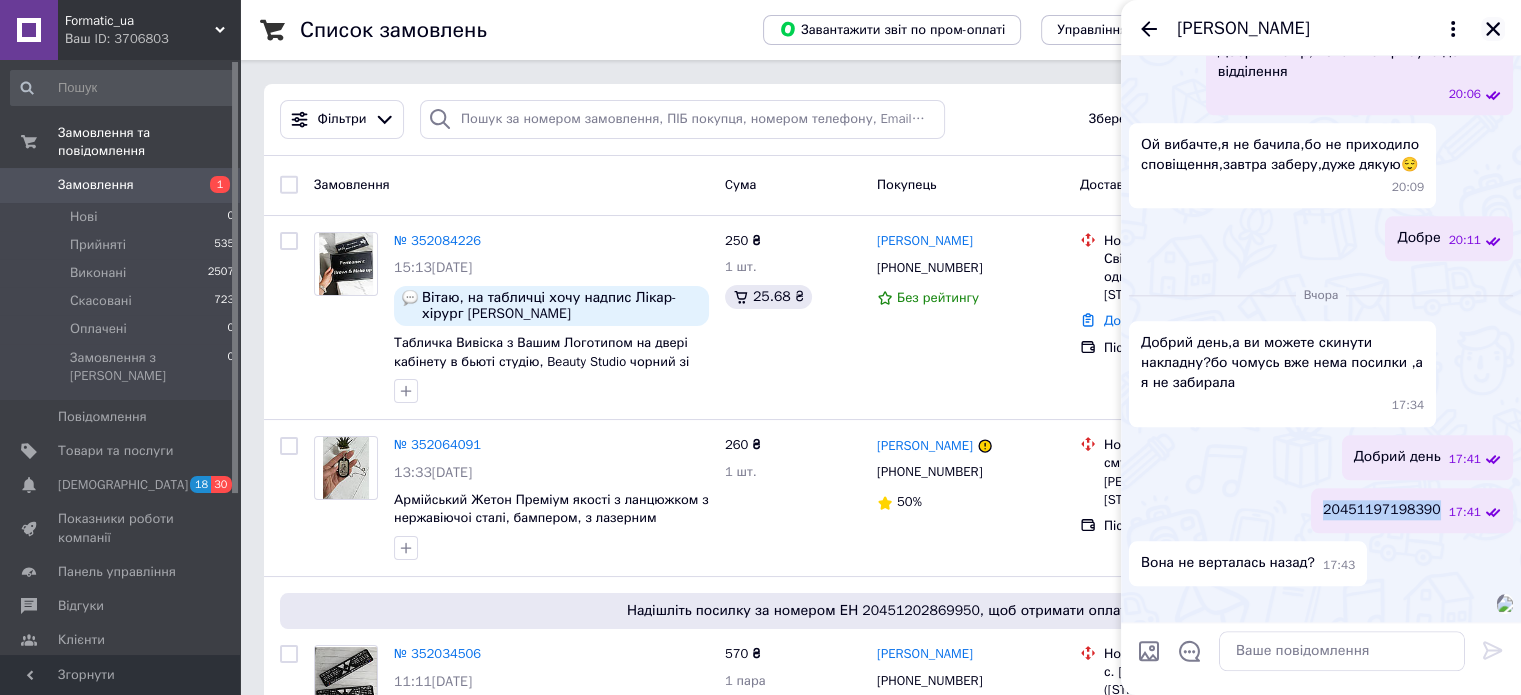click 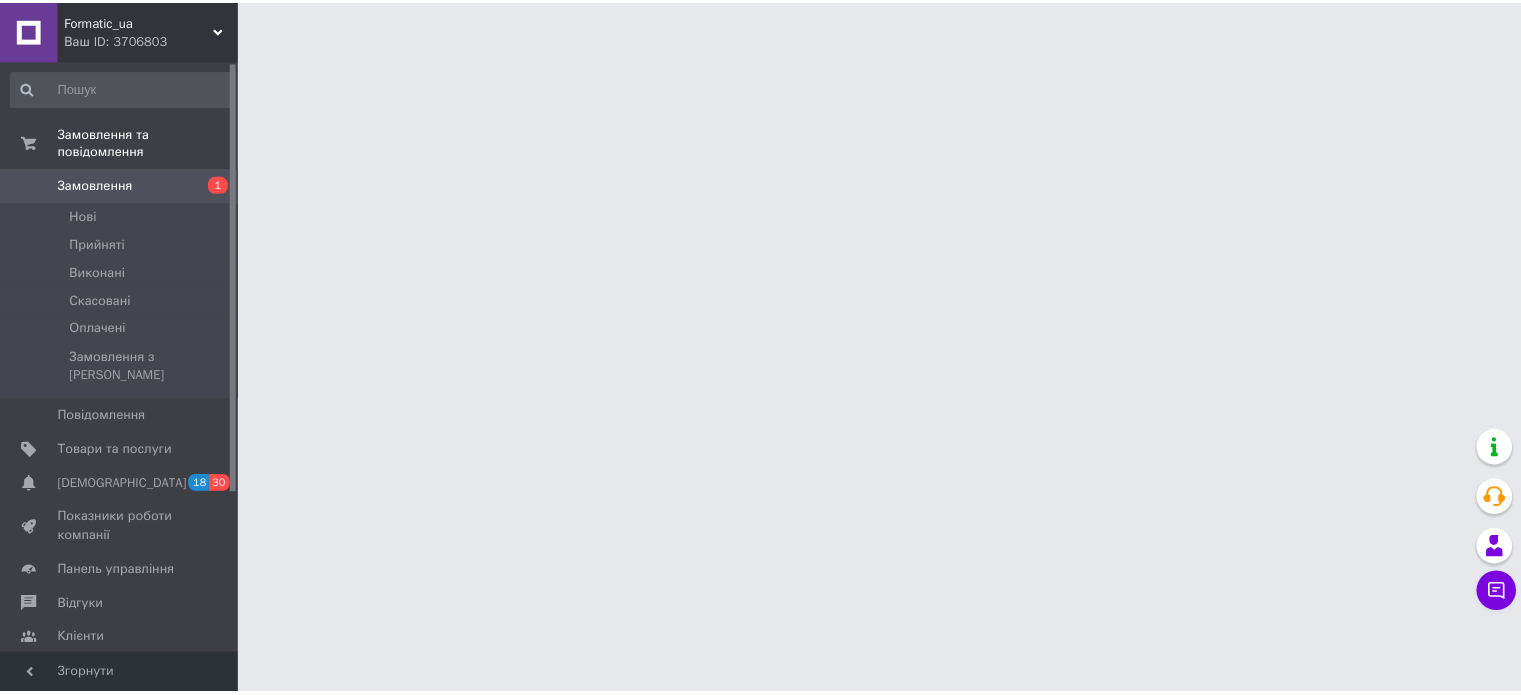 scroll, scrollTop: 0, scrollLeft: 0, axis: both 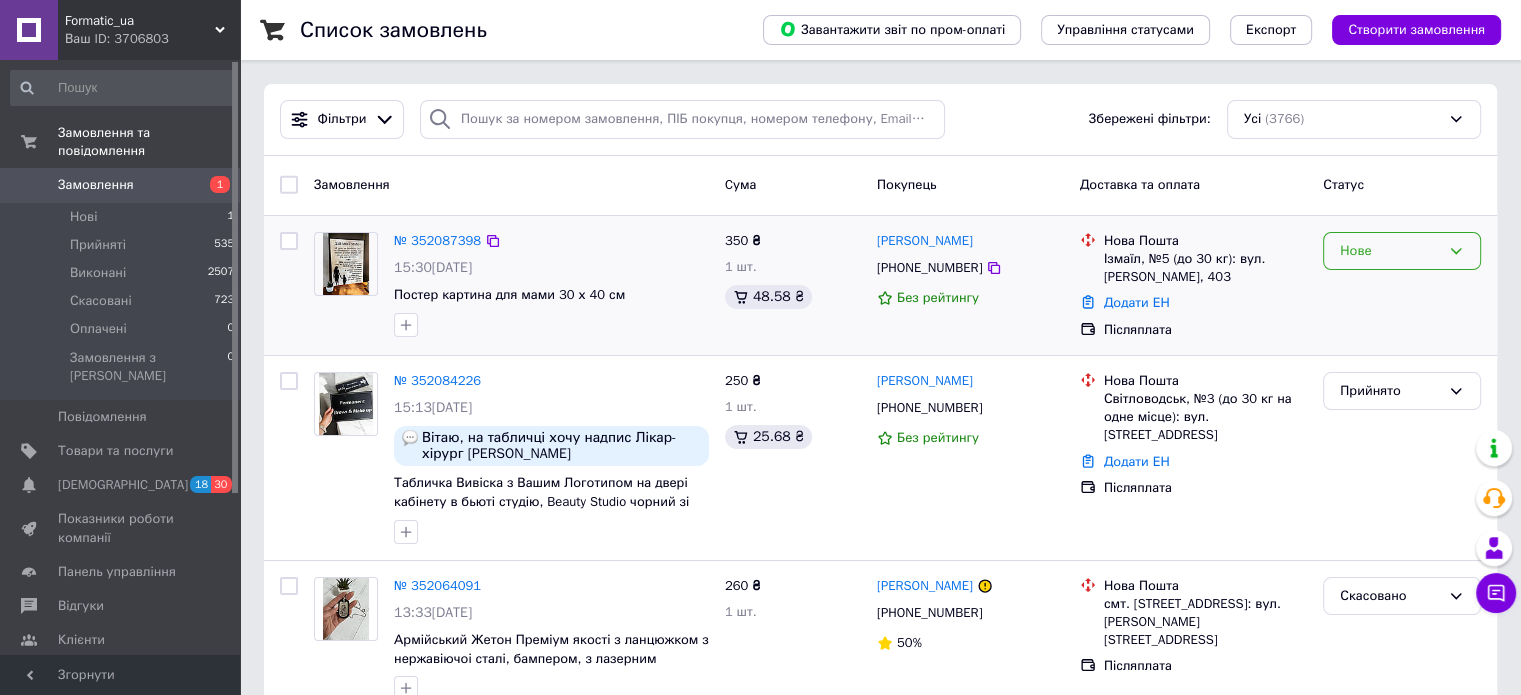 click on "Нове" at bounding box center (1390, 251) 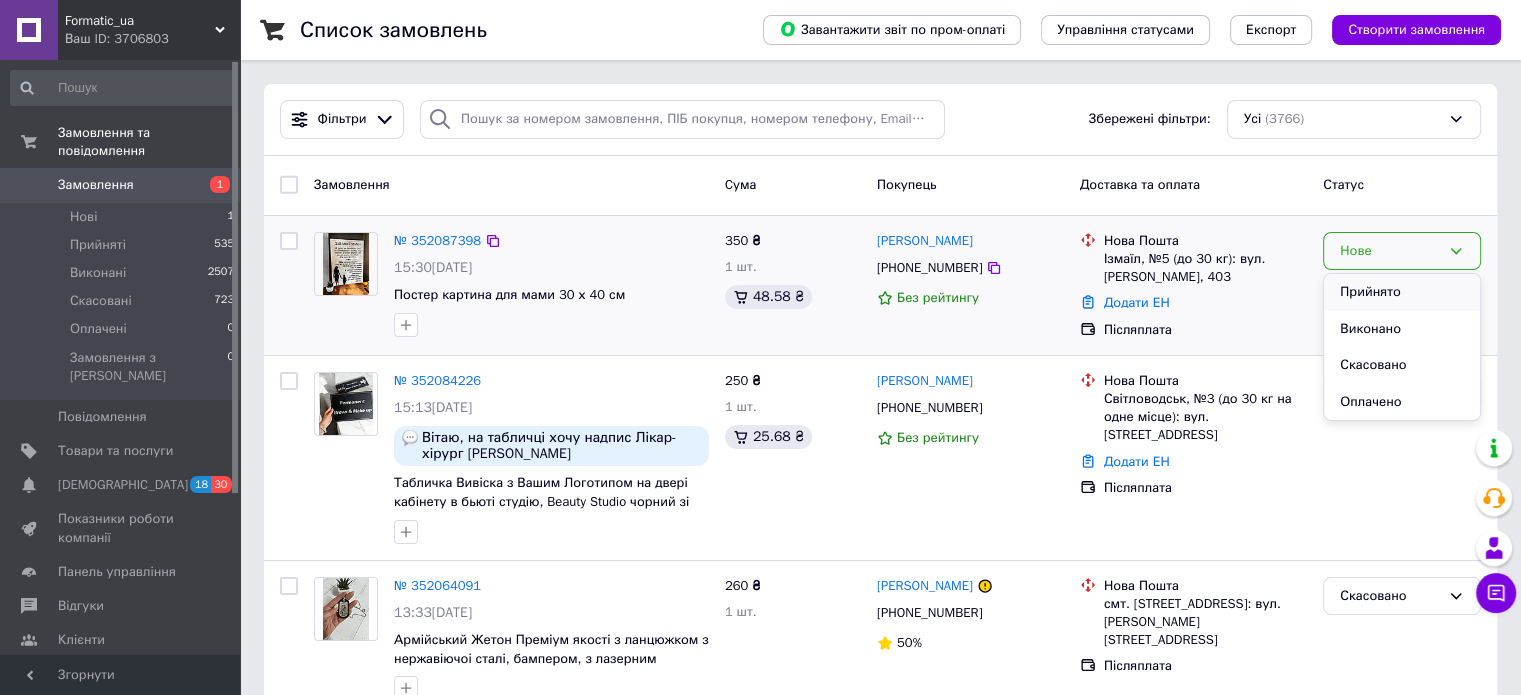 click on "Прийнято" at bounding box center (1402, 292) 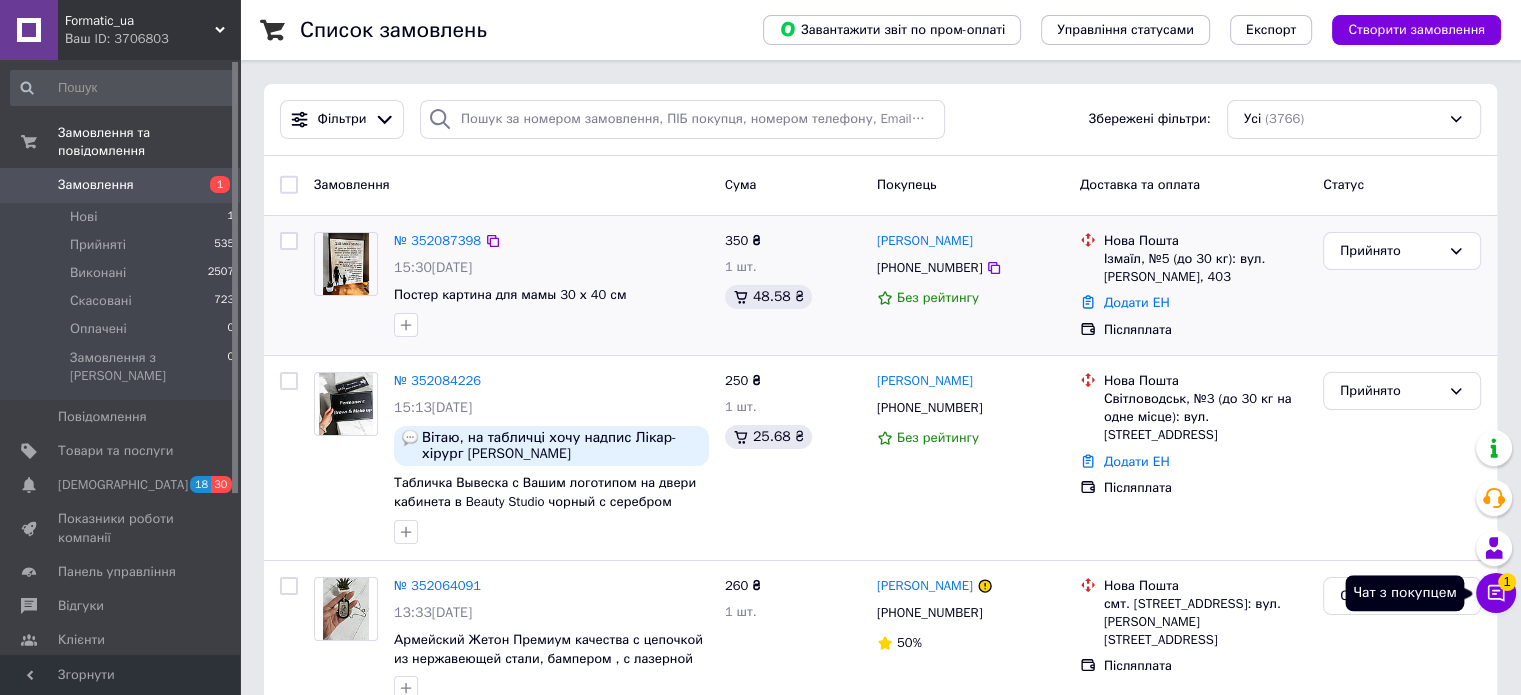 click 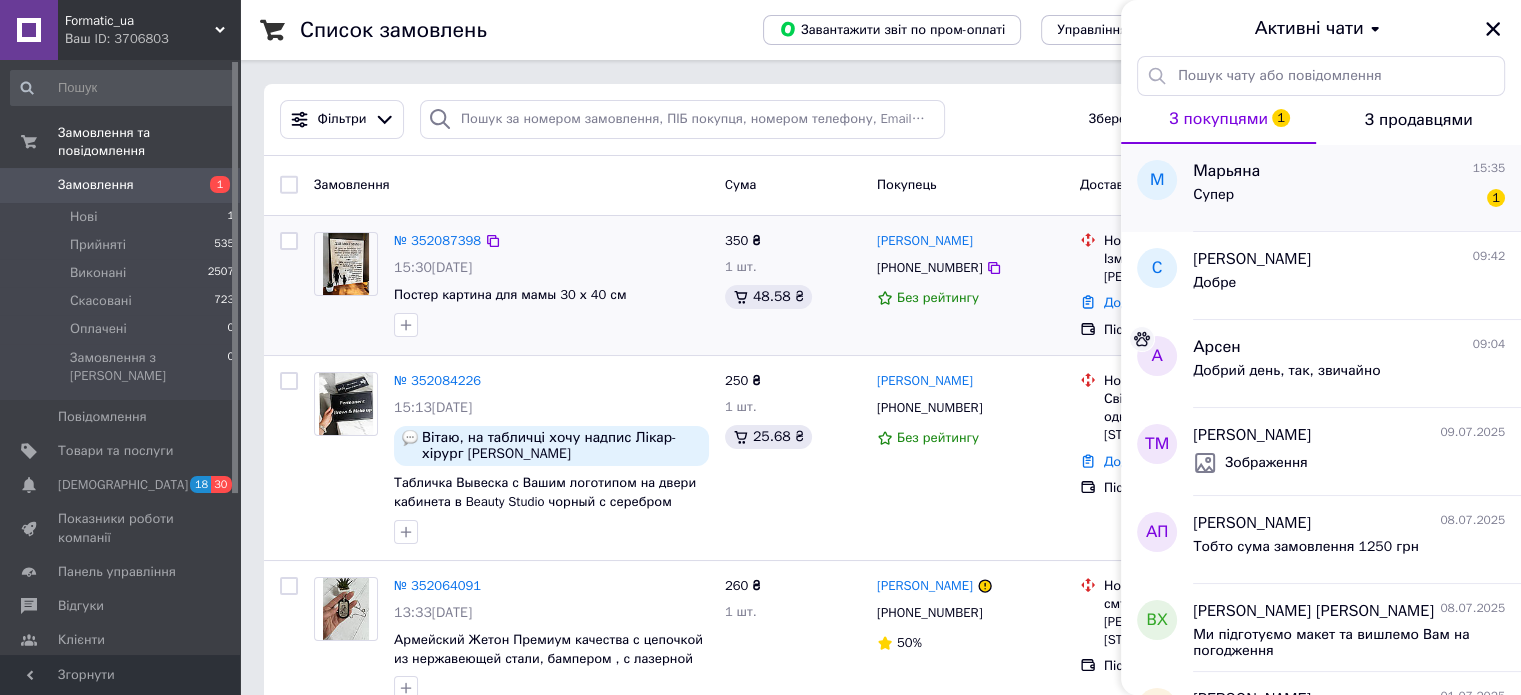 click on "Марьяна 15:35" at bounding box center (1349, 171) 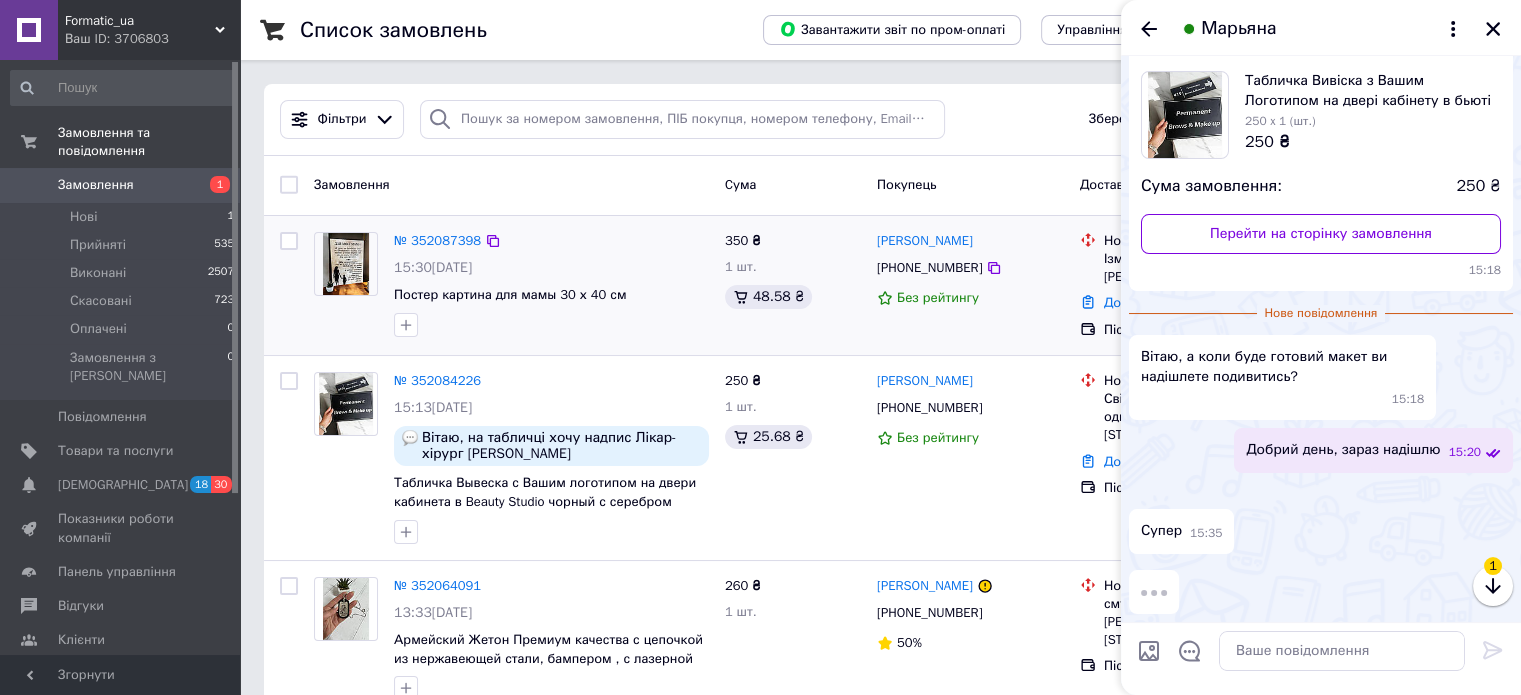 scroll, scrollTop: 208, scrollLeft: 0, axis: vertical 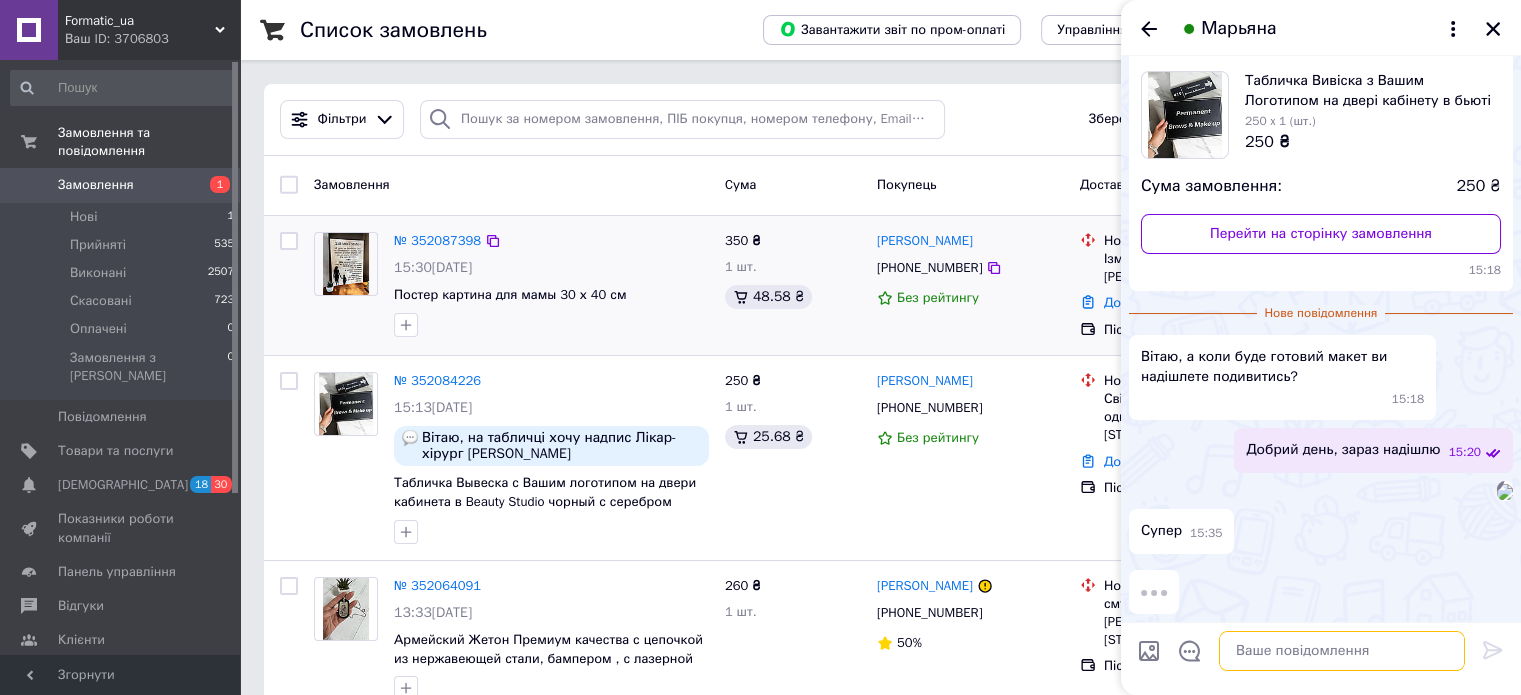 click at bounding box center [1342, 651] 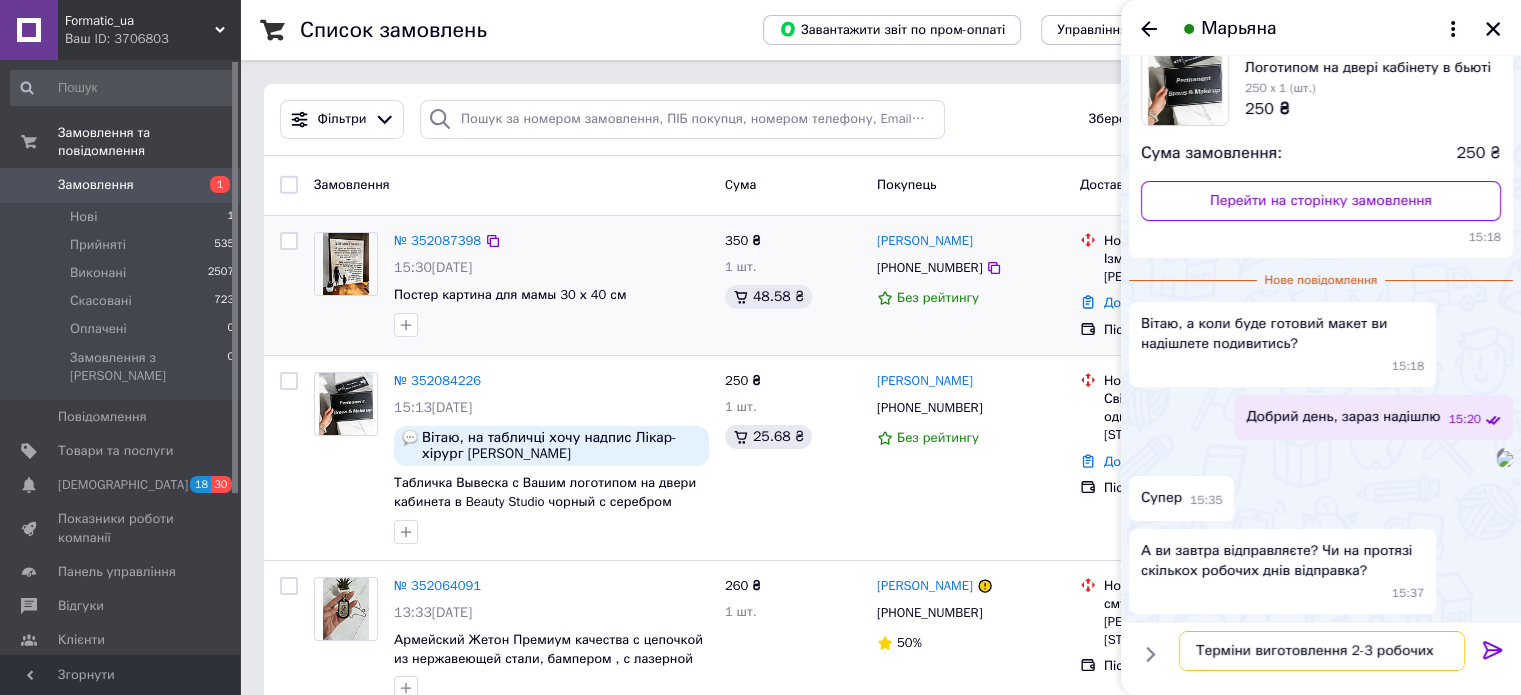 type on "Терміни виготовлення 2-3 робочих дні" 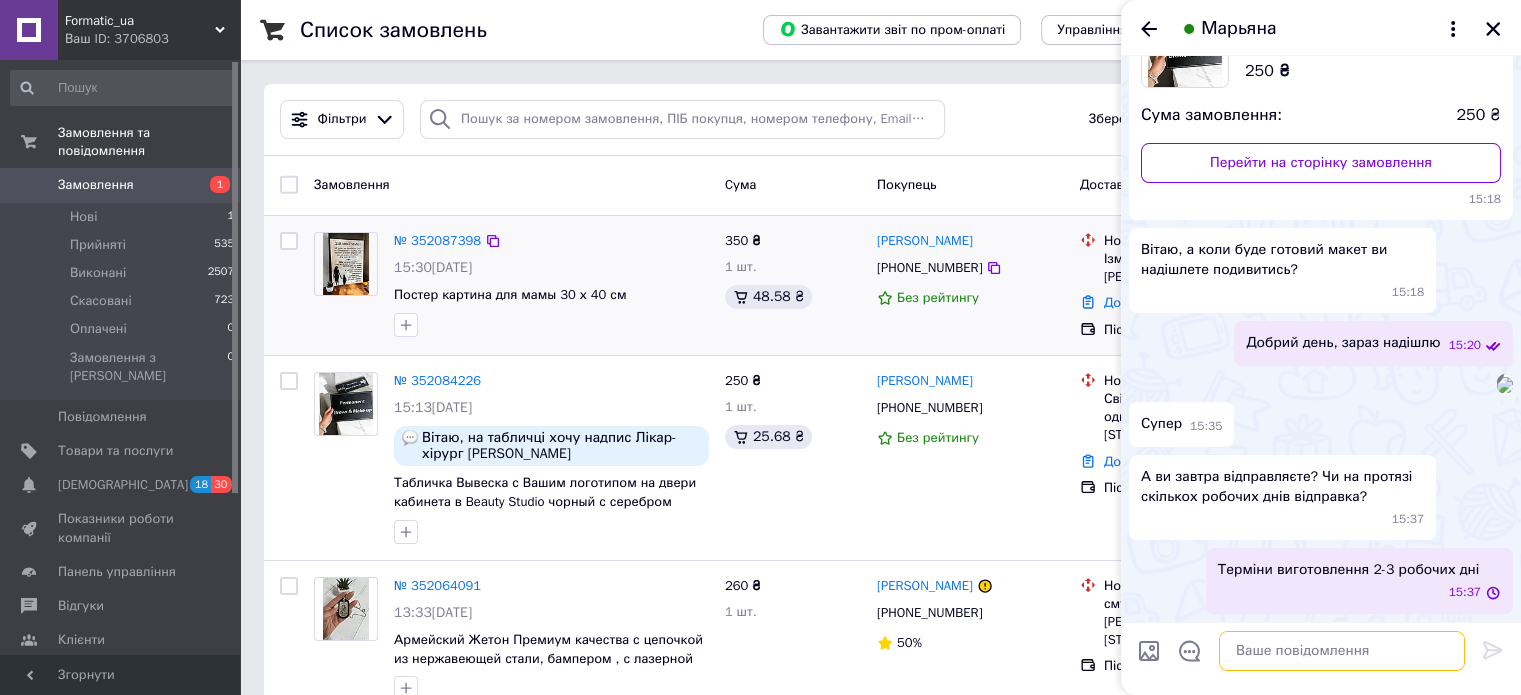 scroll, scrollTop: 279, scrollLeft: 0, axis: vertical 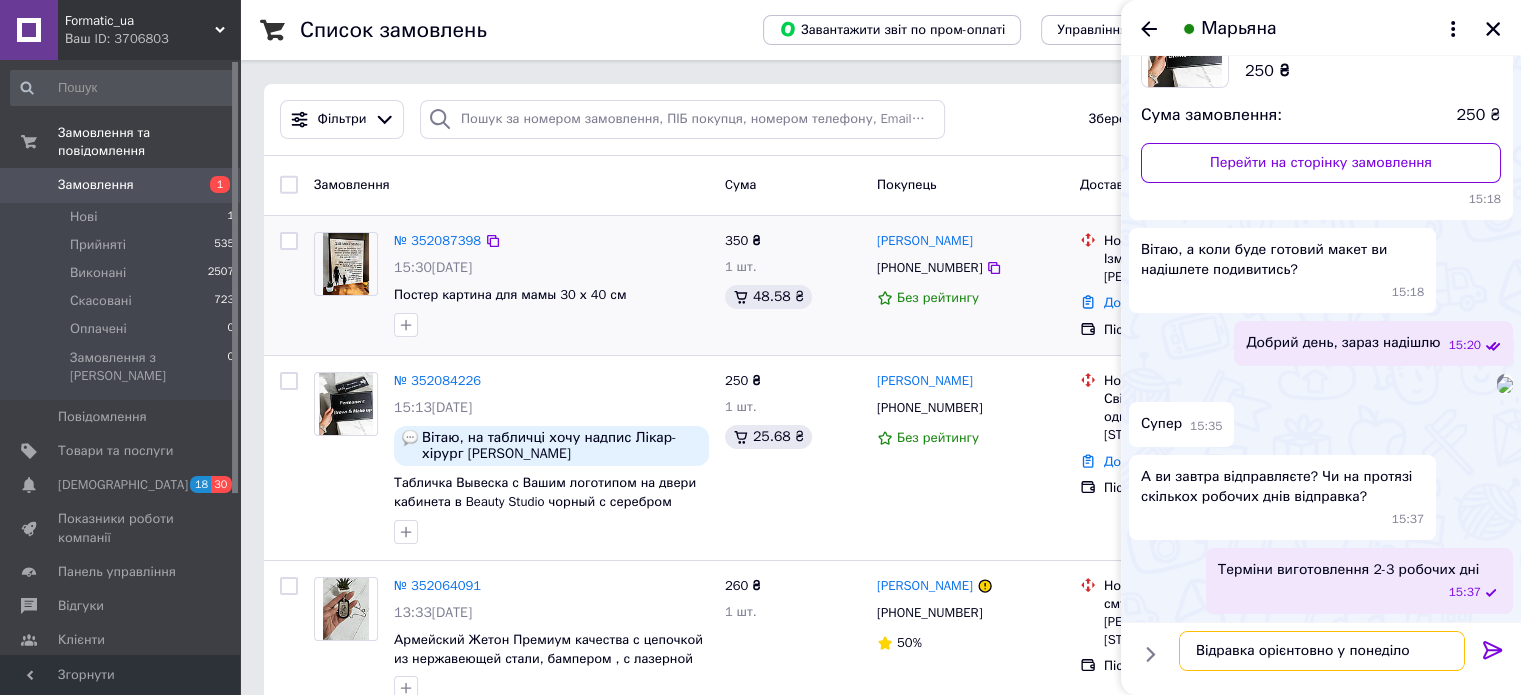 type on "Відравка орієнтовно у понеділок" 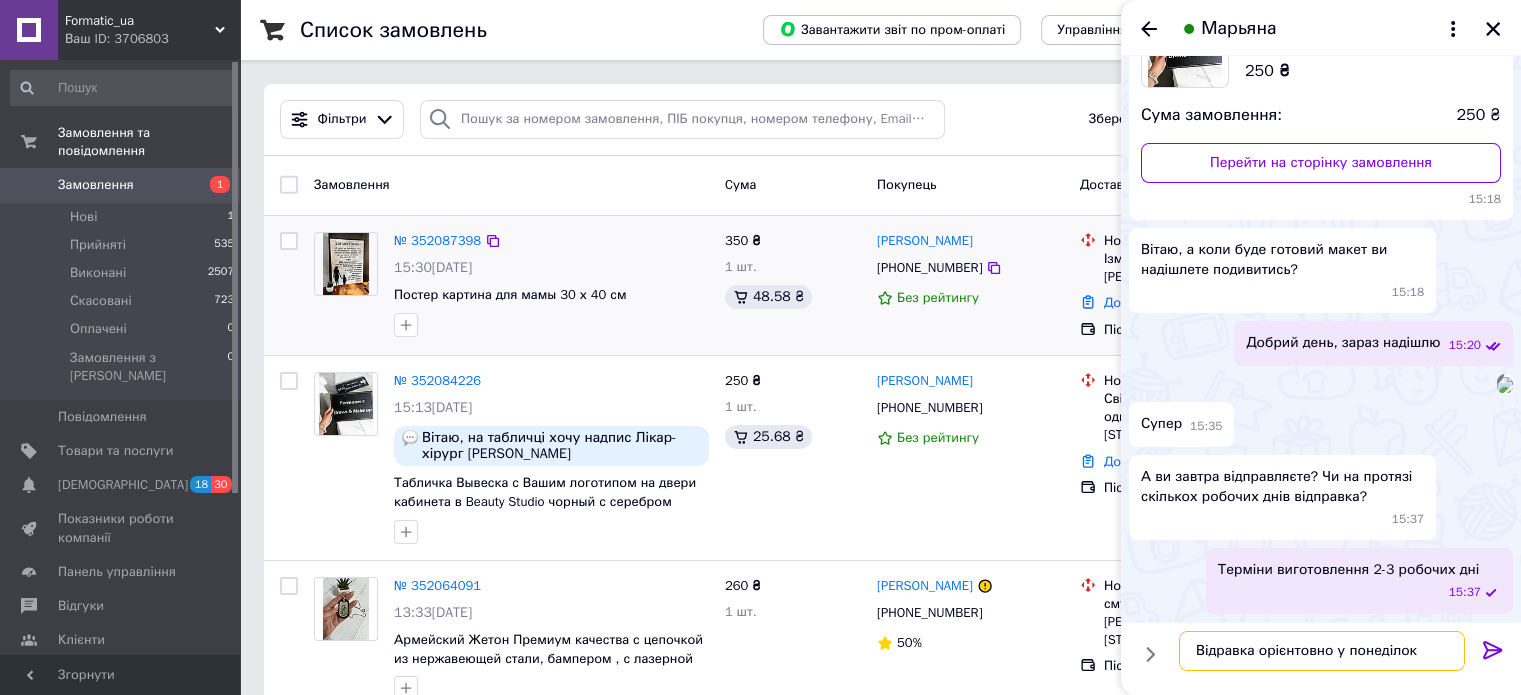 type 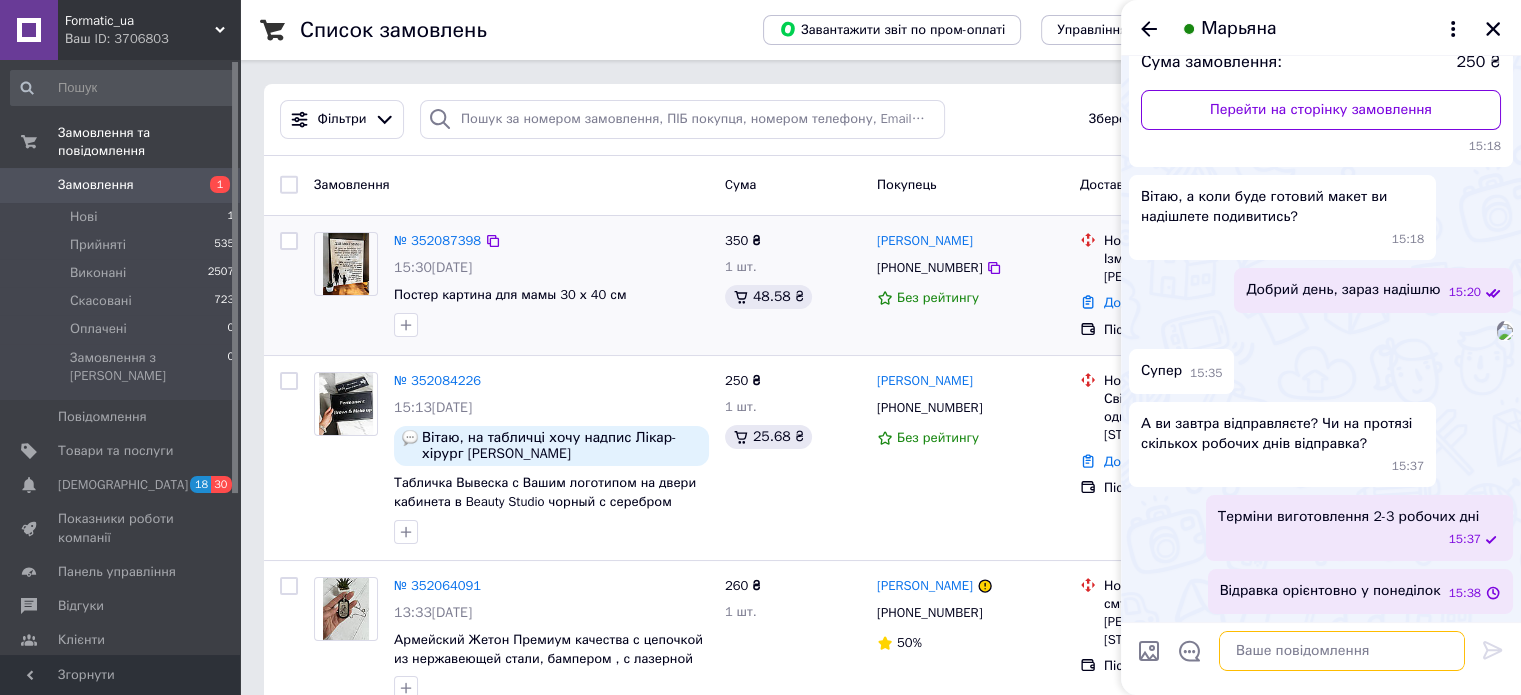 scroll, scrollTop: 332, scrollLeft: 0, axis: vertical 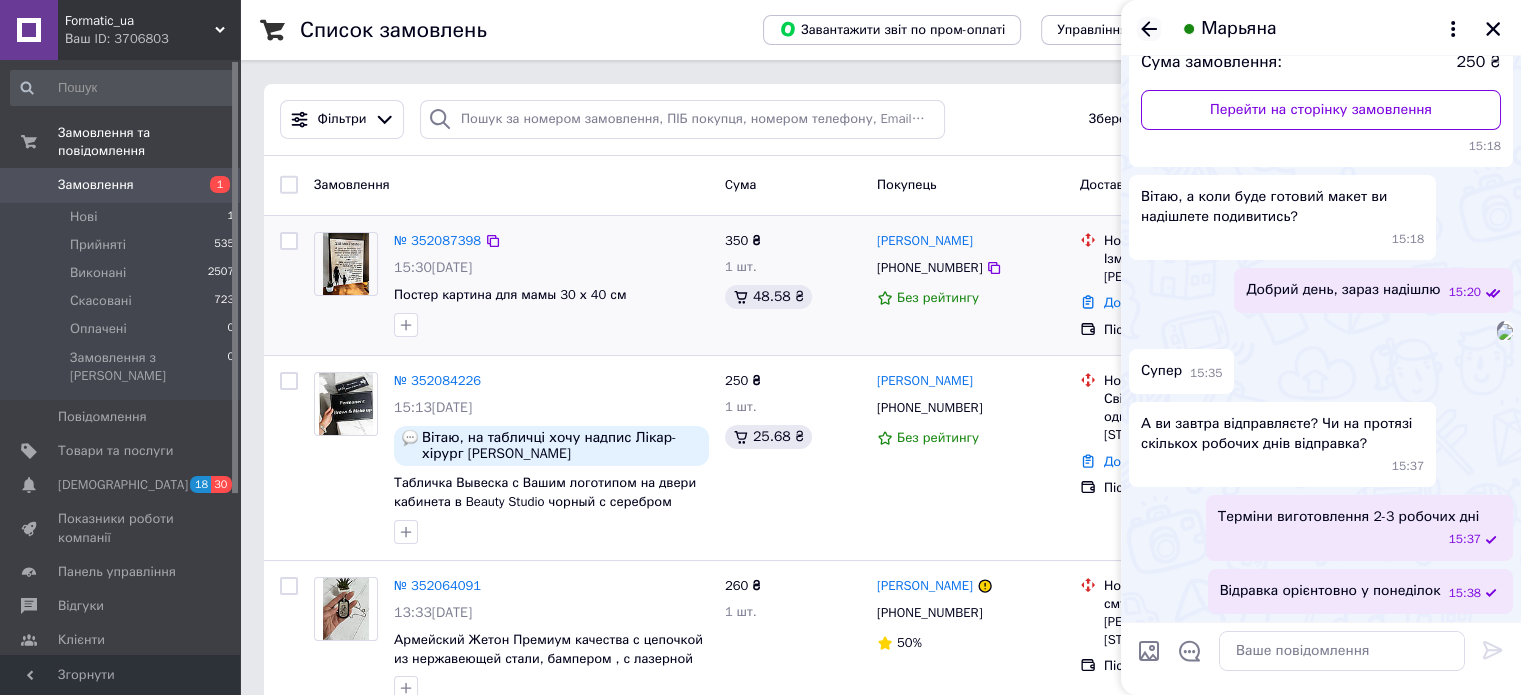 click 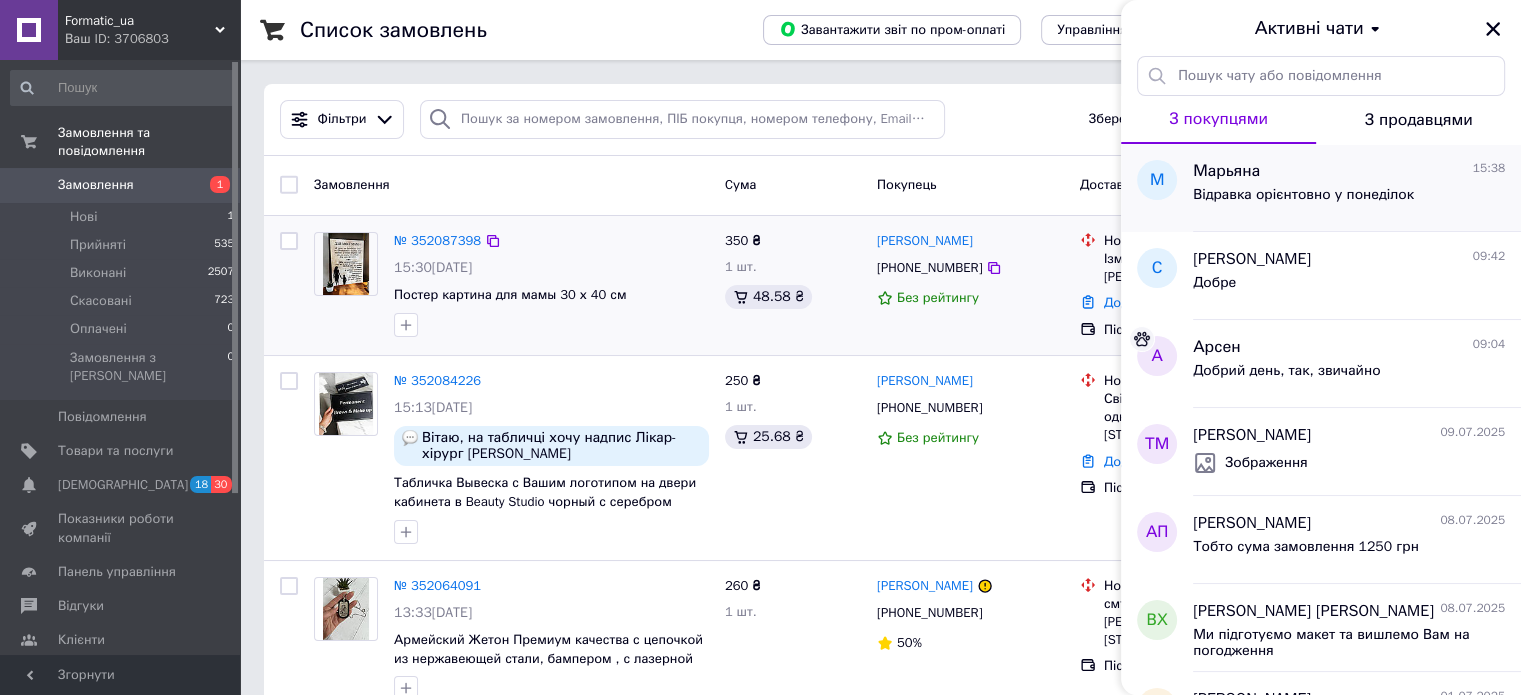 click on "Марьяна 15:38 Відравка орієнтовно у понеділок" at bounding box center [1357, 188] 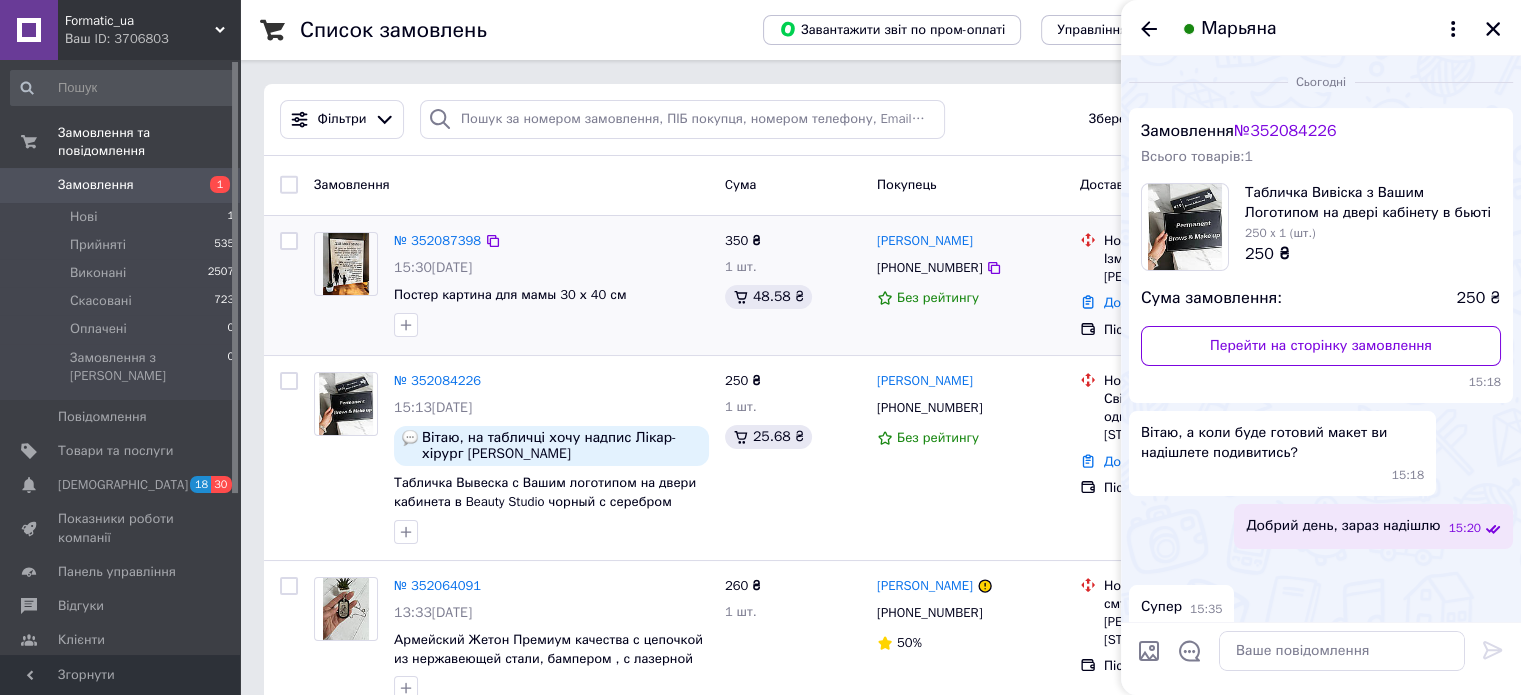 scroll, scrollTop: 332, scrollLeft: 0, axis: vertical 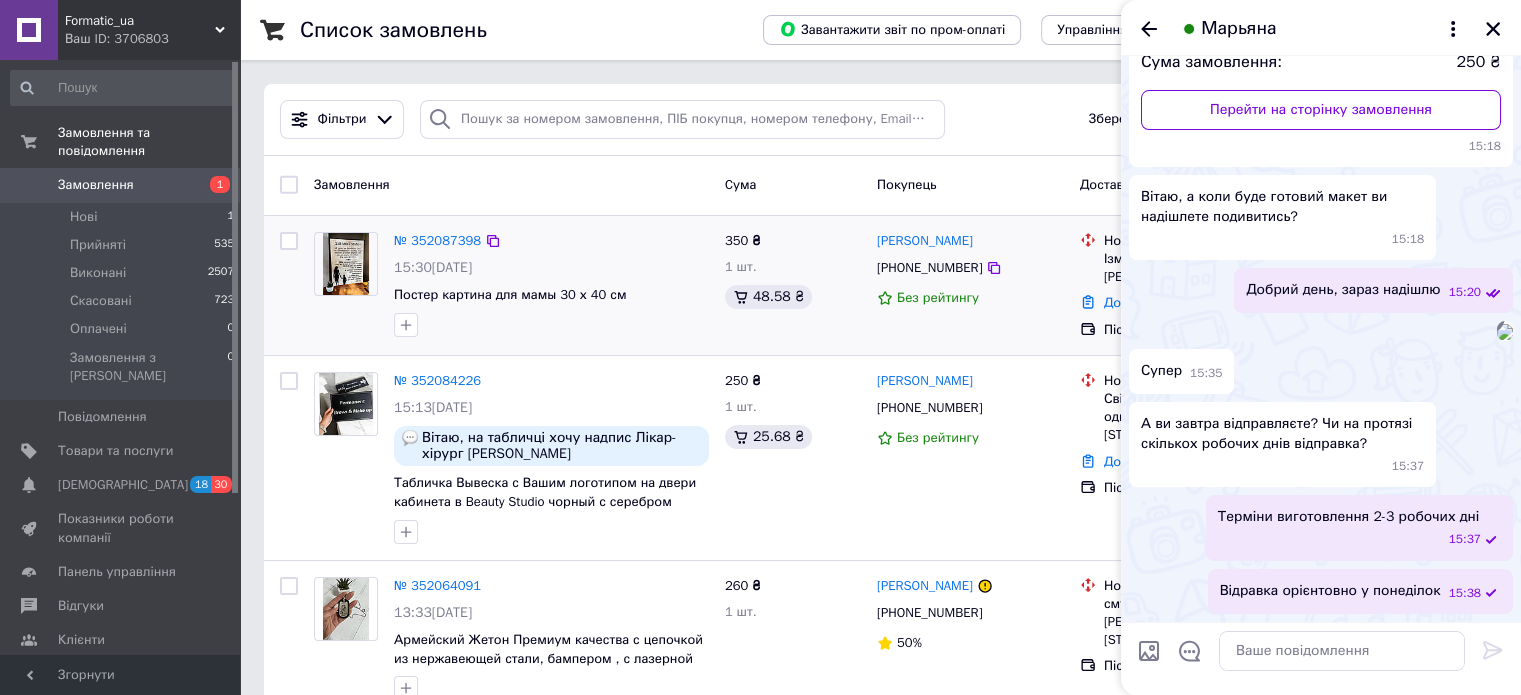 click on "Відравка орієнтовно у понеділок" at bounding box center (1330, 591) 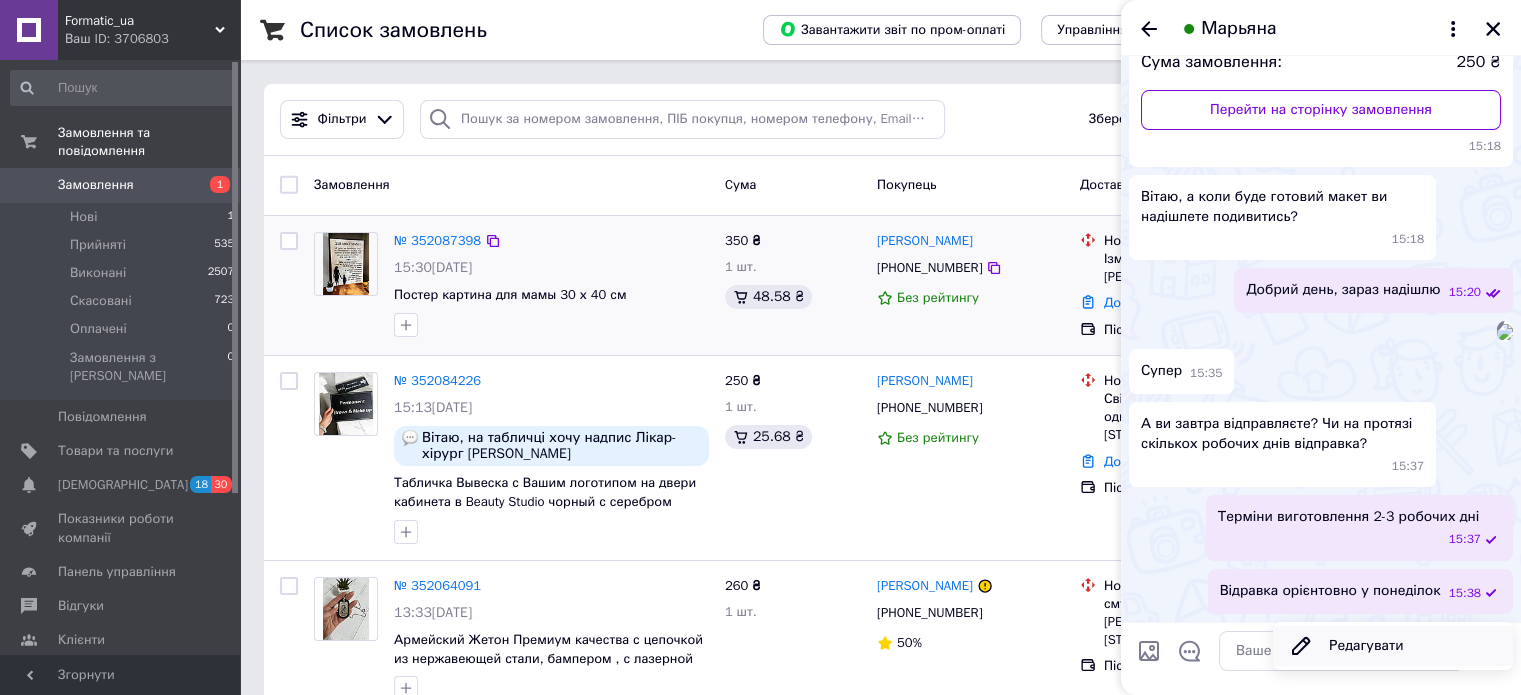click on "Редагувати" at bounding box center (1393, 646) 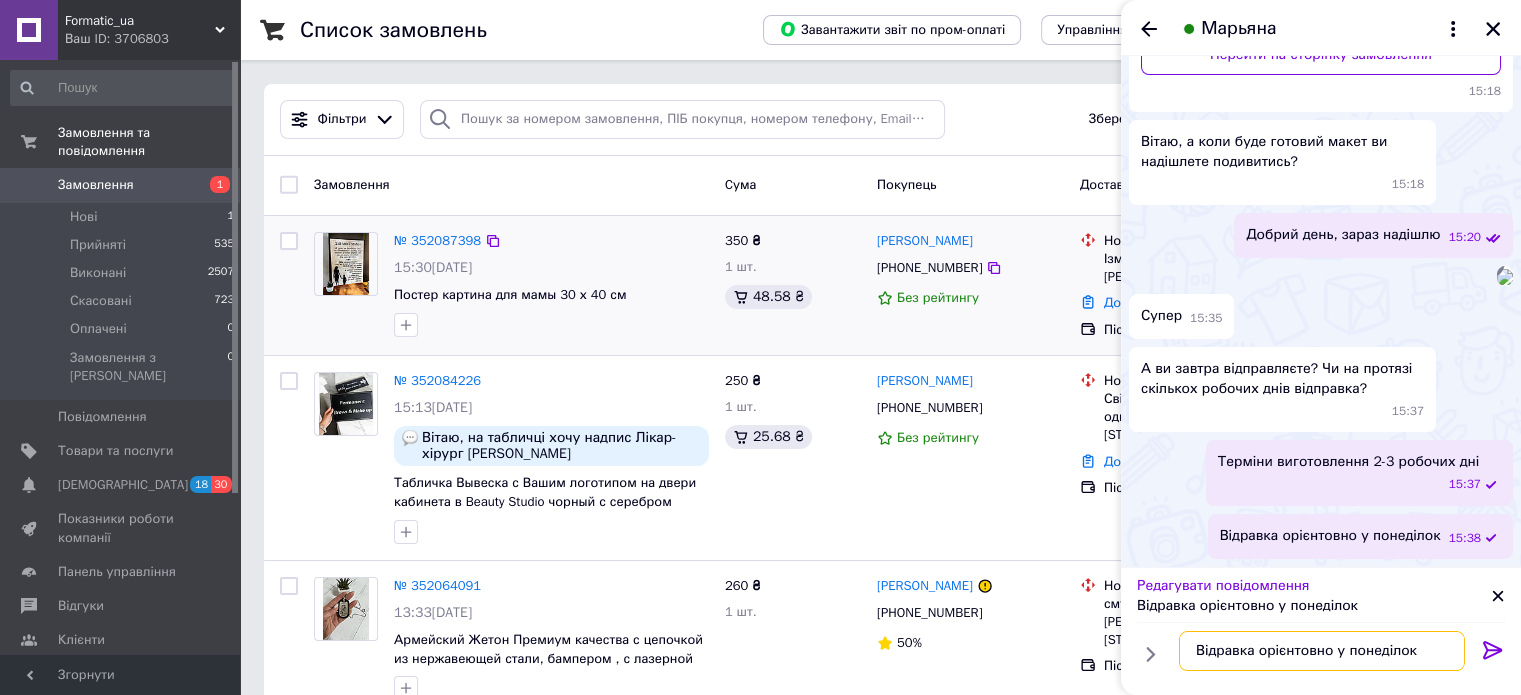 click on "Відравка орієнтовно у понеділок" at bounding box center [1322, 651] 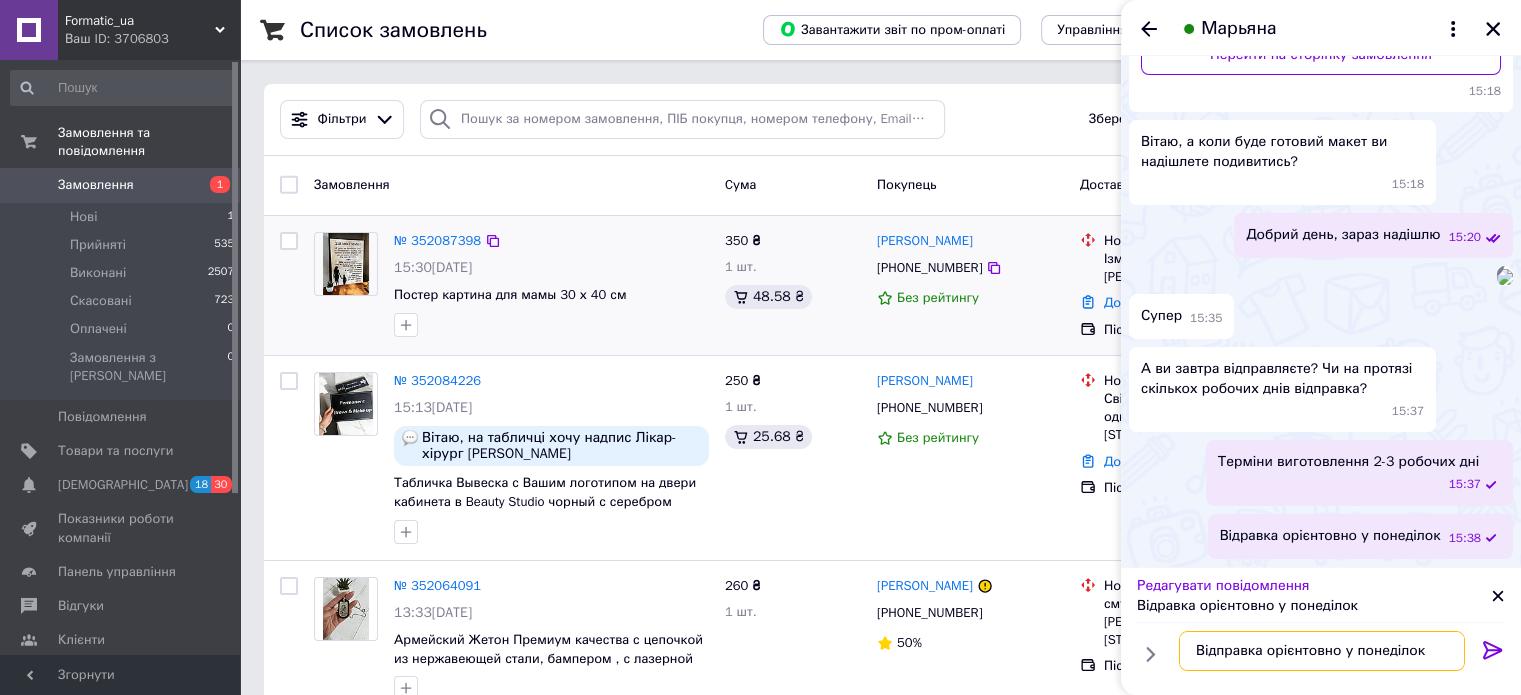 type on "Відправка орієнтовно у понеділок" 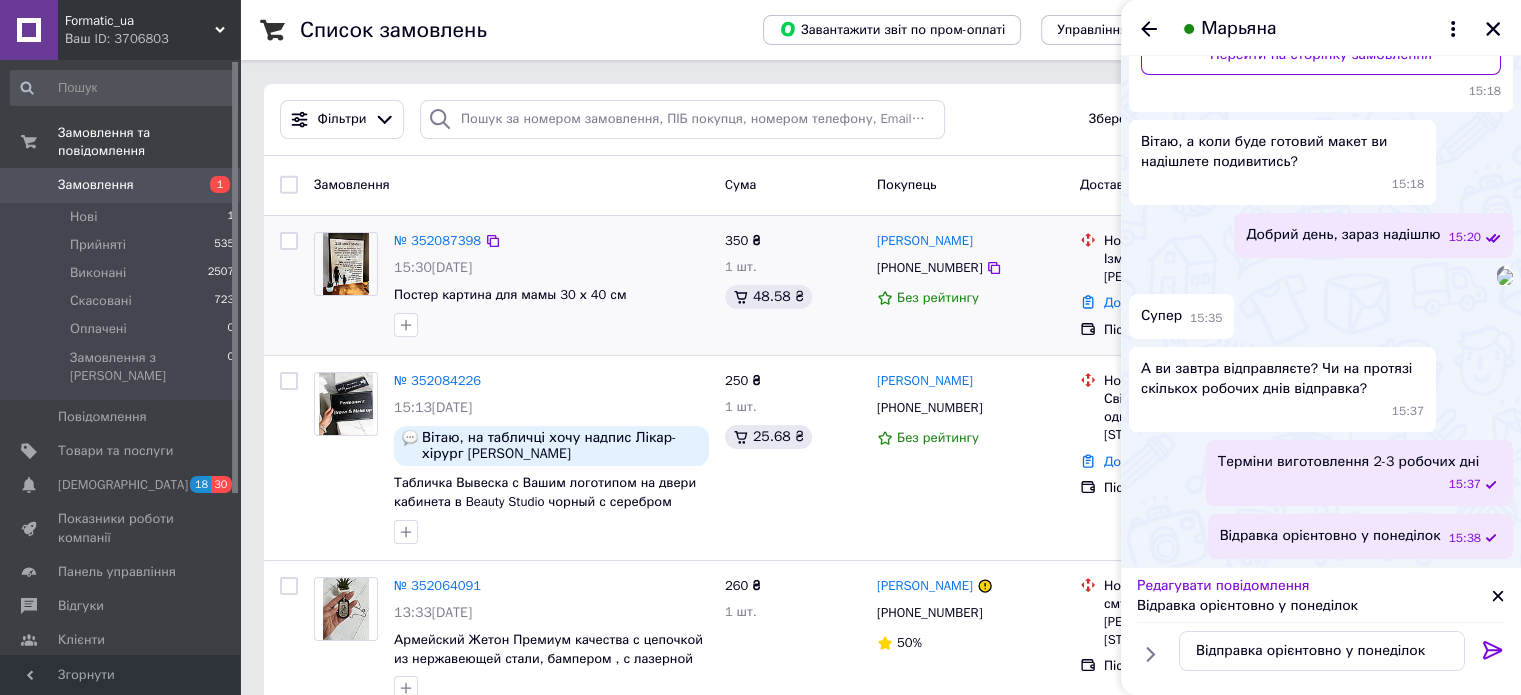 click 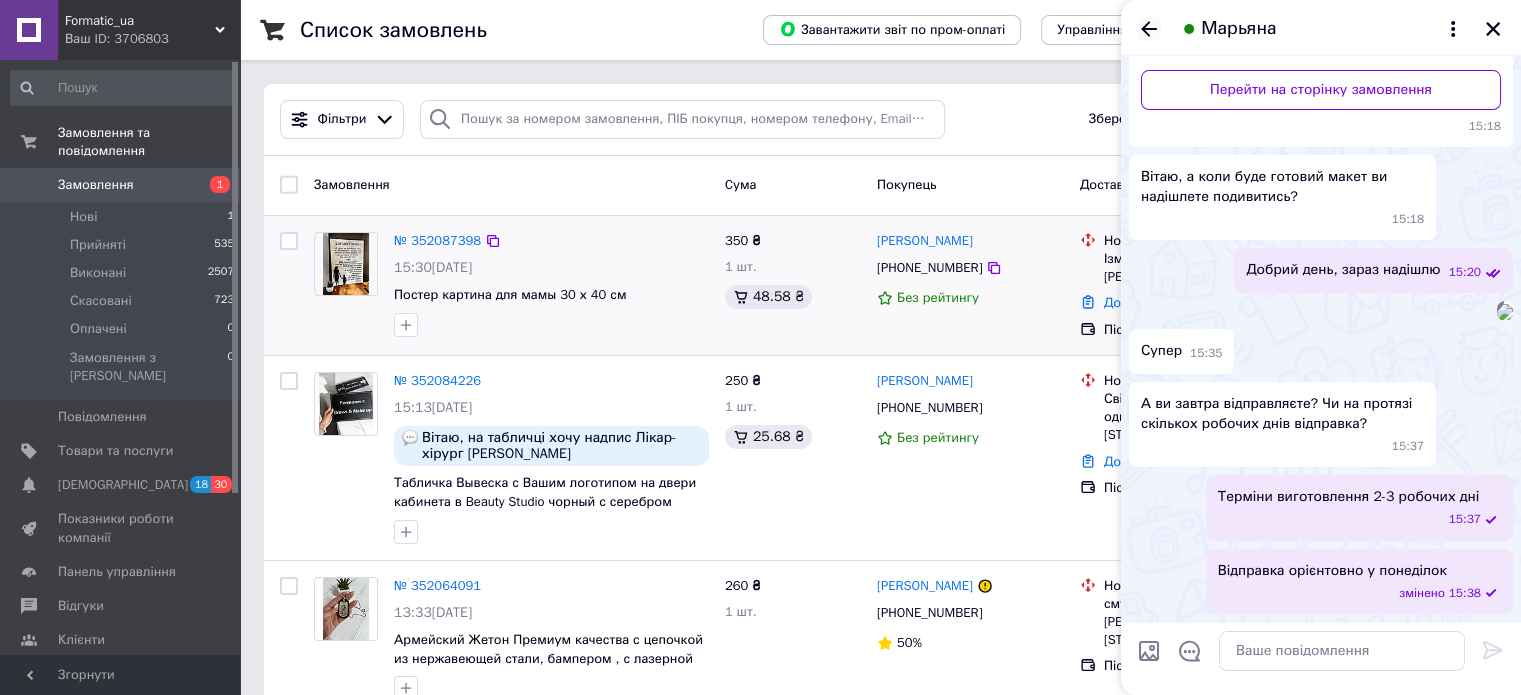 click 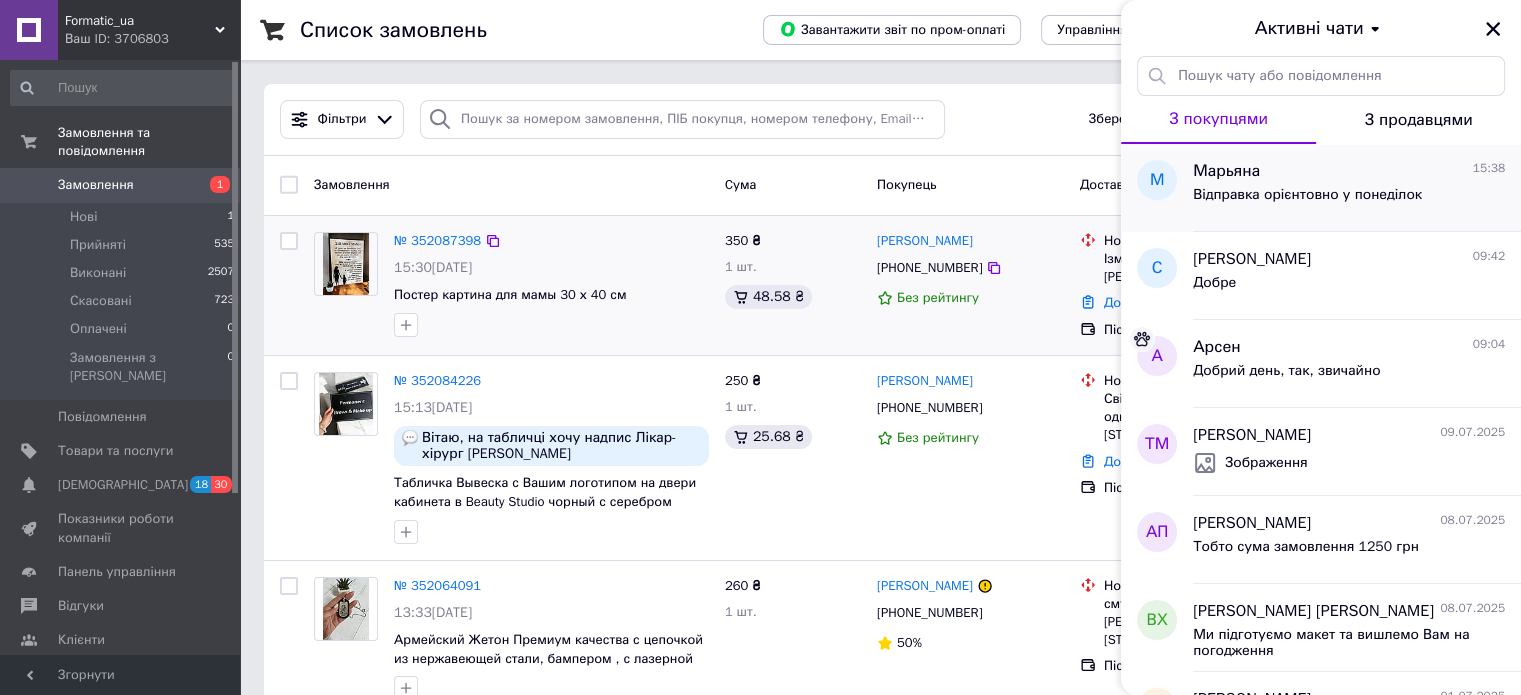 click on "Марьяна 15:38" at bounding box center (1349, 171) 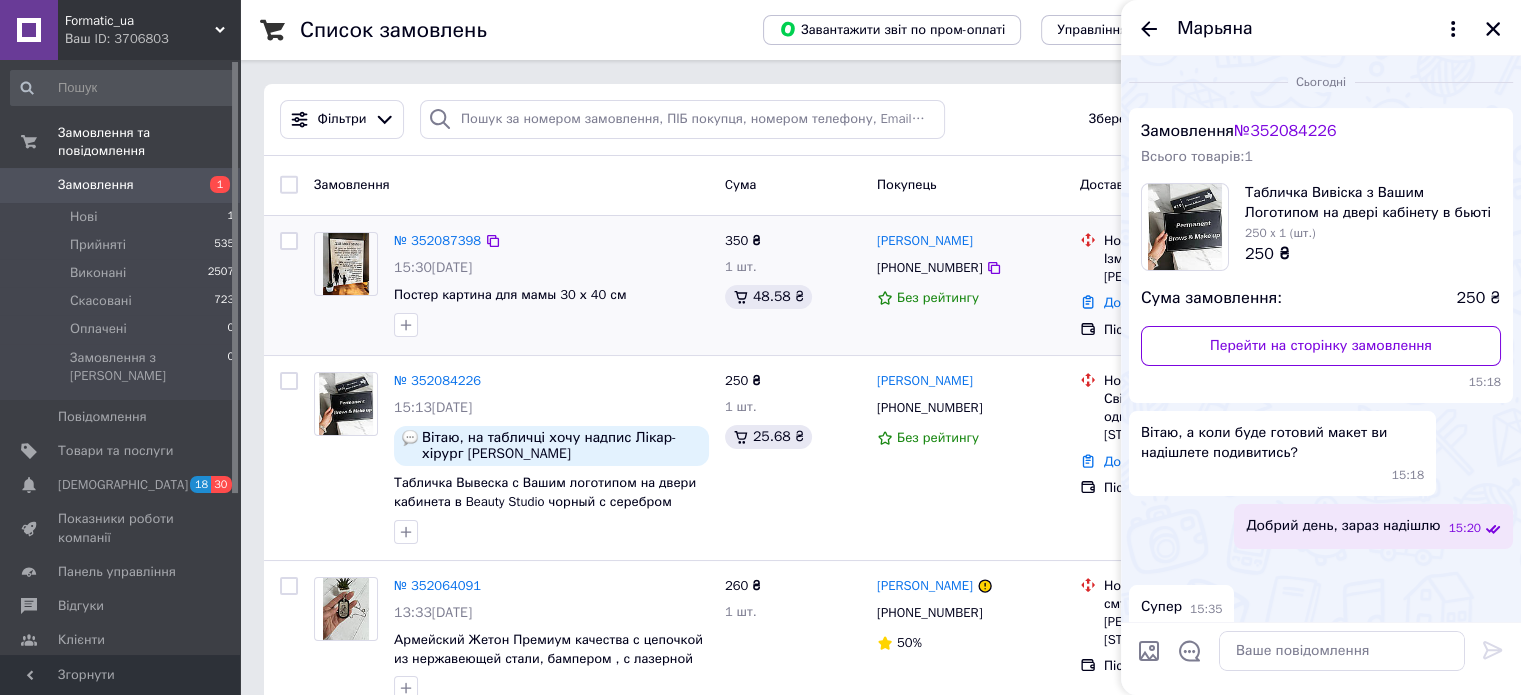 scroll, scrollTop: 352, scrollLeft: 0, axis: vertical 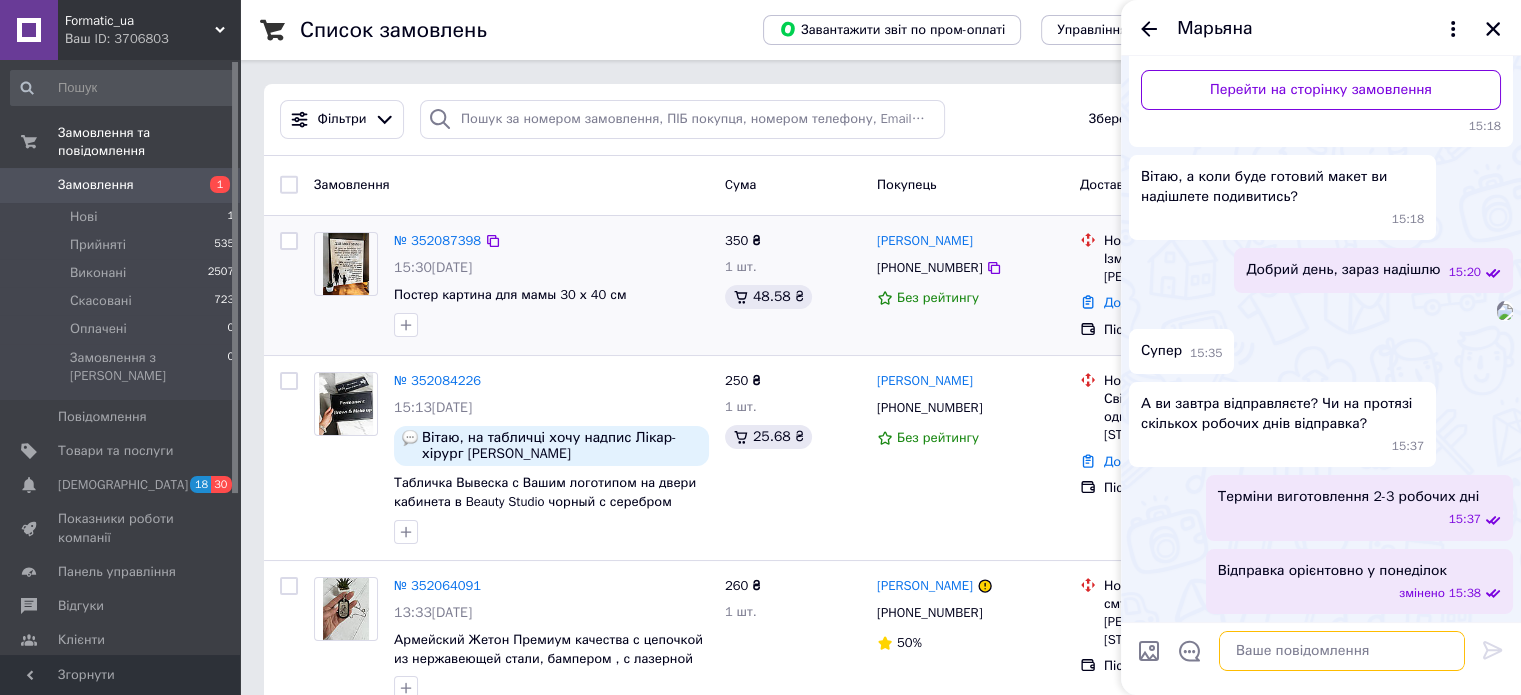 click at bounding box center (1342, 651) 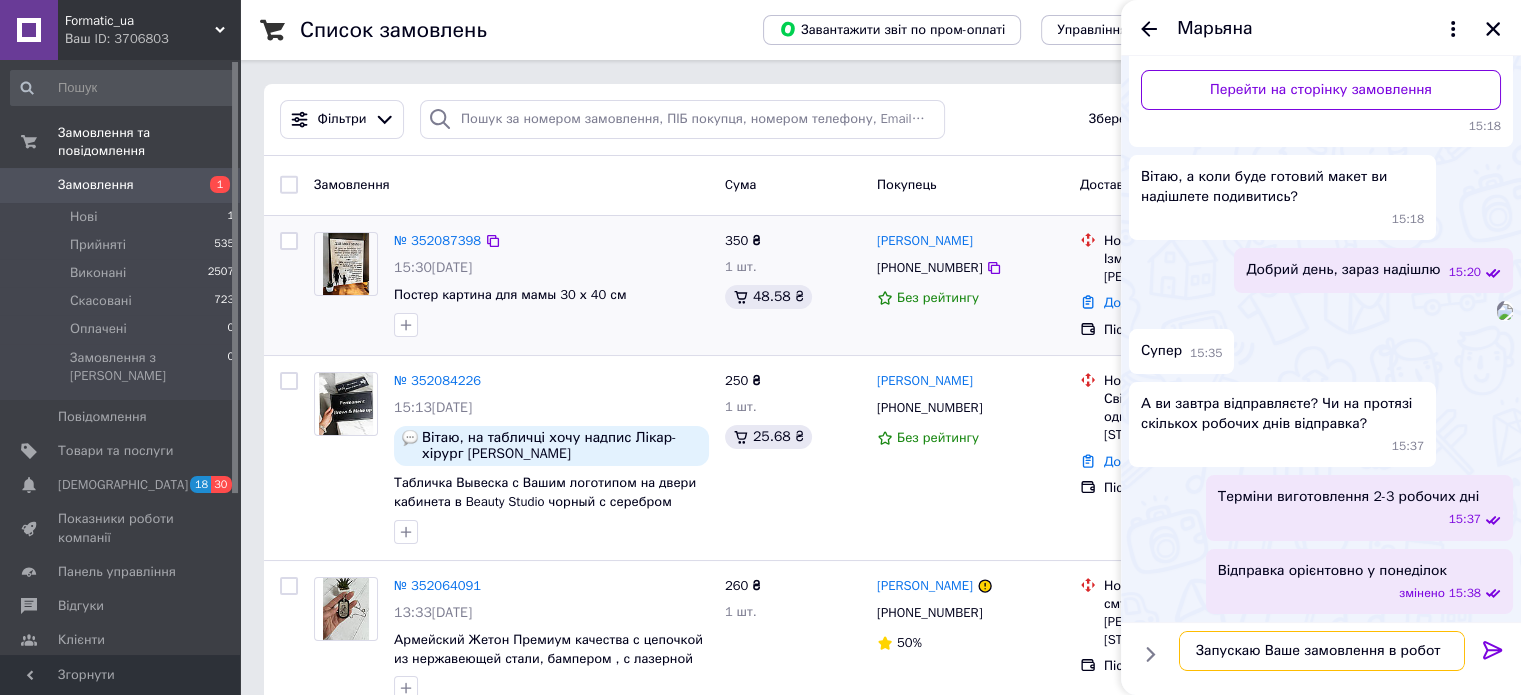 type on "Запускаю Ваше замовлення в роботу" 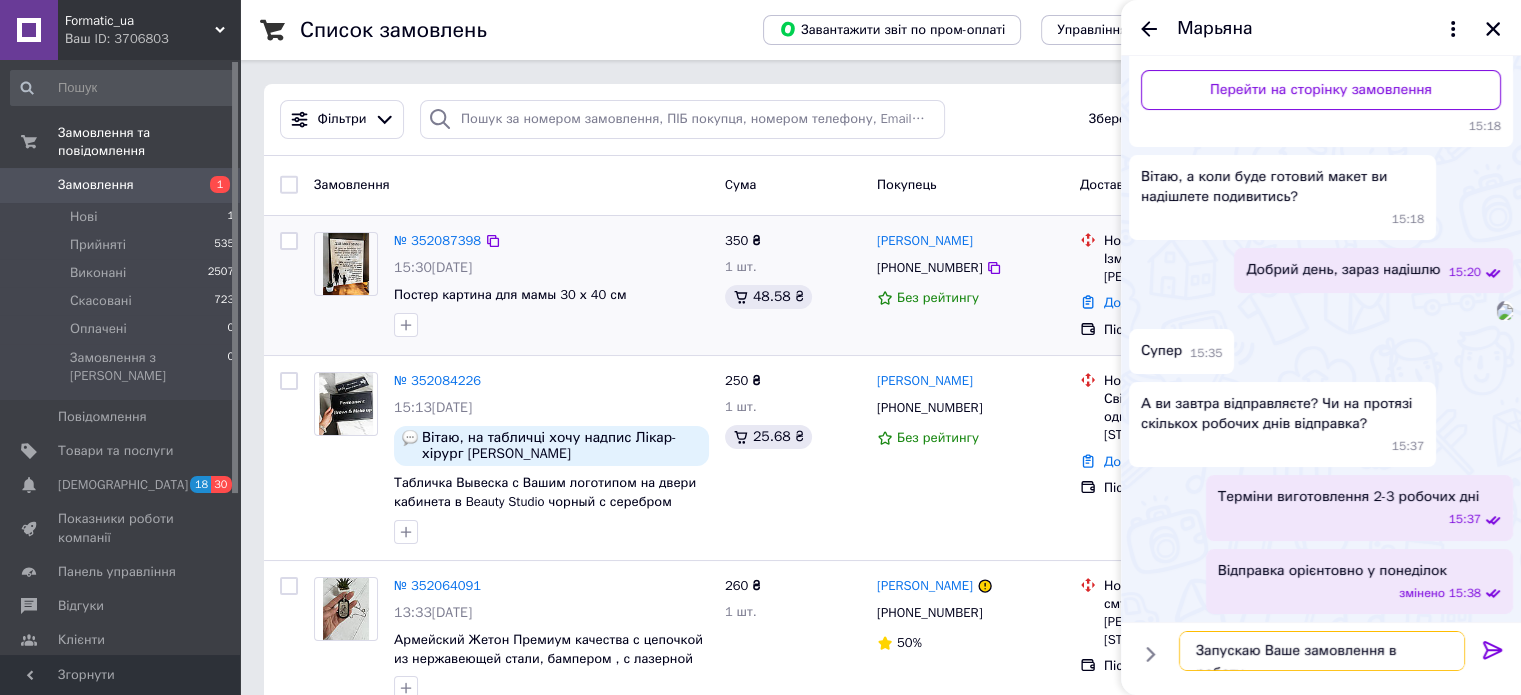 type 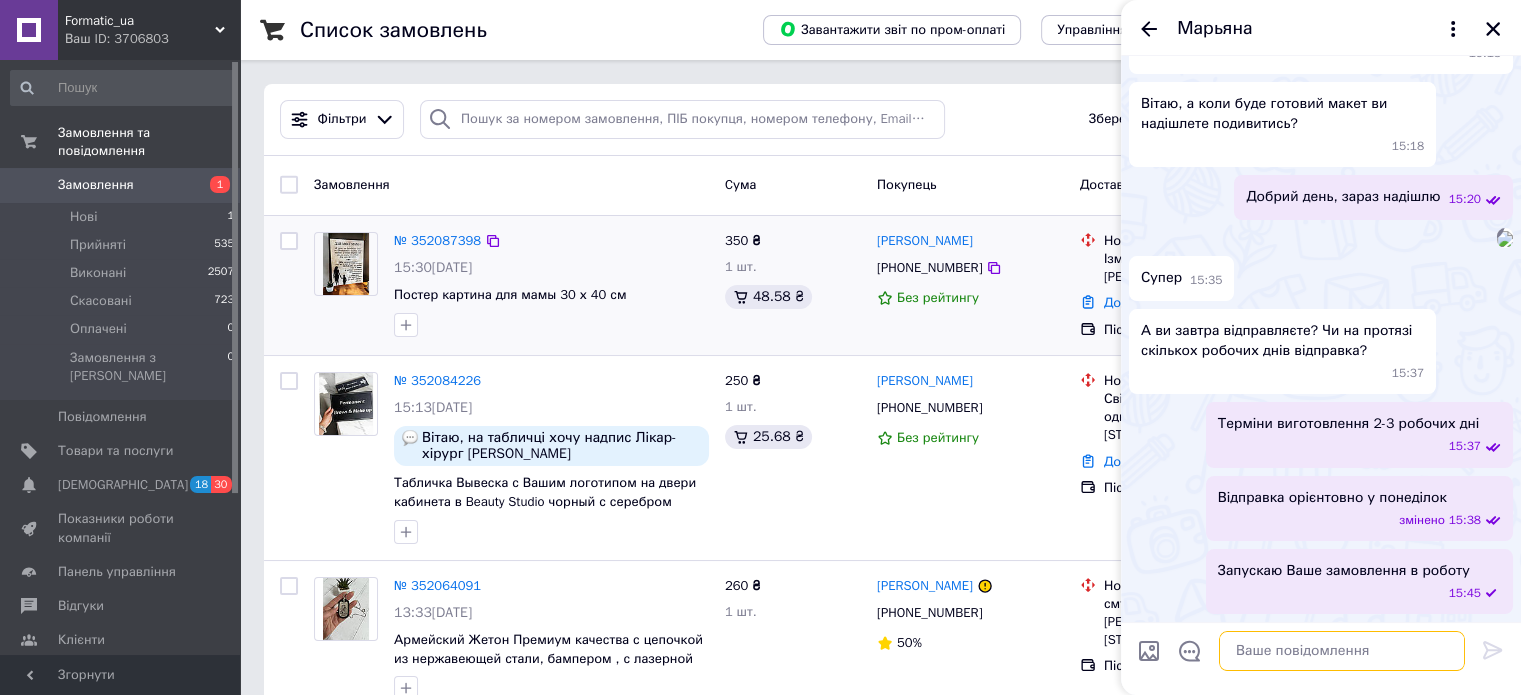 scroll, scrollTop: 425, scrollLeft: 0, axis: vertical 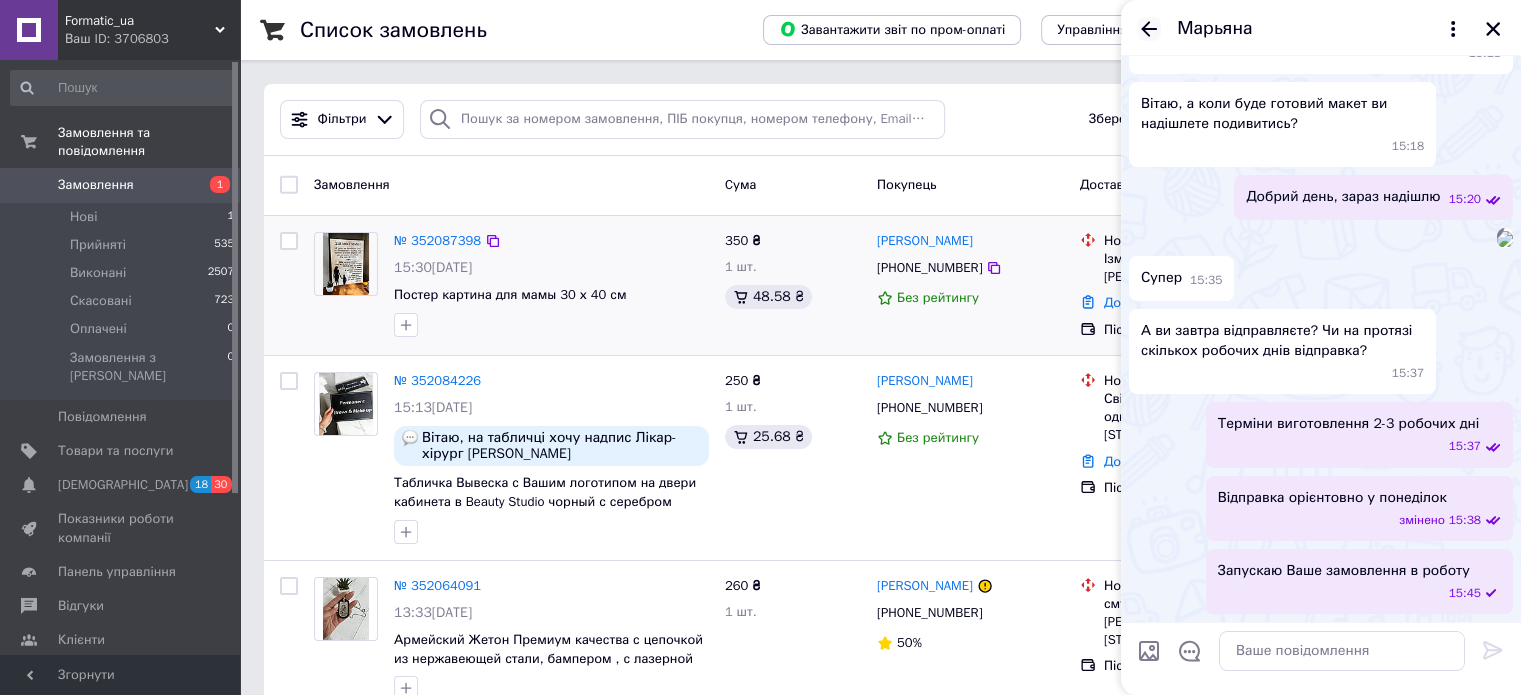 click 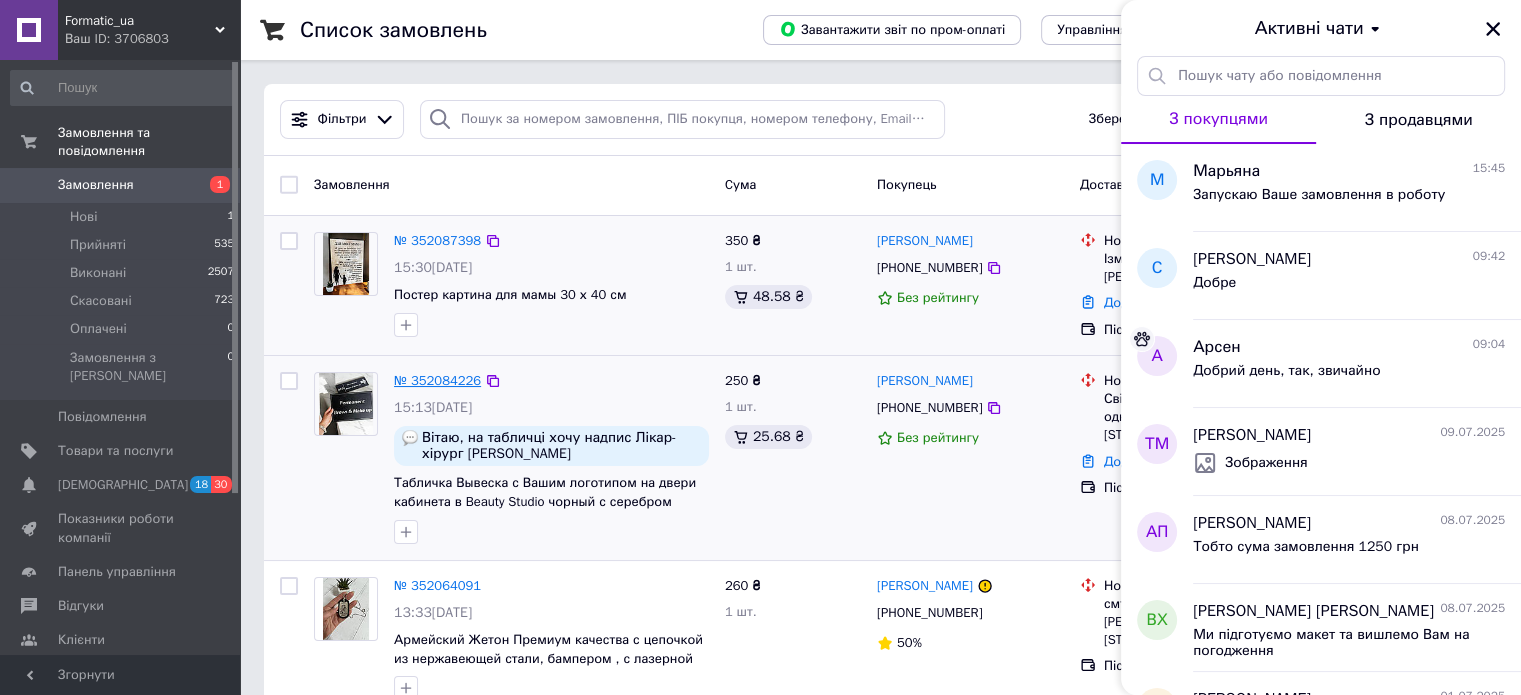 click on "№ 352084226" at bounding box center [437, 380] 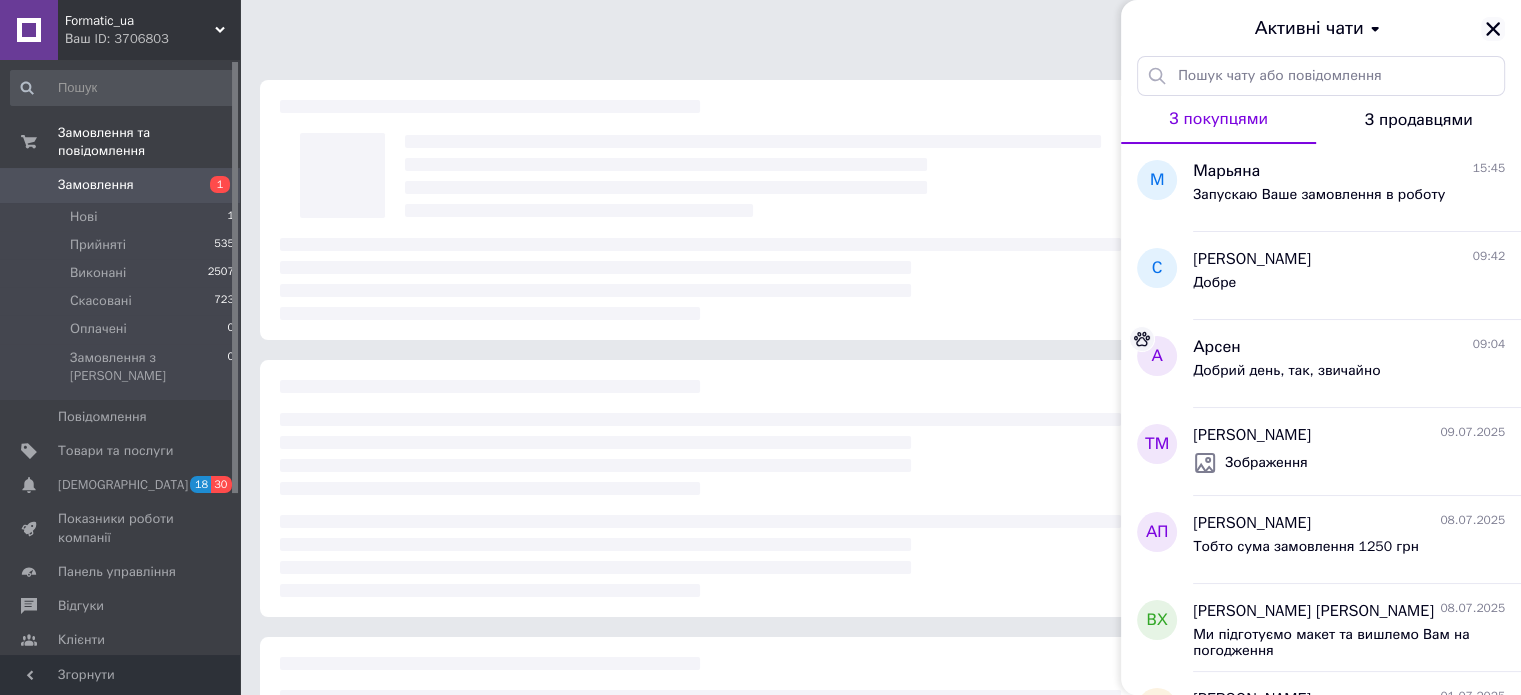 click 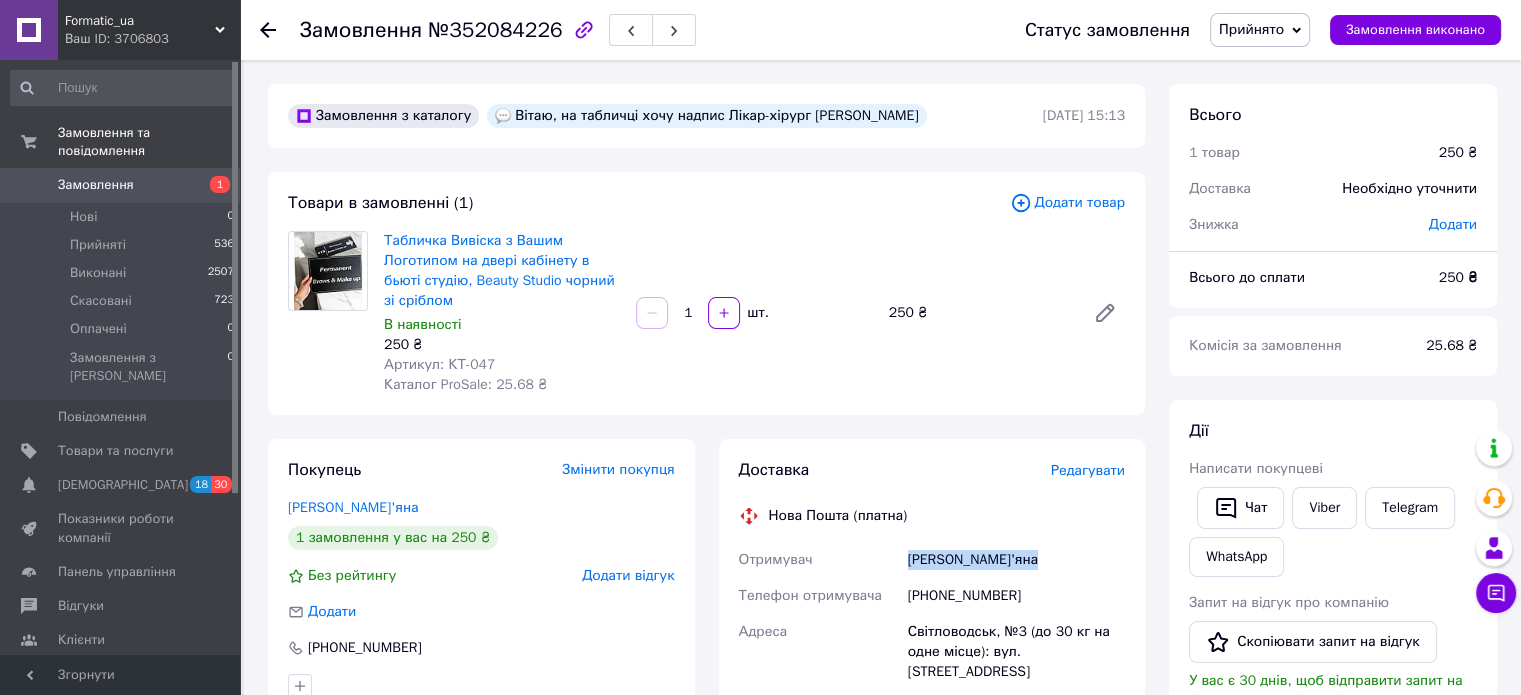 drag, startPoint x: 962, startPoint y: 559, endPoint x: 1046, endPoint y: 562, distance: 84.05355 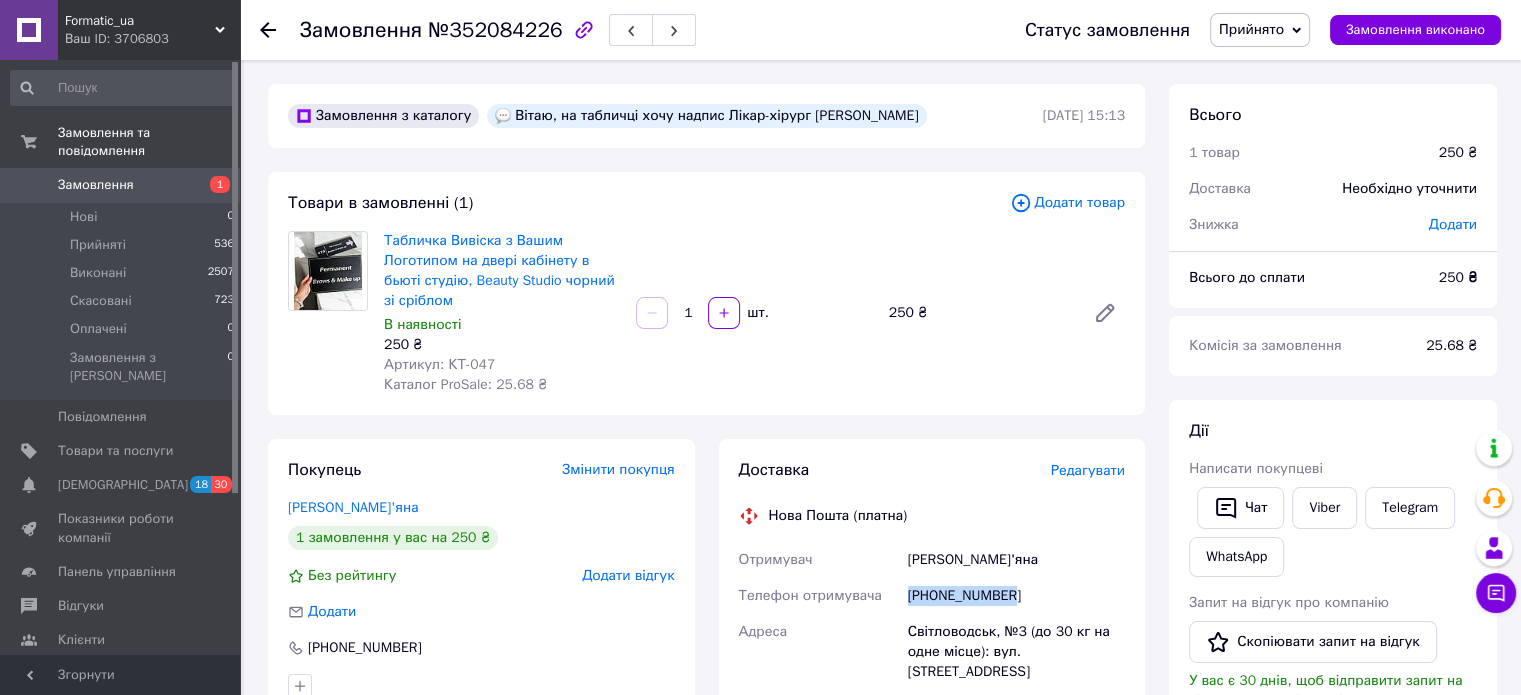 drag, startPoint x: 902, startPoint y: 601, endPoint x: 1012, endPoint y: 589, distance: 110.65261 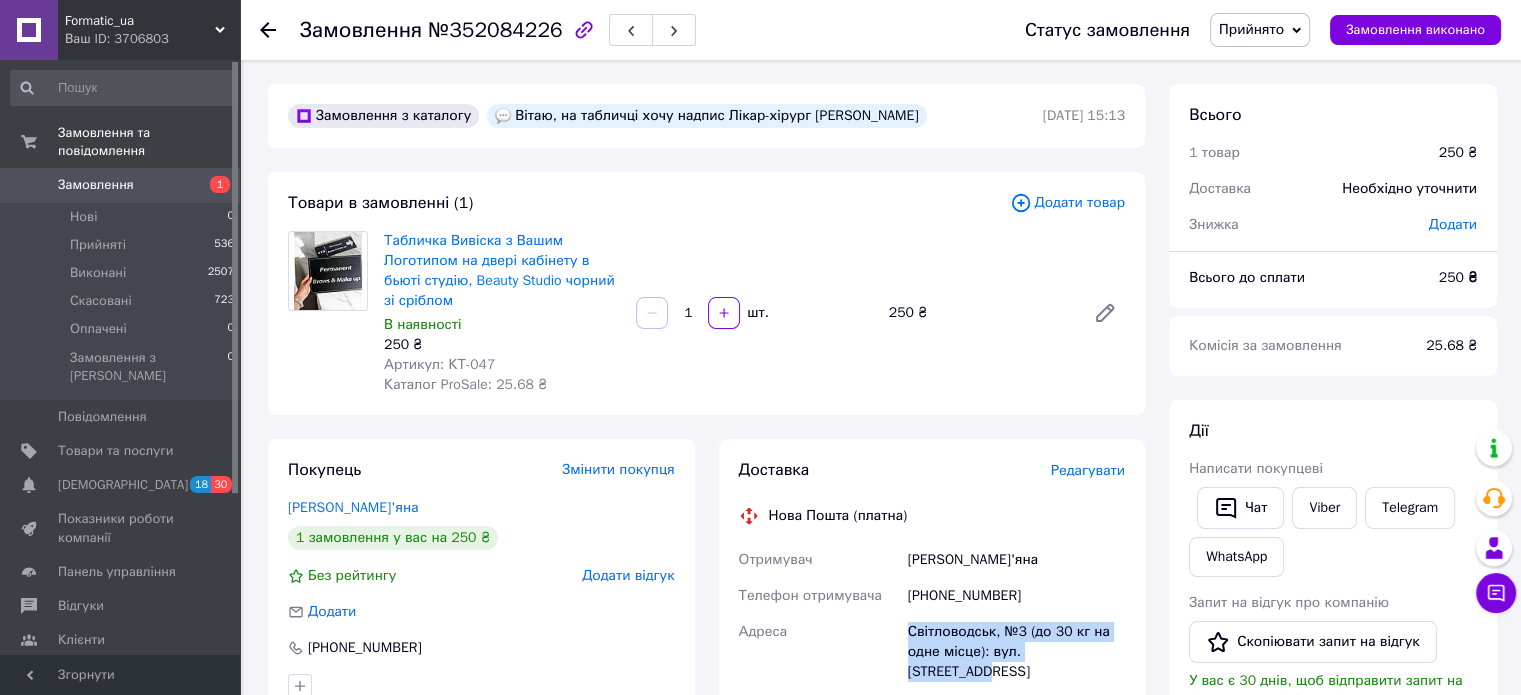 drag, startPoint x: 906, startPoint y: 627, endPoint x: 1114, endPoint y: 649, distance: 209.16023 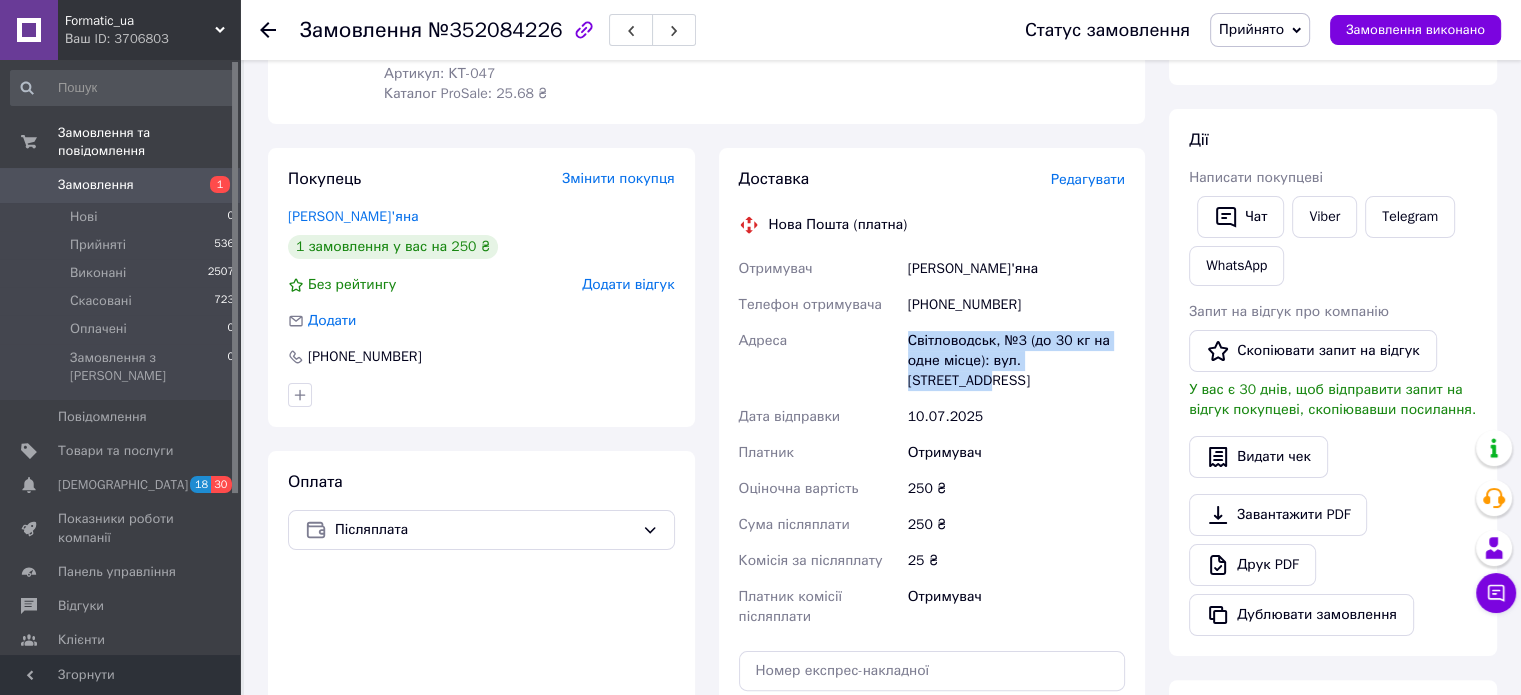 scroll, scrollTop: 300, scrollLeft: 0, axis: vertical 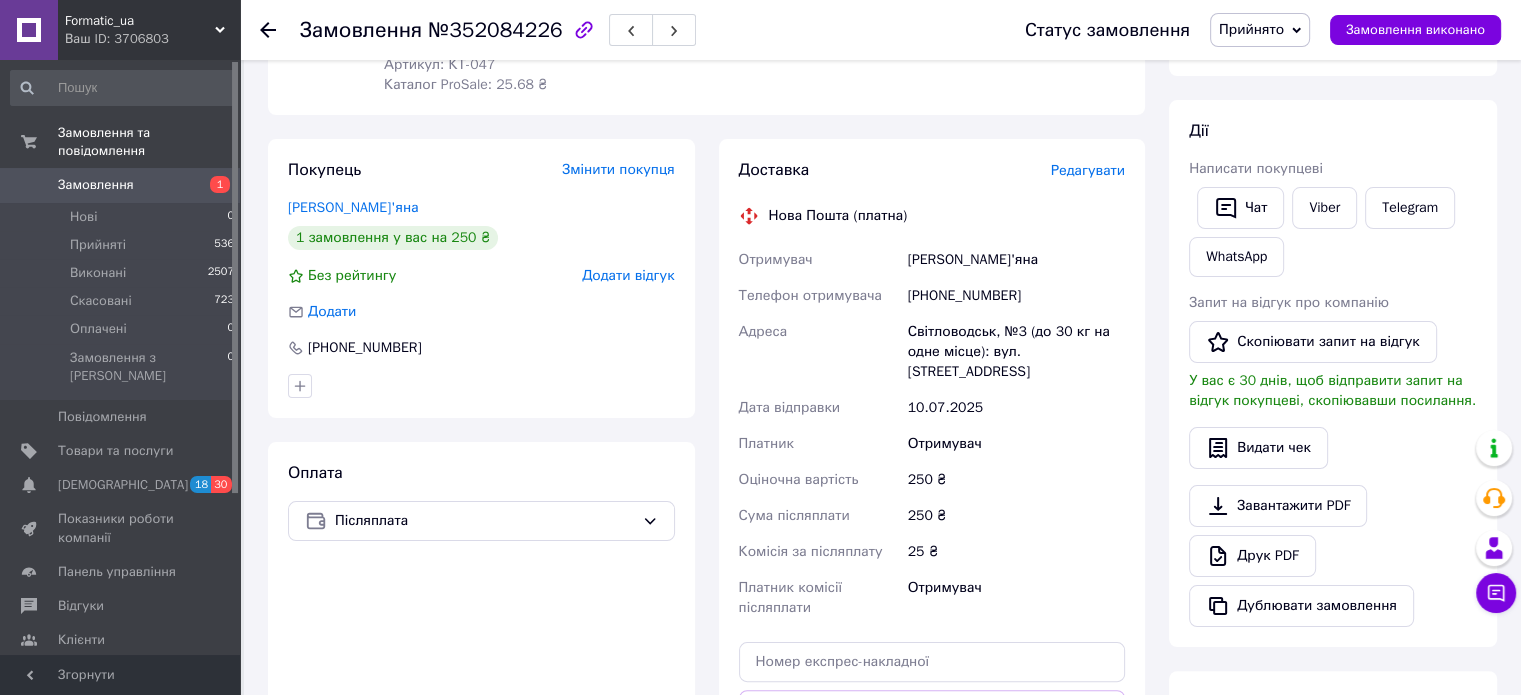 click on "Без рейтингу   Додати відгук" at bounding box center [481, 276] 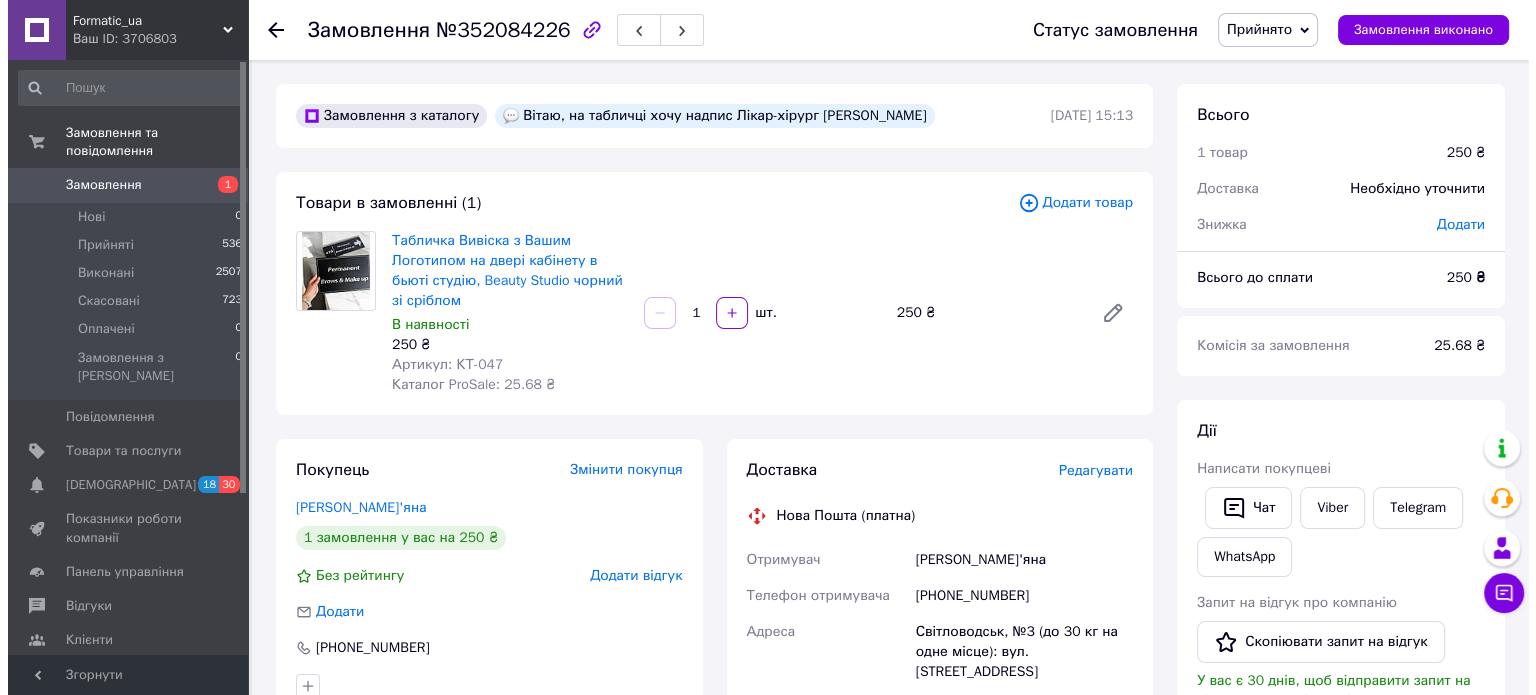 scroll, scrollTop: 0, scrollLeft: 0, axis: both 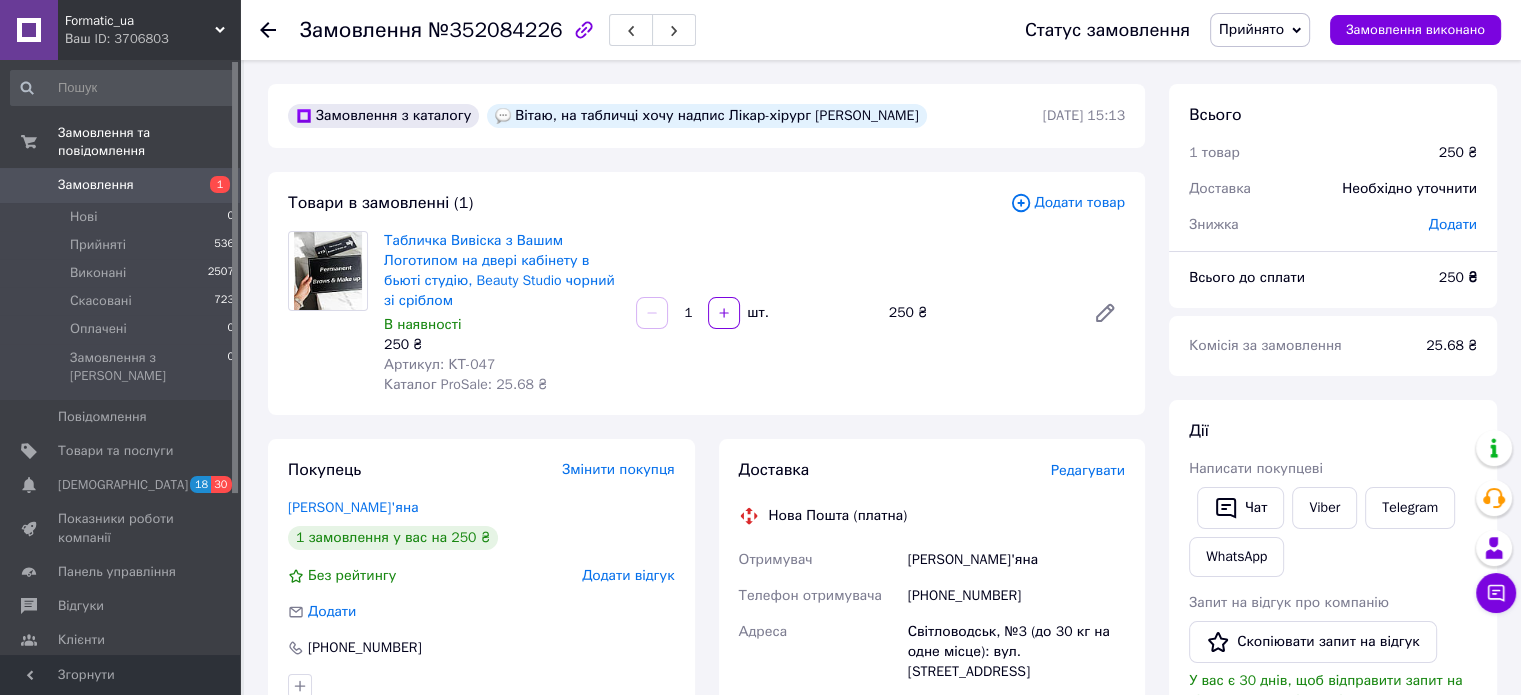 click on "Редагувати" at bounding box center [1088, 470] 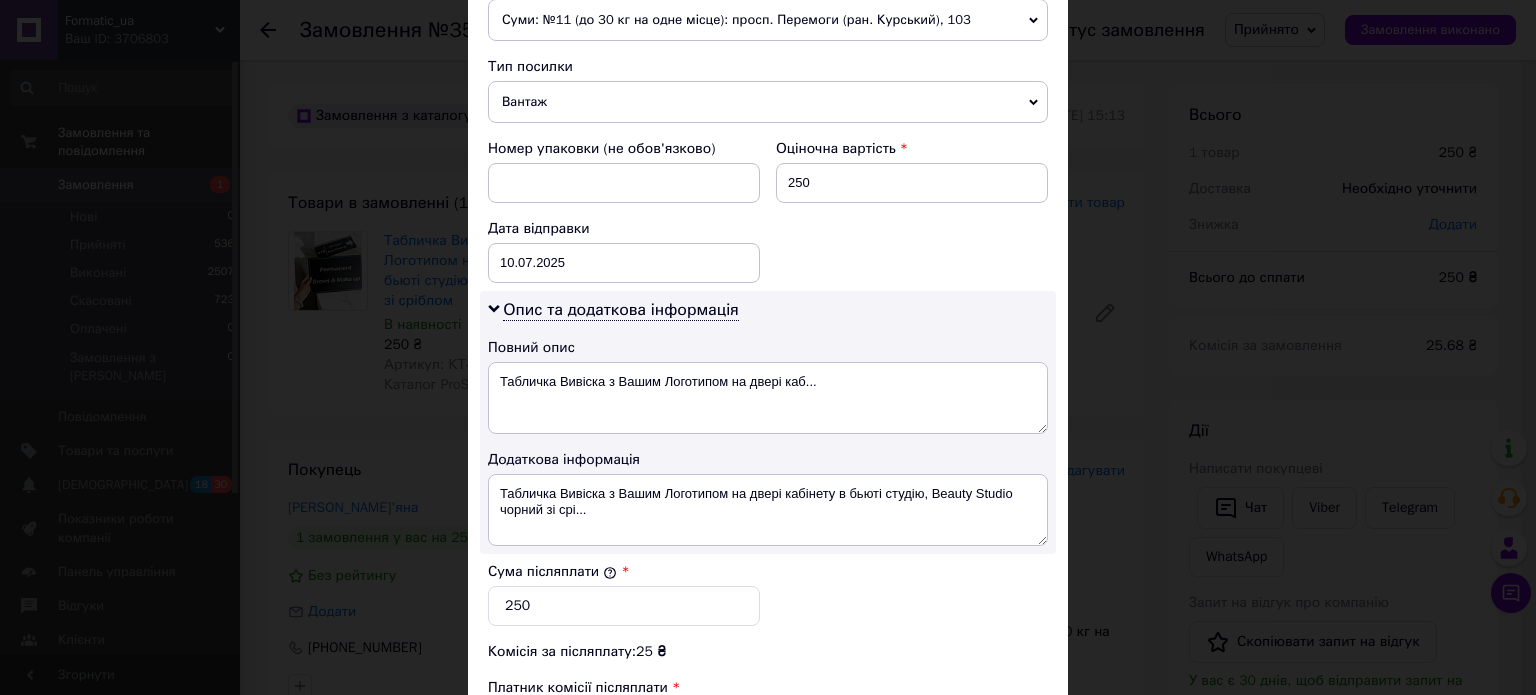 scroll, scrollTop: 1048, scrollLeft: 0, axis: vertical 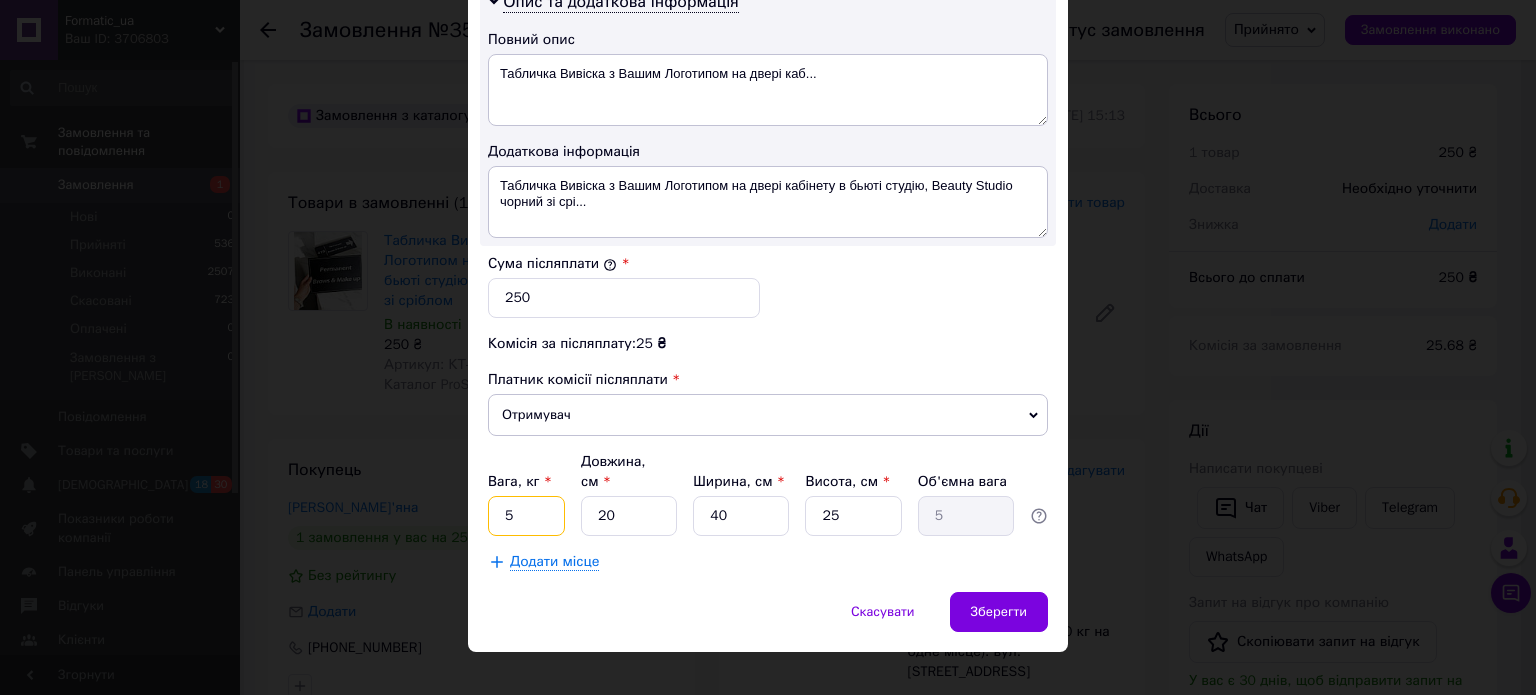 drag, startPoint x: 484, startPoint y: 490, endPoint x: 455, endPoint y: 473, distance: 33.61547 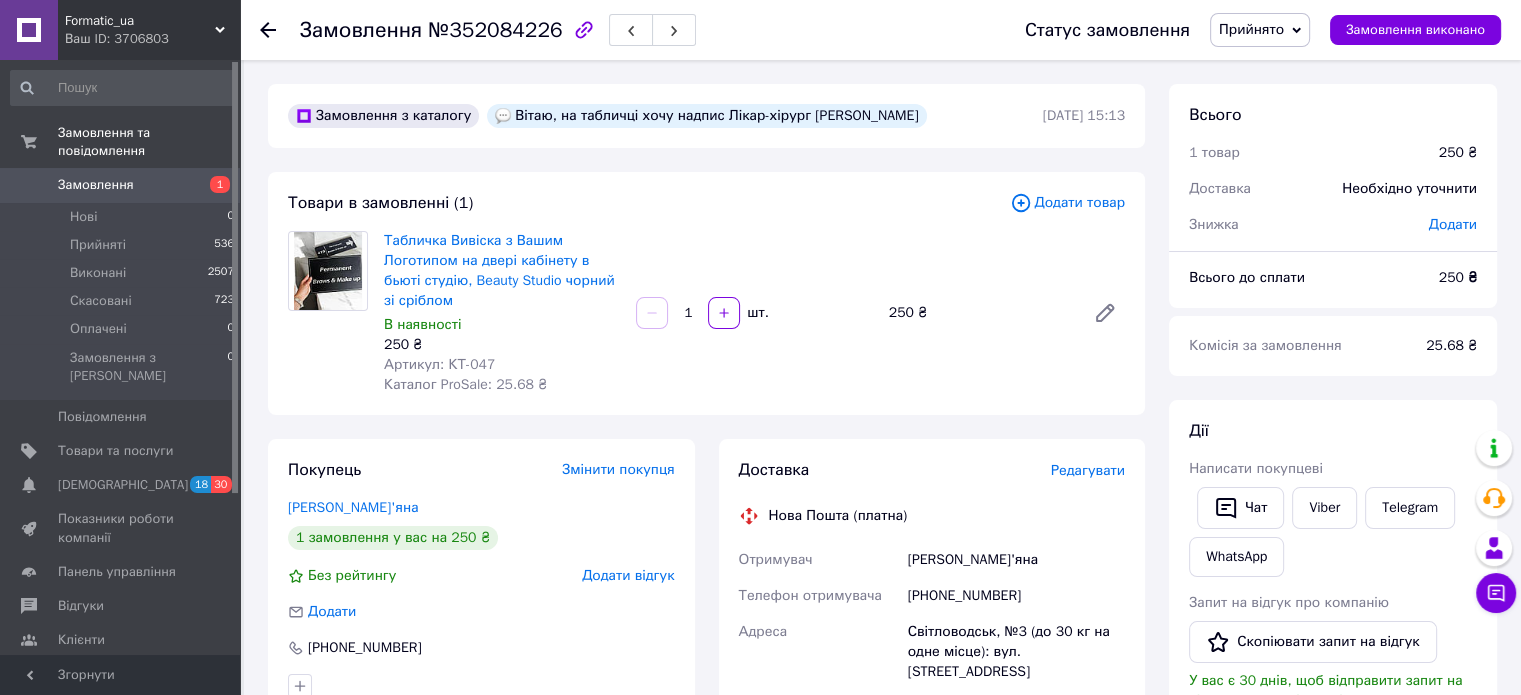 click on "Редагувати" at bounding box center (1088, 470) 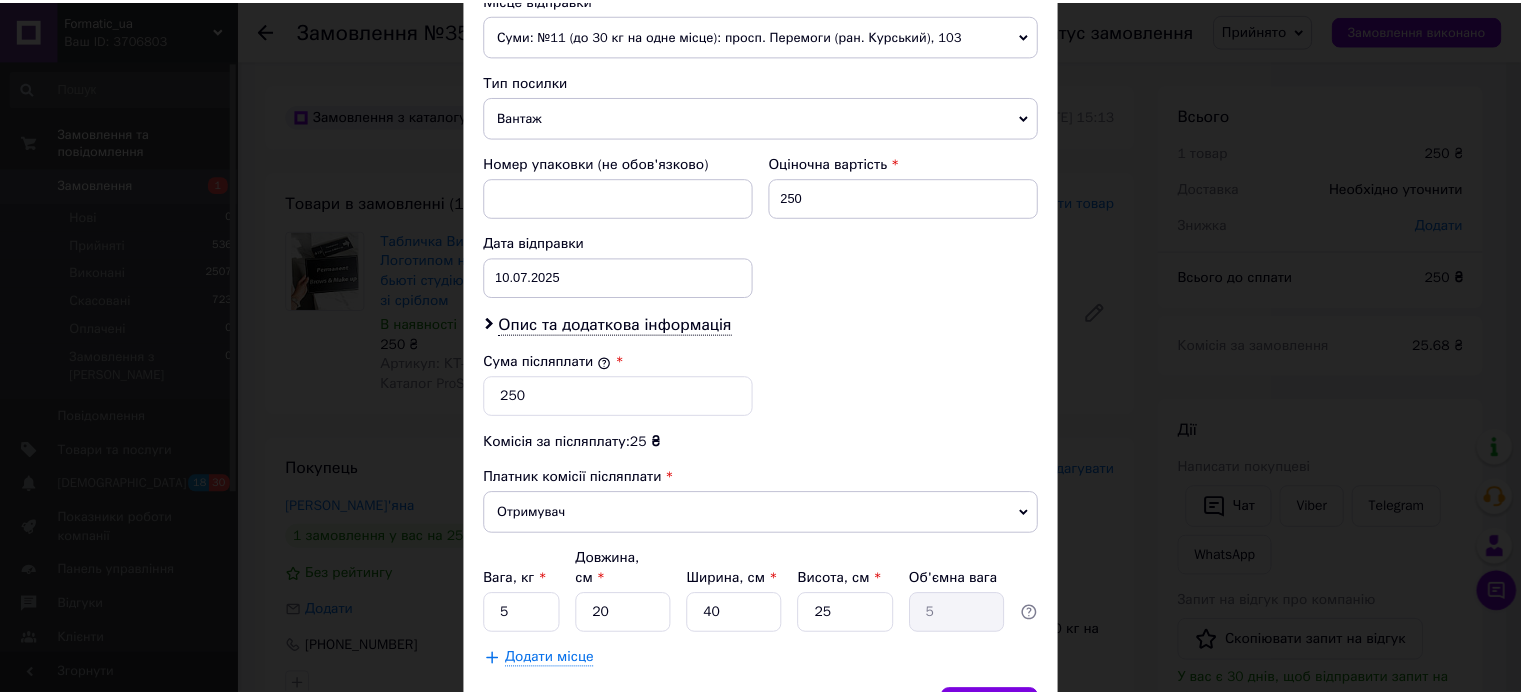 scroll, scrollTop: 824, scrollLeft: 0, axis: vertical 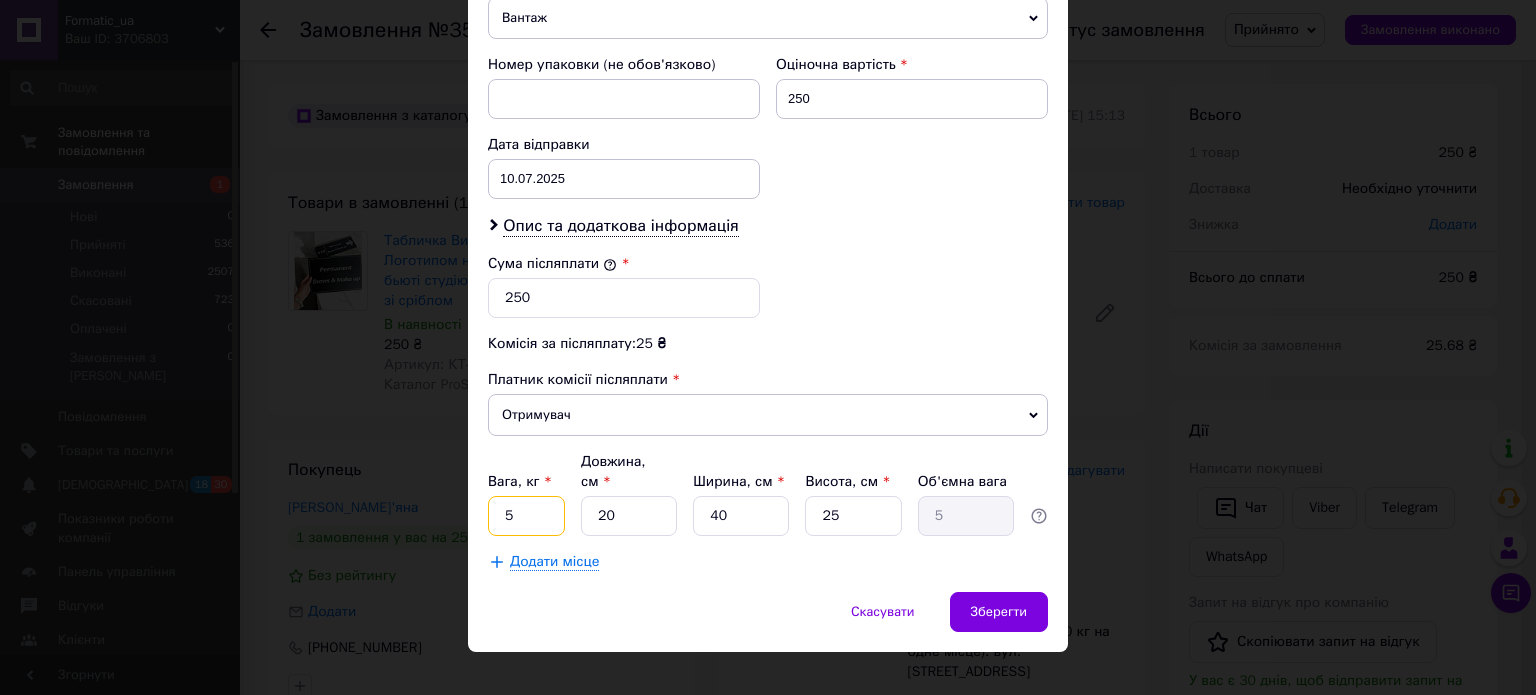 drag, startPoint x: 516, startPoint y: 495, endPoint x: 488, endPoint y: 498, distance: 28.160255 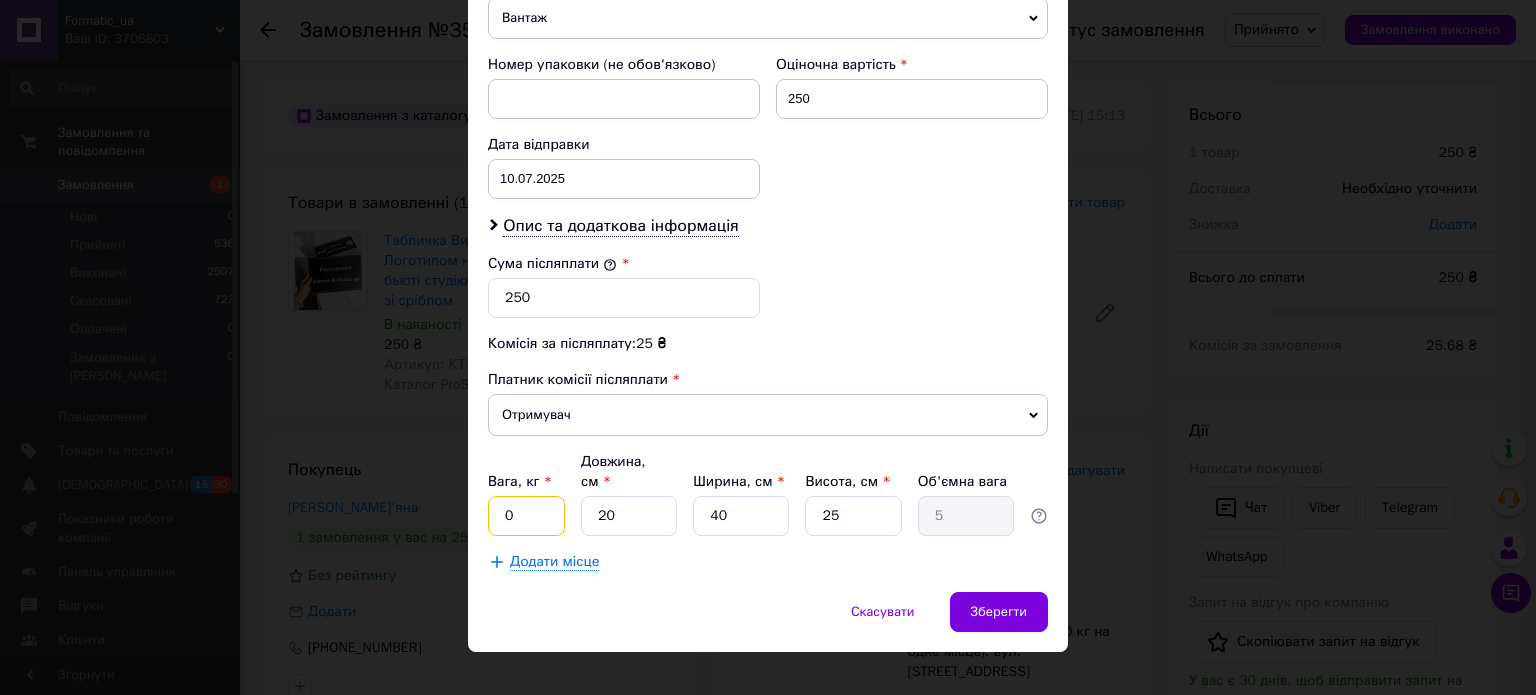 type on "0.1" 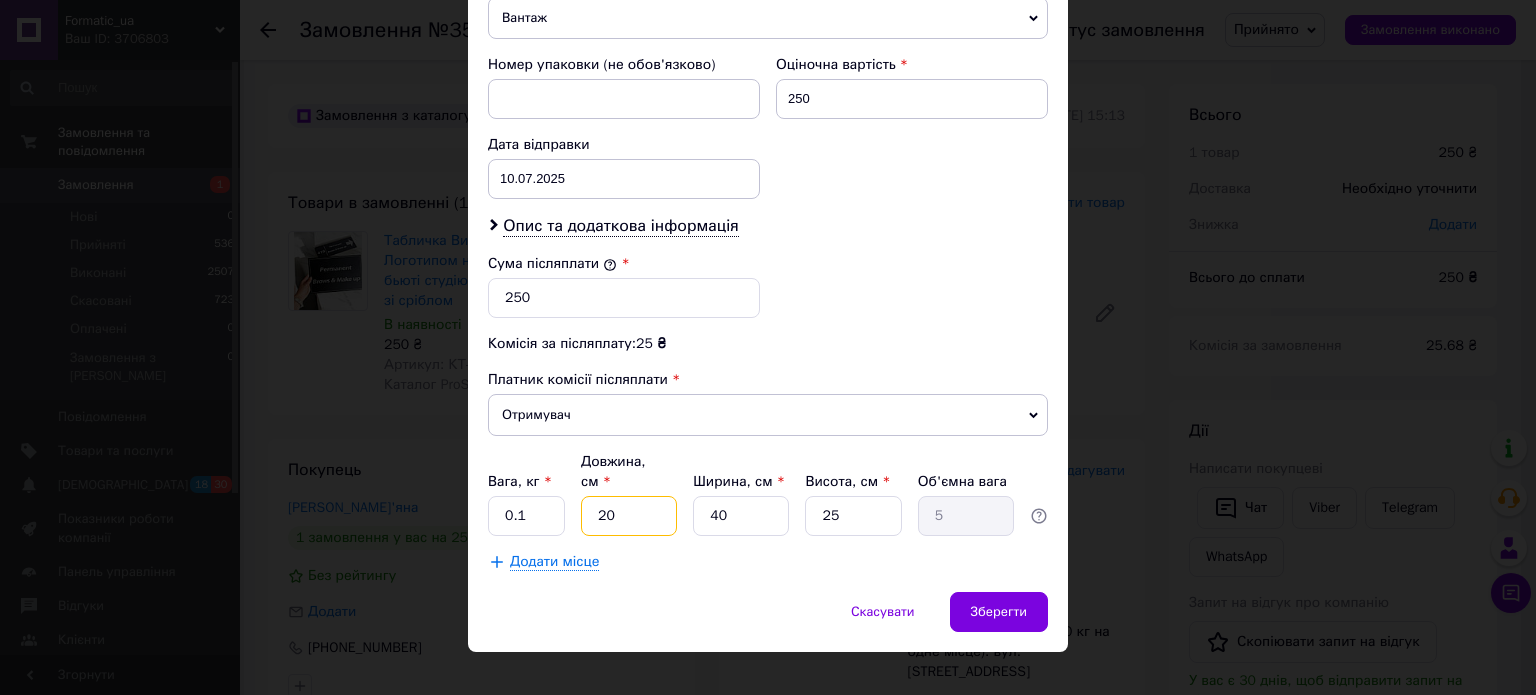 drag, startPoint x: 615, startPoint y: 485, endPoint x: 580, endPoint y: 490, distance: 35.35534 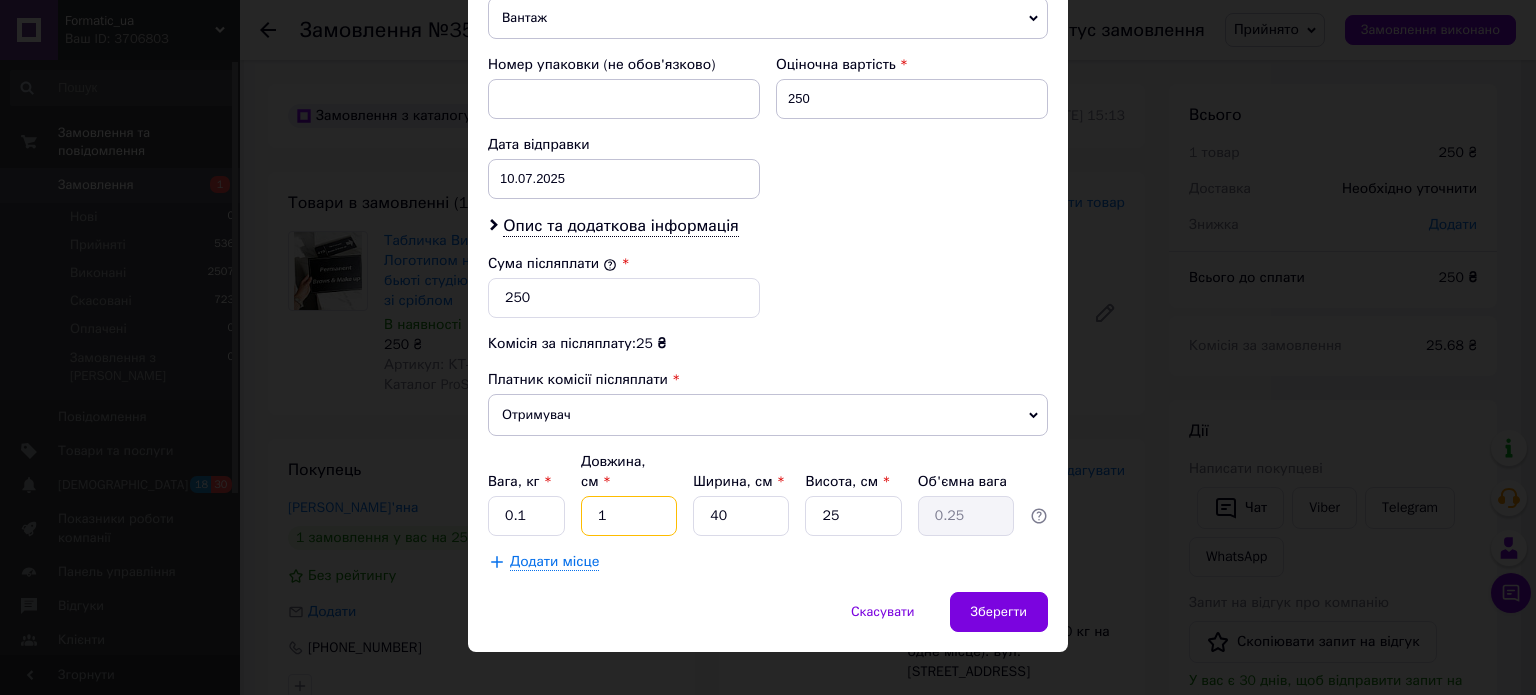 type on "1" 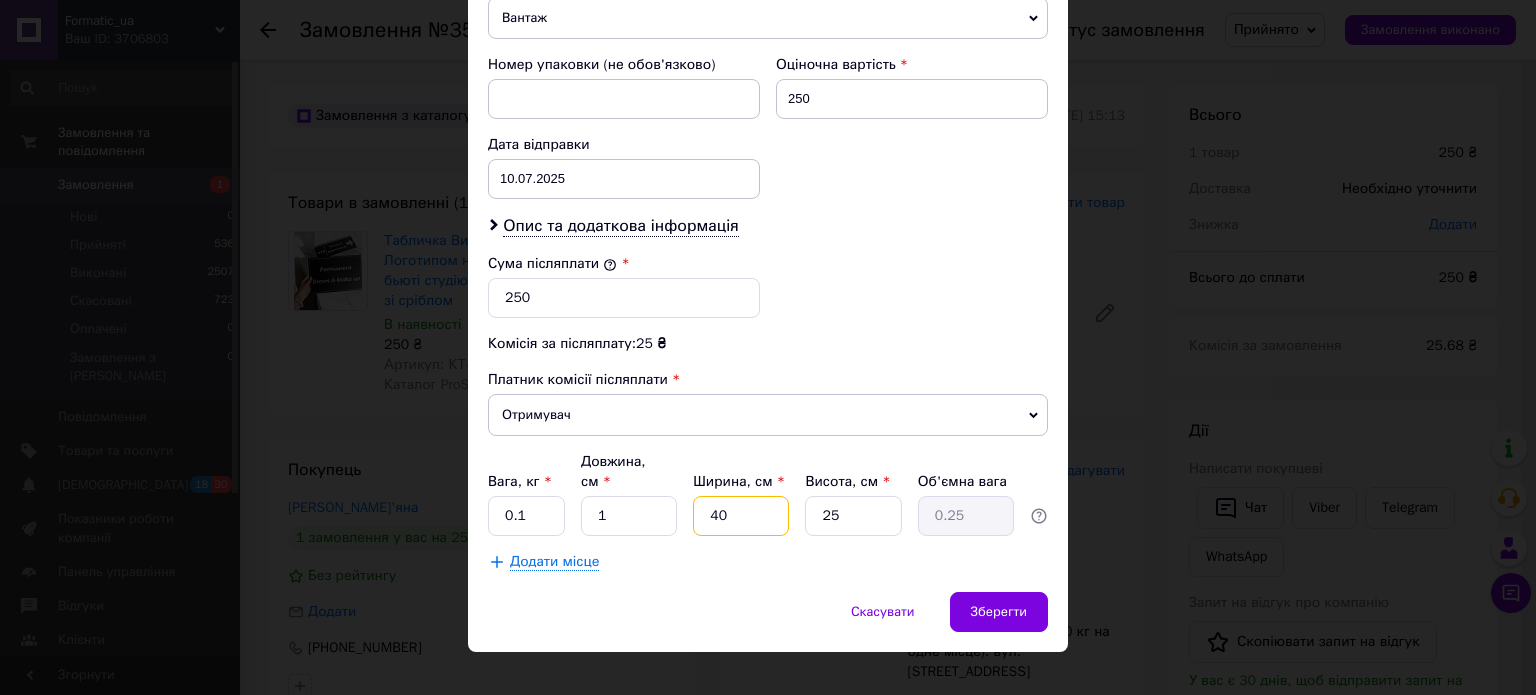 drag, startPoint x: 727, startPoint y: 490, endPoint x: 683, endPoint y: 494, distance: 44.181442 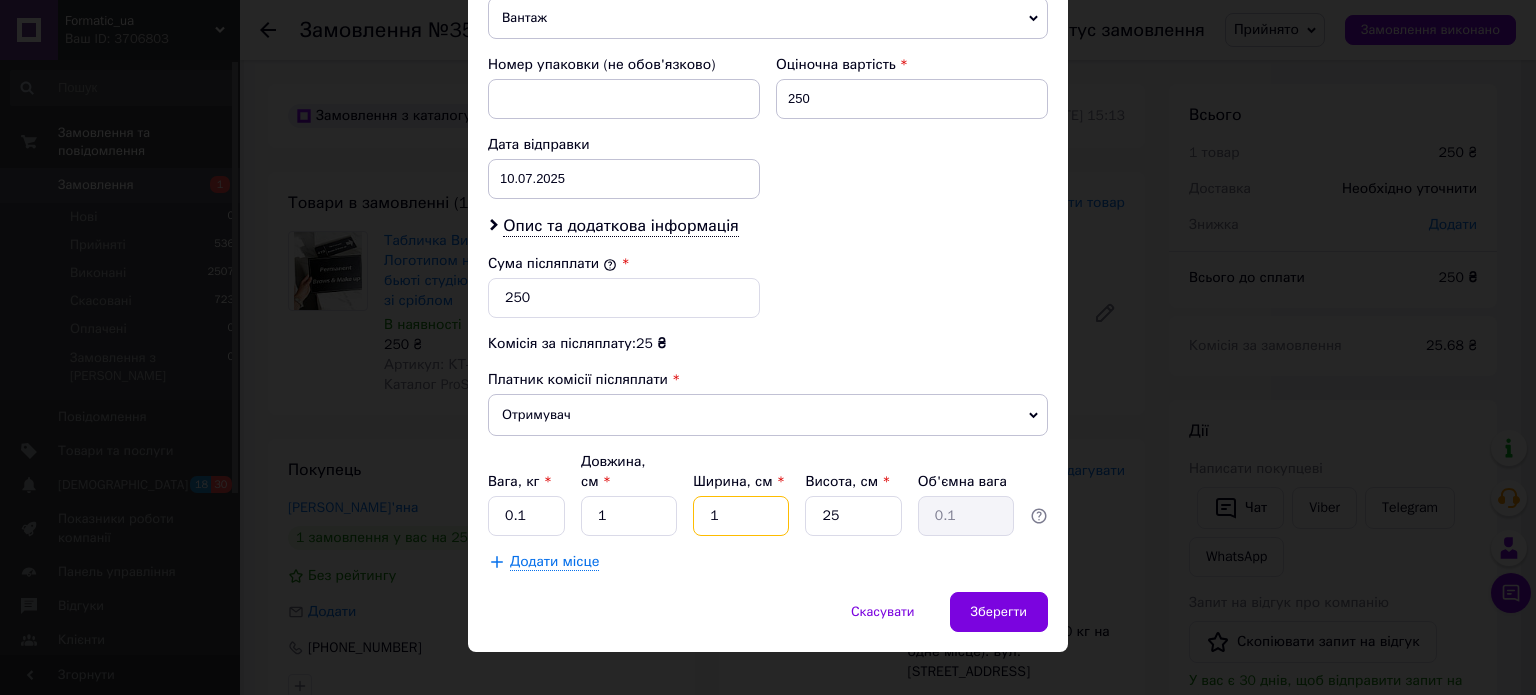 type on "1" 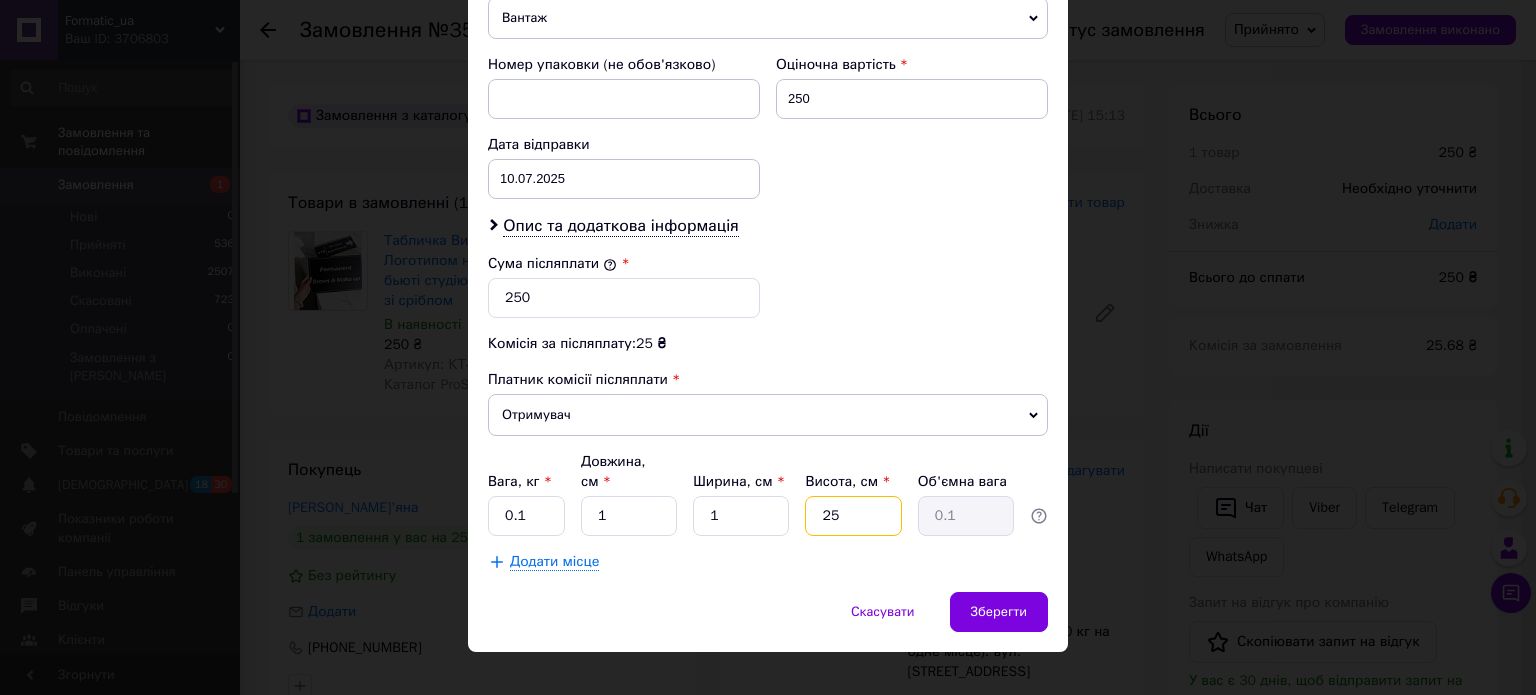 drag, startPoint x: 852, startPoint y: 483, endPoint x: 824, endPoint y: 490, distance: 28.86174 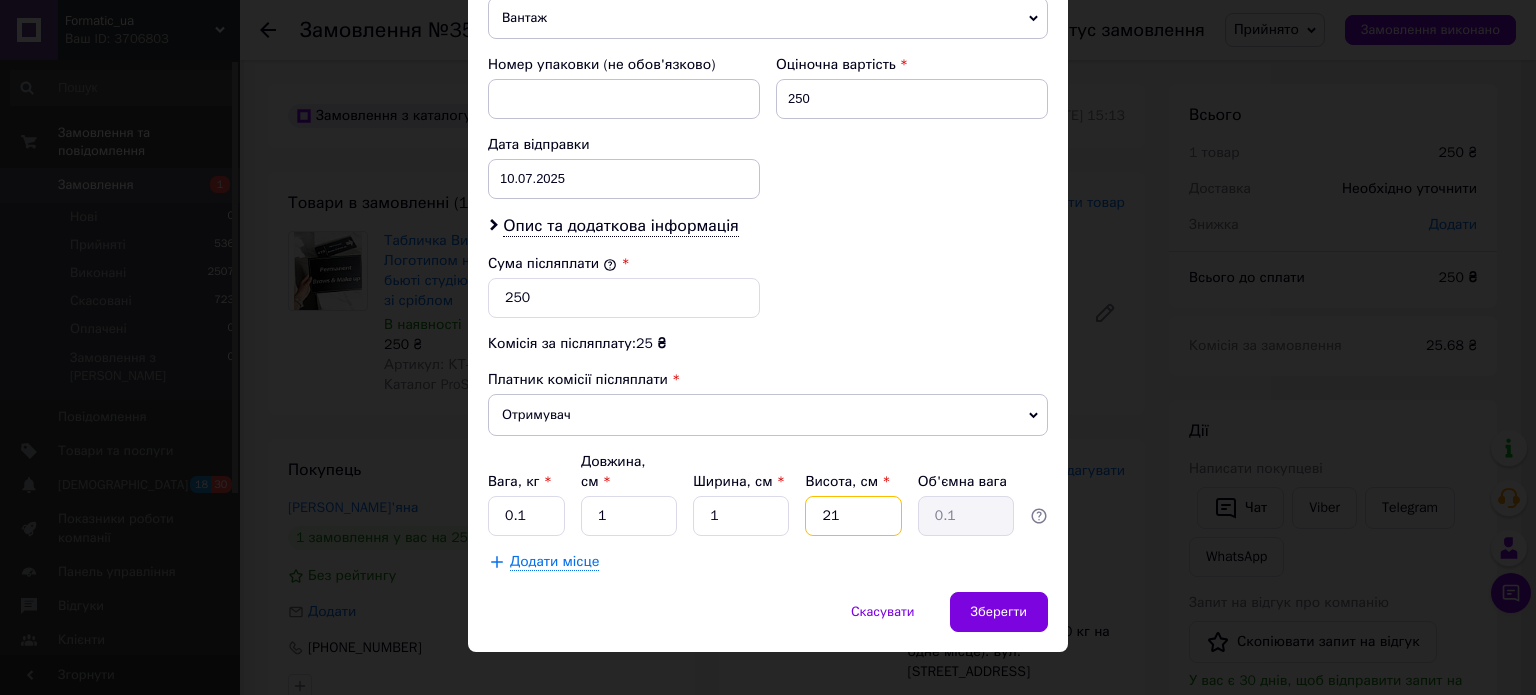drag, startPoint x: 841, startPoint y: 490, endPoint x: 818, endPoint y: 490, distance: 23 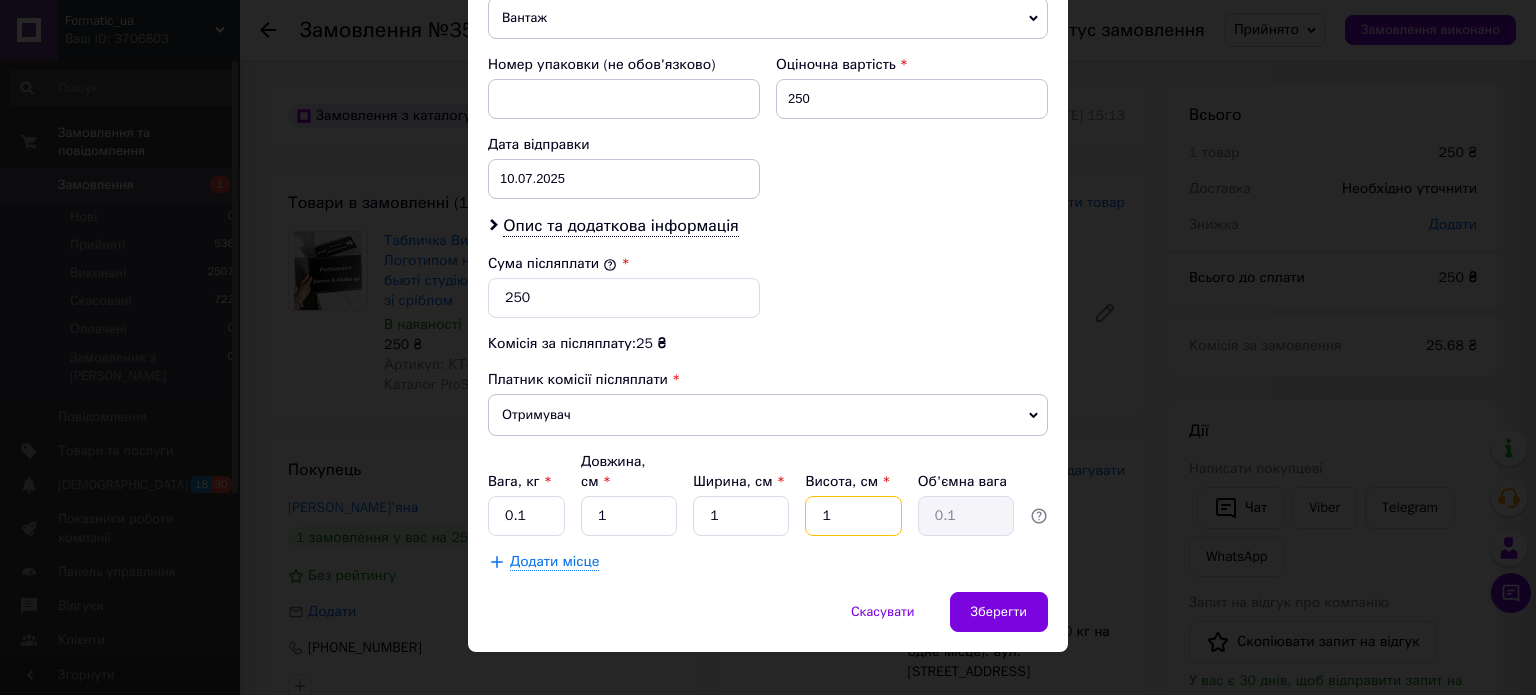 type on "1" 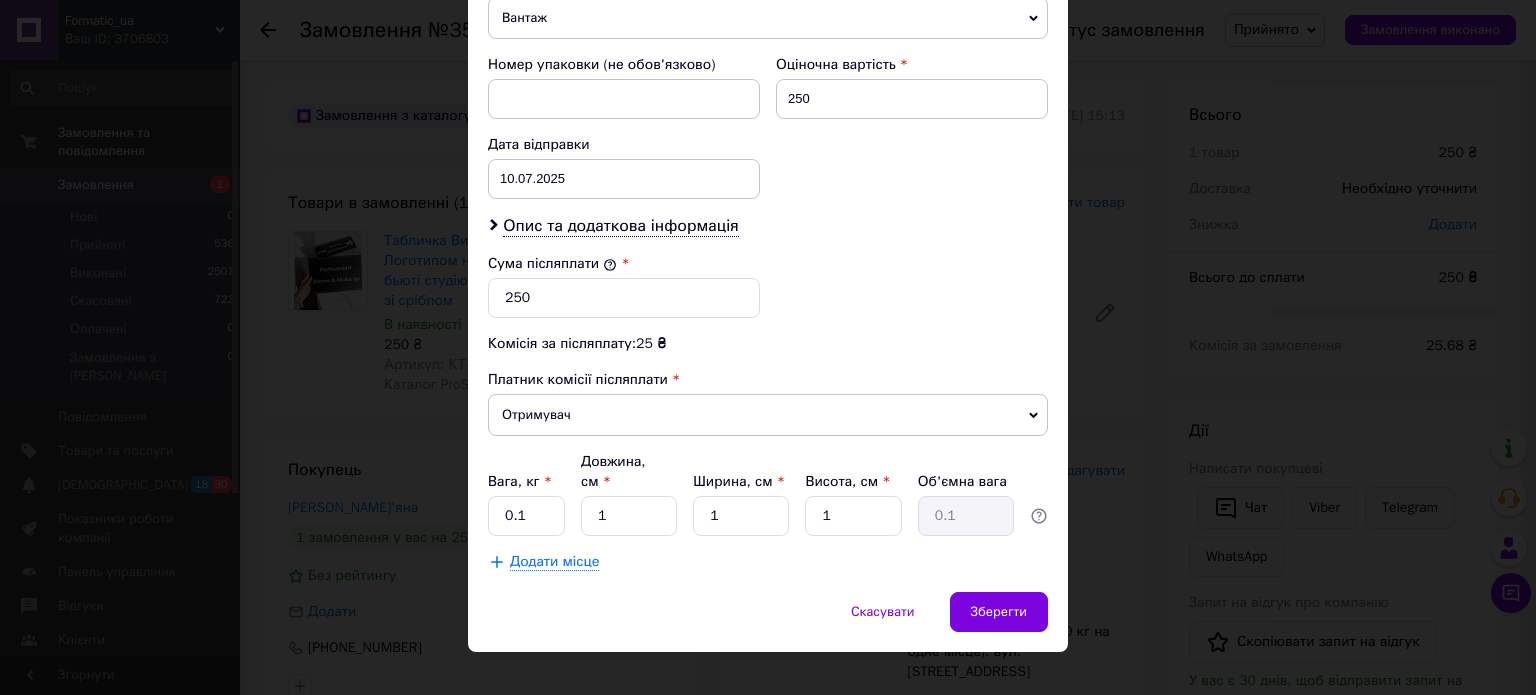 click on "Платник Отримувач Відправник Прізвище отримувача Сергієнко Ім'я отримувача Мар'яна По батькові отримувача Телефон отримувача +380960619576 Тип доставки У відділенні Кур'єром В поштоматі Місто Світловодськ Відділення №3 (до 30 кг на одне місце): вул. Ювілейна, 2 Місце відправки Суми: №11 (до 30 кг на одне місце): просп. Перемоги (ран. Курський), 103 Немає збігів. Спробуйте змінити умови пошуку Додати ще місце відправки Тип посилки Вантаж Документи Номер упаковки (не обов'язково) Оціночна вартість 250 Дата відправки 10.07.2025 < 2025 > < Июль > Пн Вт Ср Чт Пт Сб Вс 30 1 2 3 4 5 6 7 8 9 10 11 12 13 14" at bounding box center [768, -11] 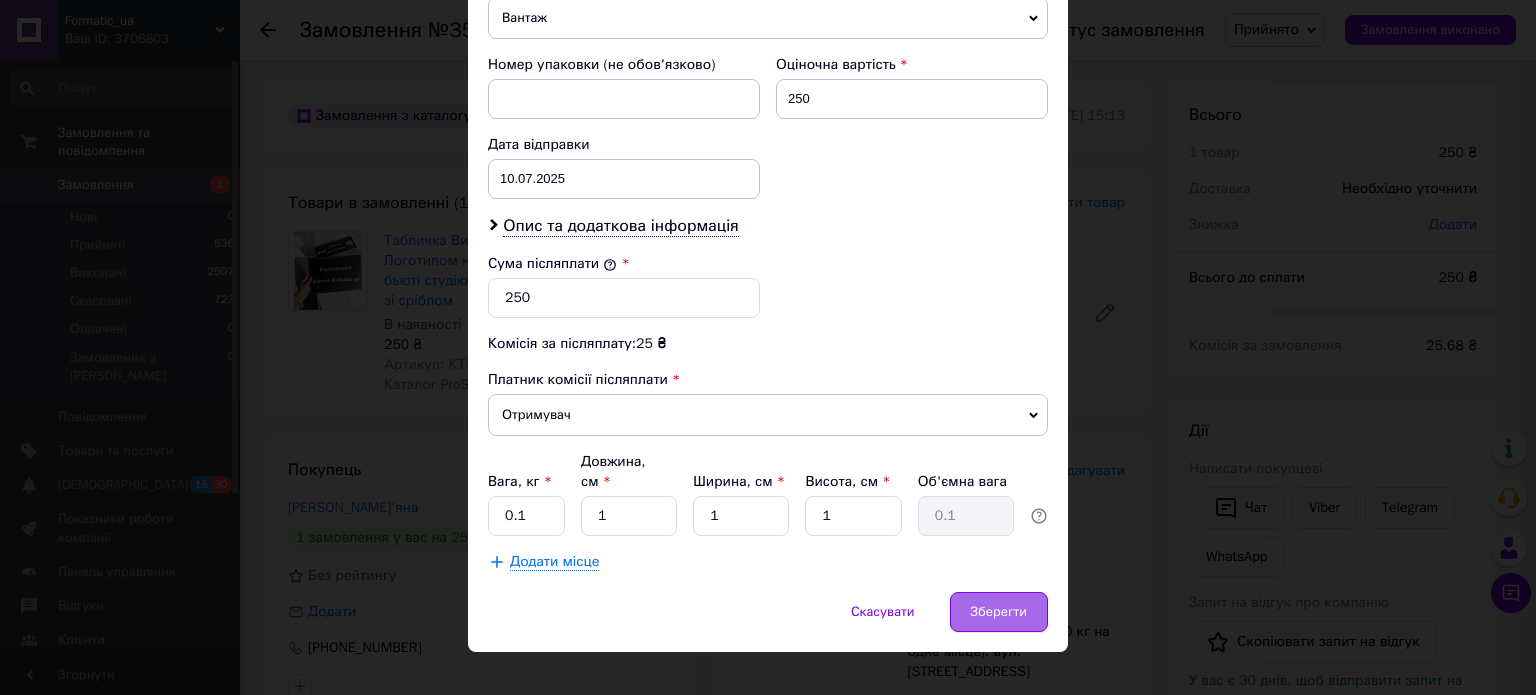 click on "Зберегти" at bounding box center (999, 612) 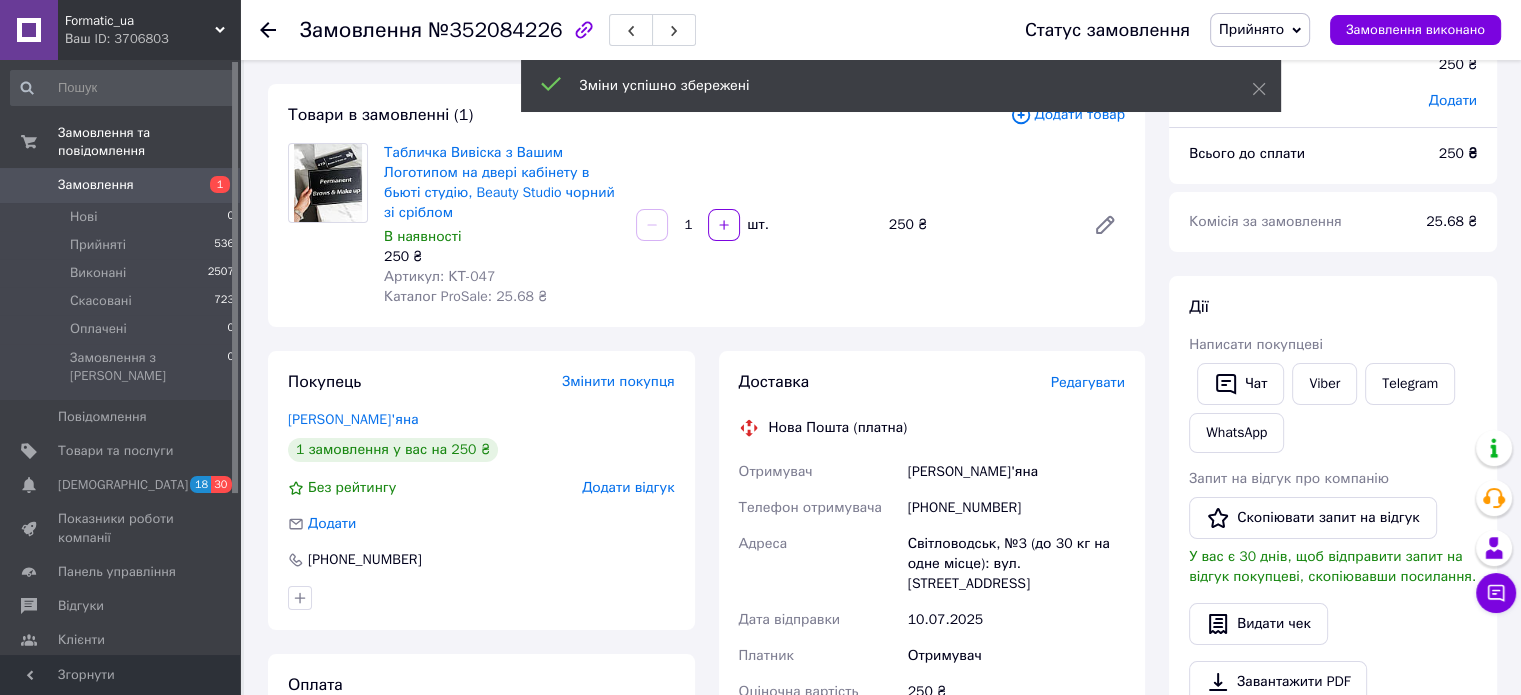scroll, scrollTop: 200, scrollLeft: 0, axis: vertical 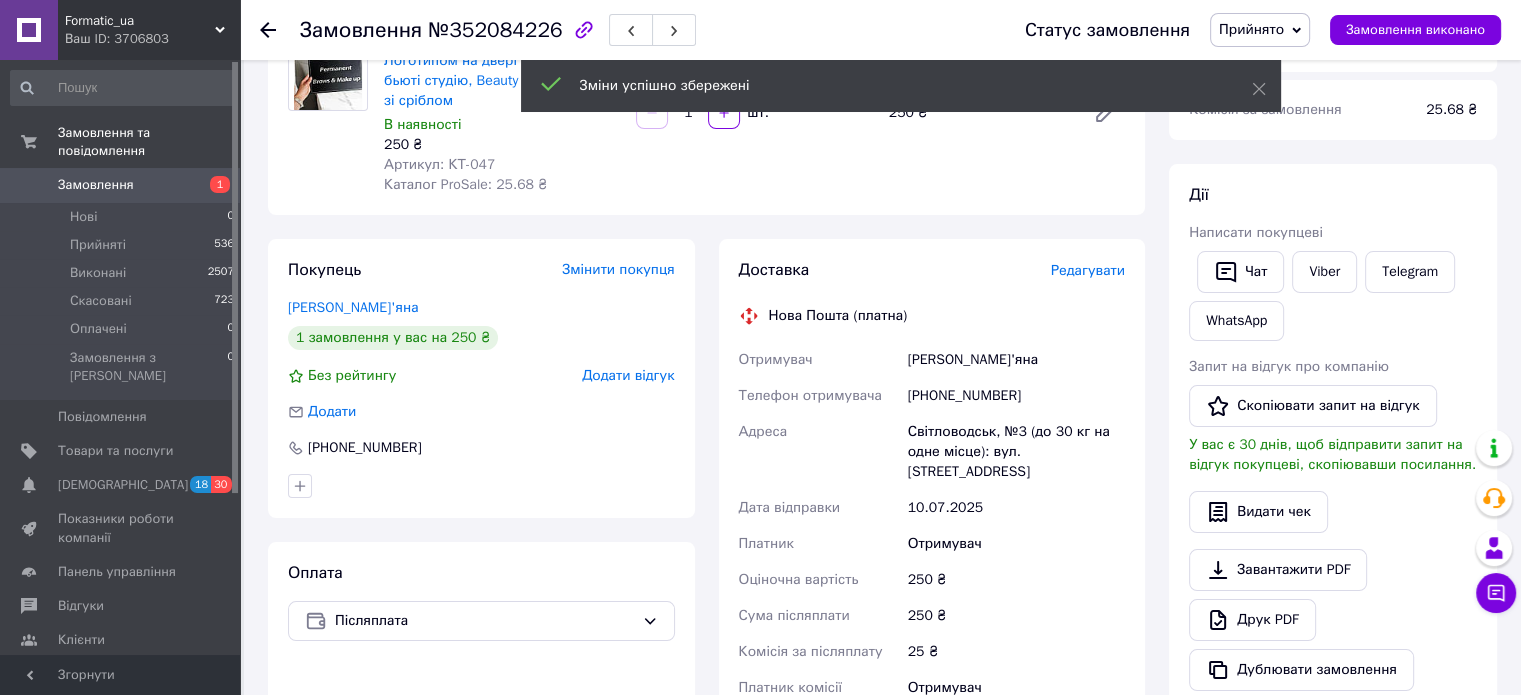 click on "Редагувати" at bounding box center [1088, 270] 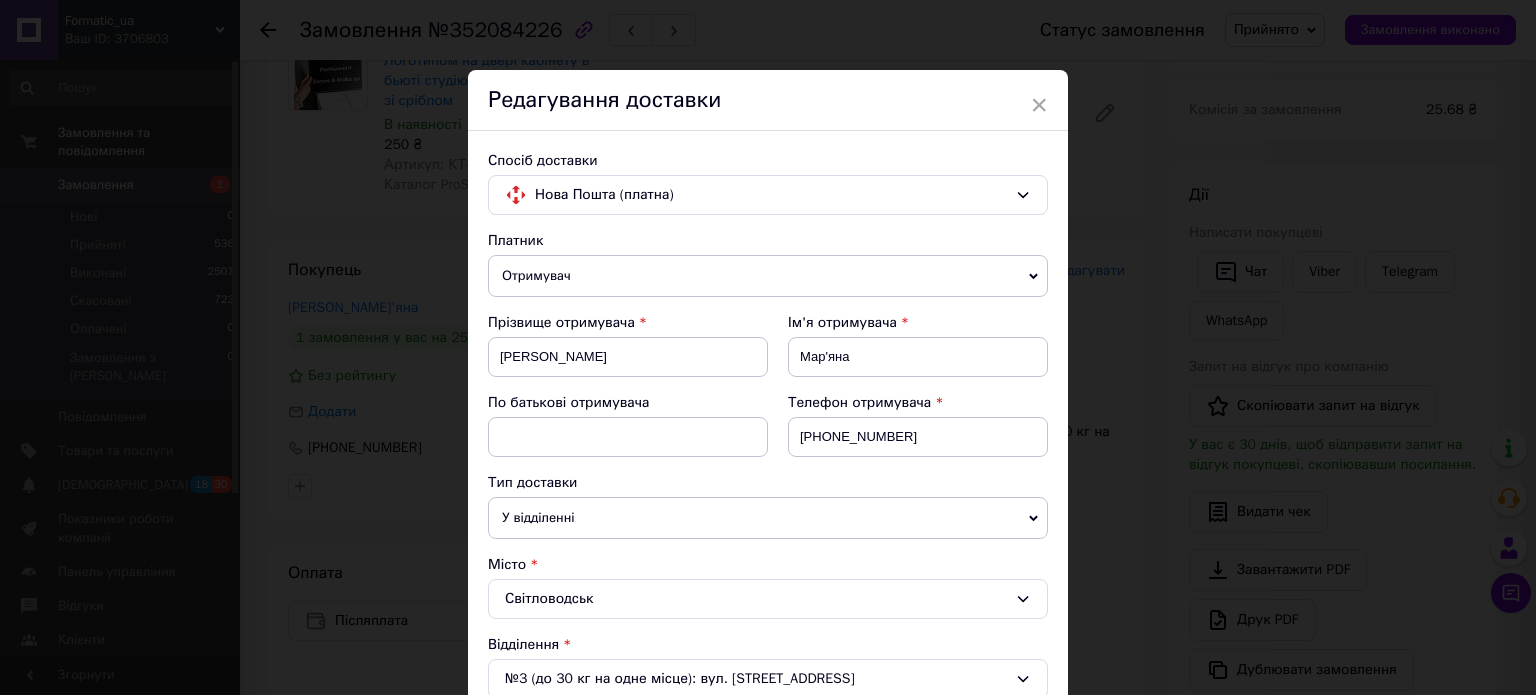 click on "× Редагування доставки Спосіб доставки Нова Пошта (платна) Платник Отримувач Відправник Прізвище отримувача Сергієнко Ім'я отримувача Мар'яна По батькові отримувача Телефон отримувача +380960619576 Тип доставки У відділенні Кур'єром В поштоматі Місто Світловодськ Відділення №3 (до 30 кг на одне місце): вул. Ювілейна, 2 Місце відправки Суми: №11 (до 30 кг на одне місце): просп. Перемоги (ран. Курський), 103 Немає збігів. Спробуйте змінити умови пошуку Додати ще місце відправки Тип посилки Вантаж Документи Номер упаковки (не обов'язково) Оціночна вартість 250 10.07.2025 < 2025 > < >" at bounding box center (768, 347) 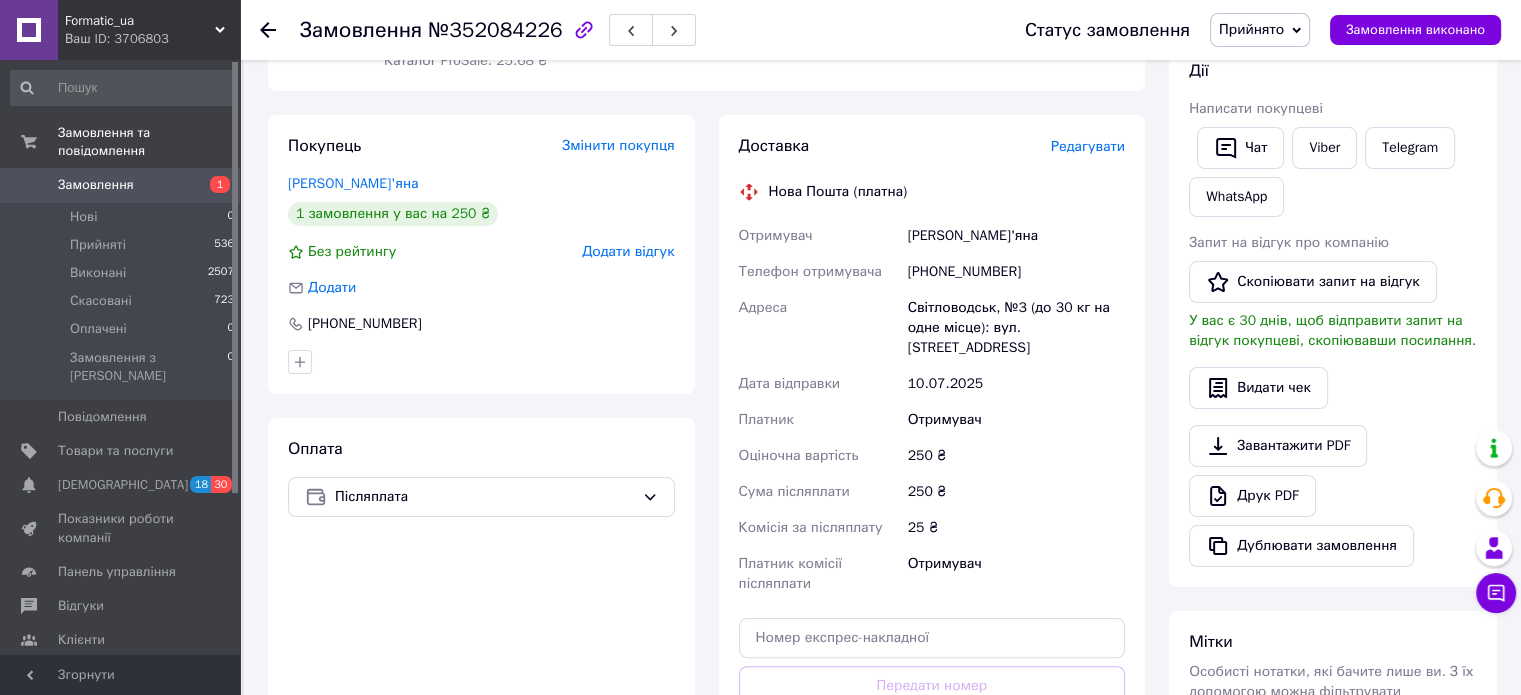 scroll, scrollTop: 500, scrollLeft: 0, axis: vertical 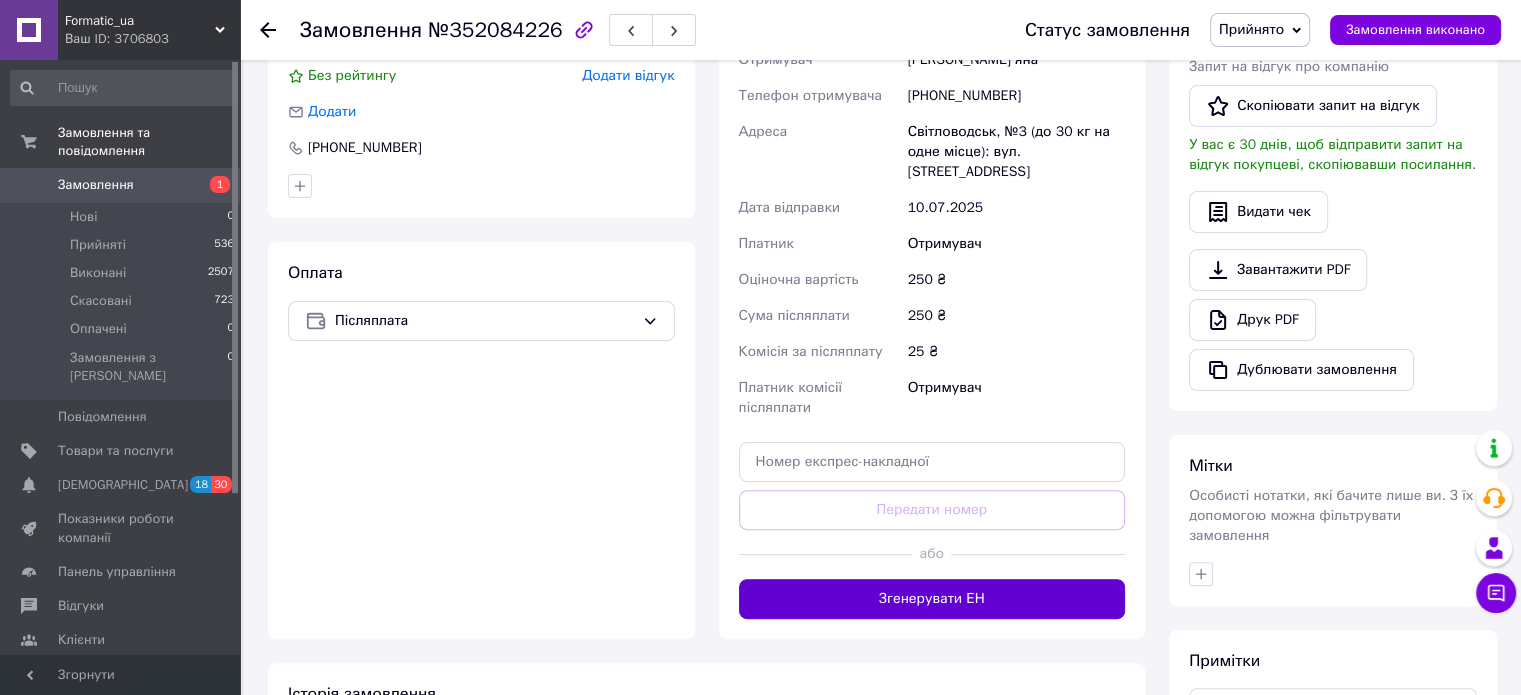 click on "Згенерувати ЕН" at bounding box center [932, 599] 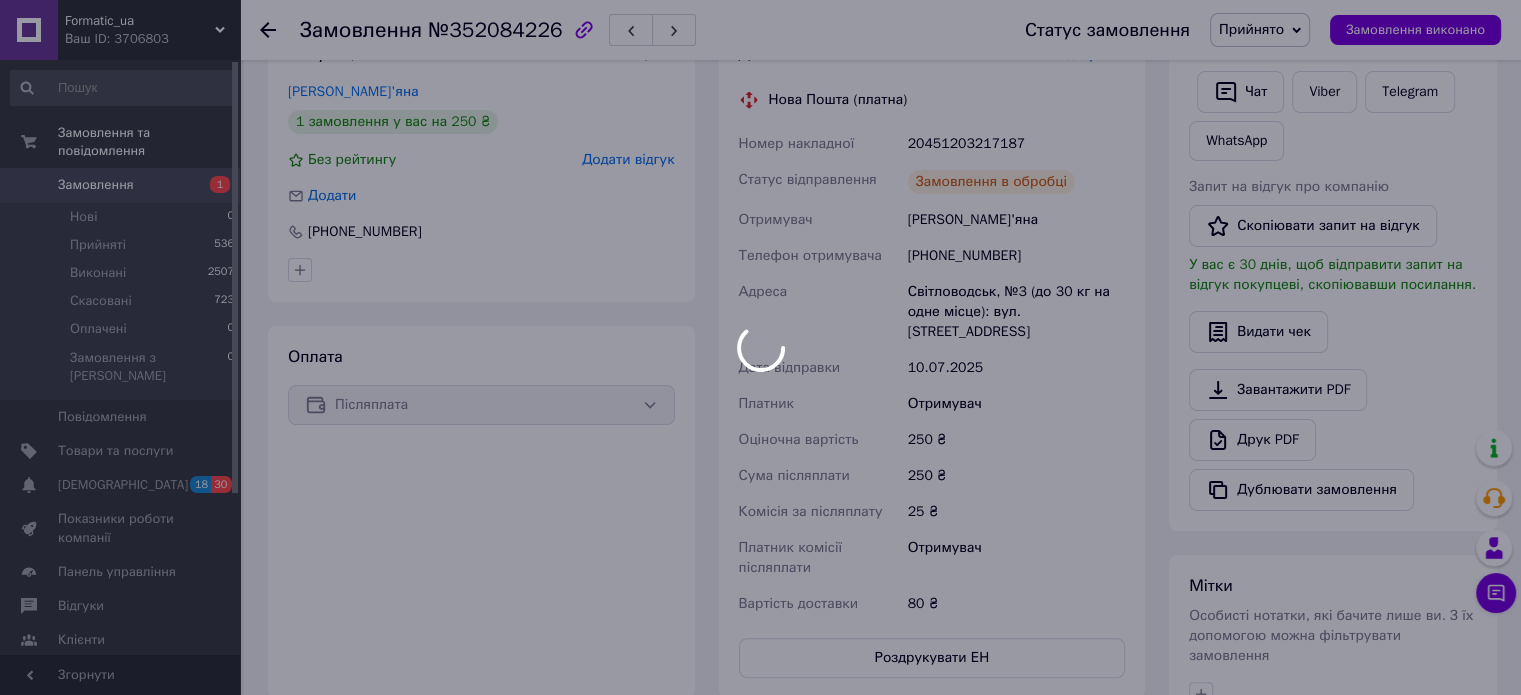 scroll, scrollTop: 300, scrollLeft: 0, axis: vertical 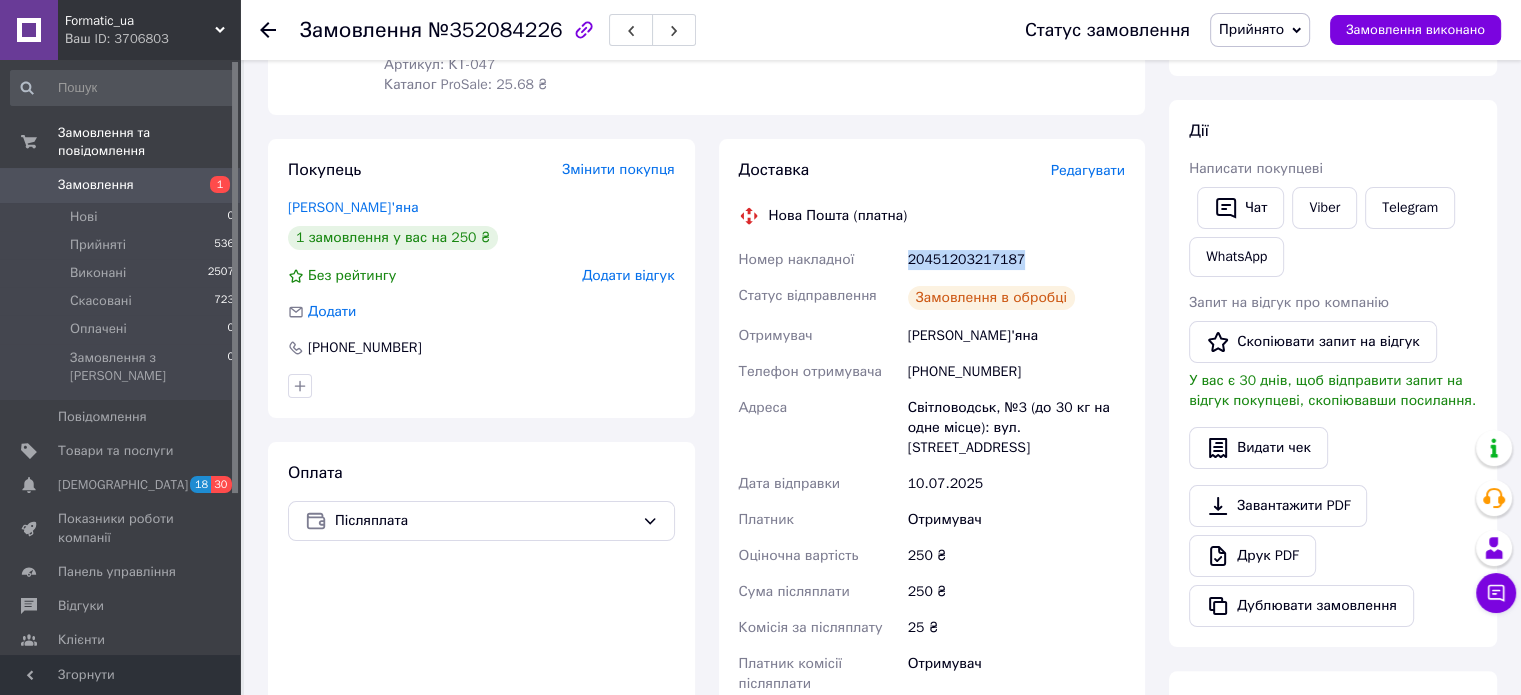 drag, startPoint x: 909, startPoint y: 259, endPoint x: 1043, endPoint y: 255, distance: 134.0597 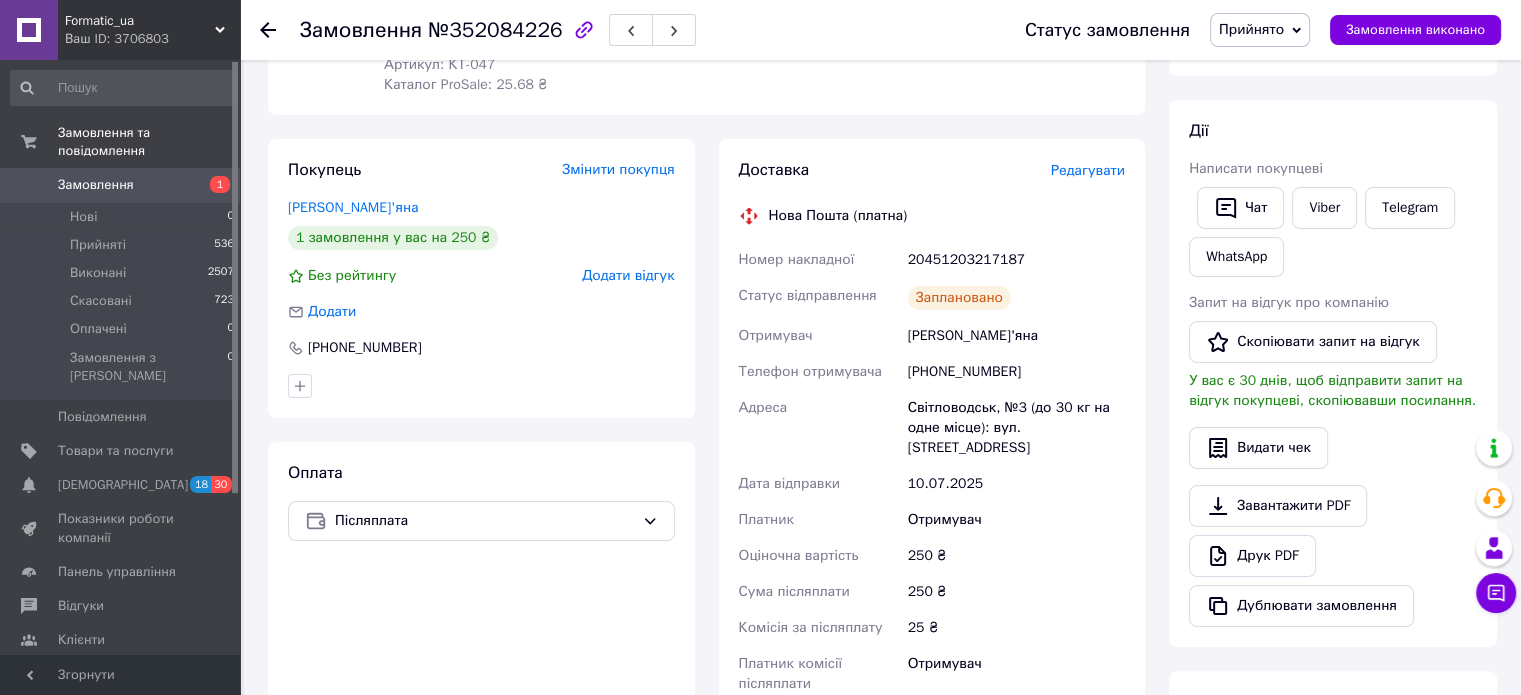click at bounding box center [280, 30] 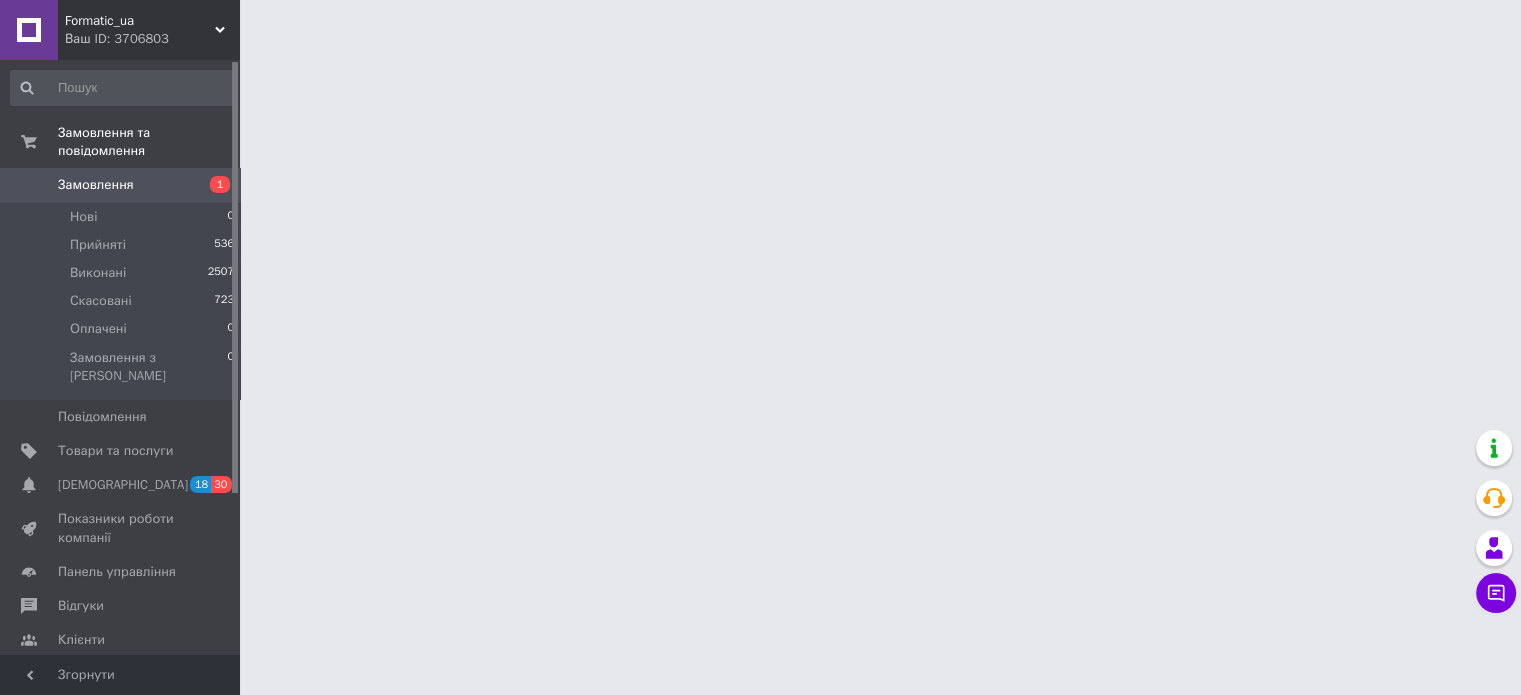 scroll, scrollTop: 0, scrollLeft: 0, axis: both 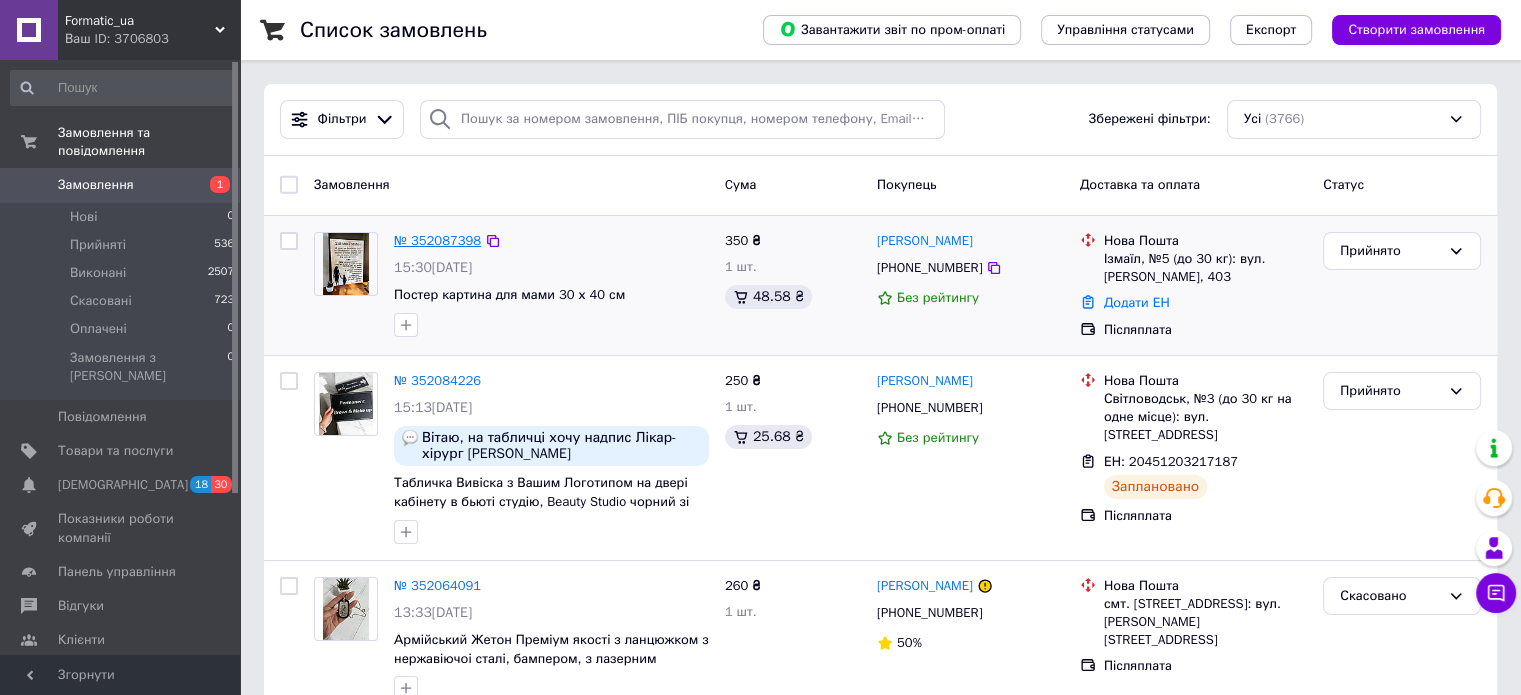 click on "№ 352087398" at bounding box center (437, 240) 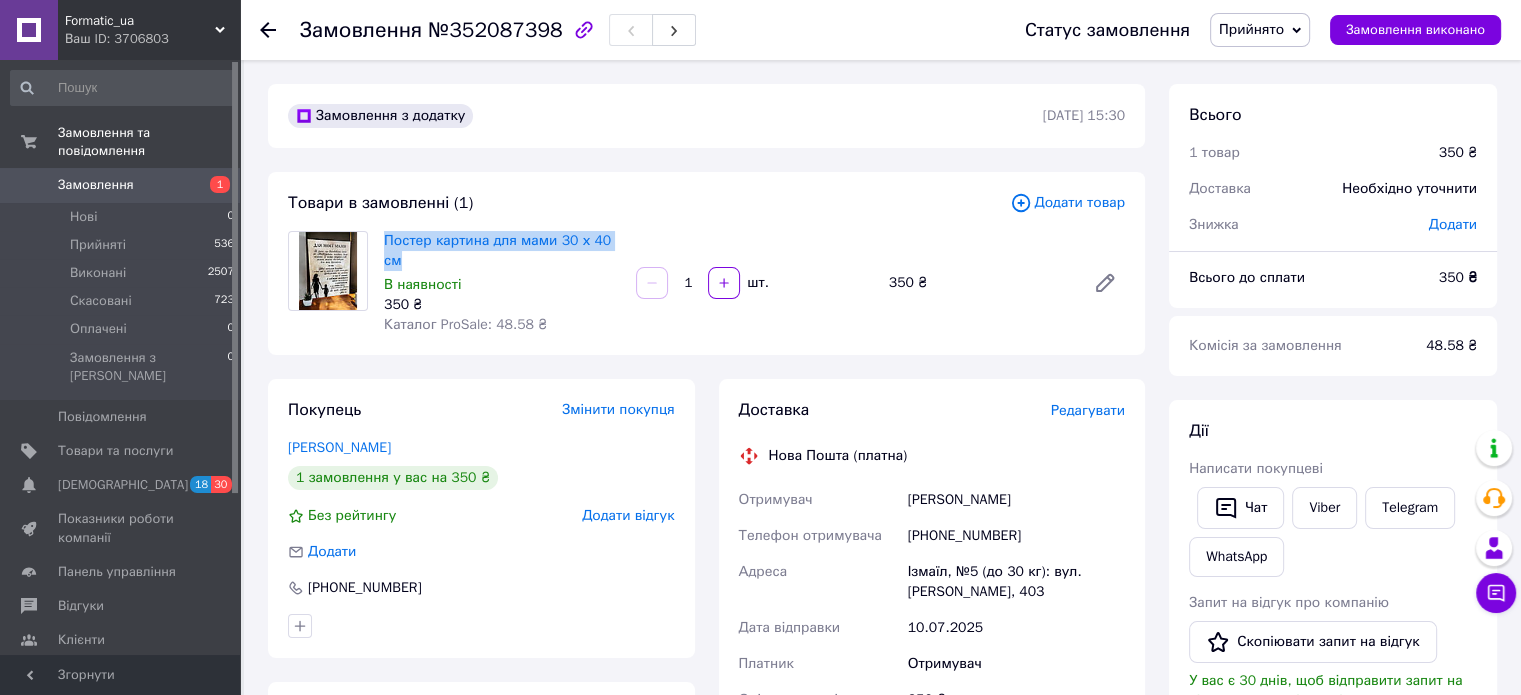 drag, startPoint x: 381, startPoint y: 236, endPoint x: 621, endPoint y: 239, distance: 240.01875 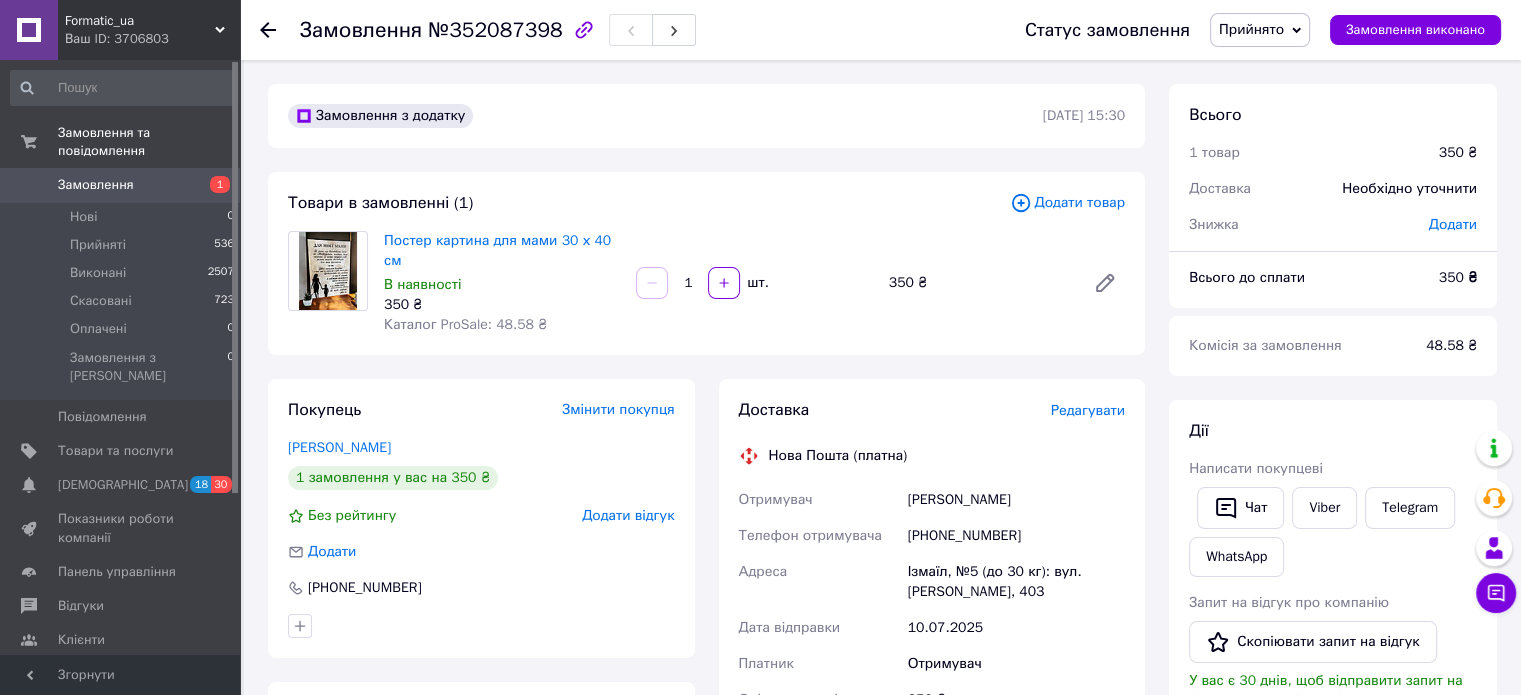 click on "Товари в замовленні (1)" at bounding box center (649, 203) 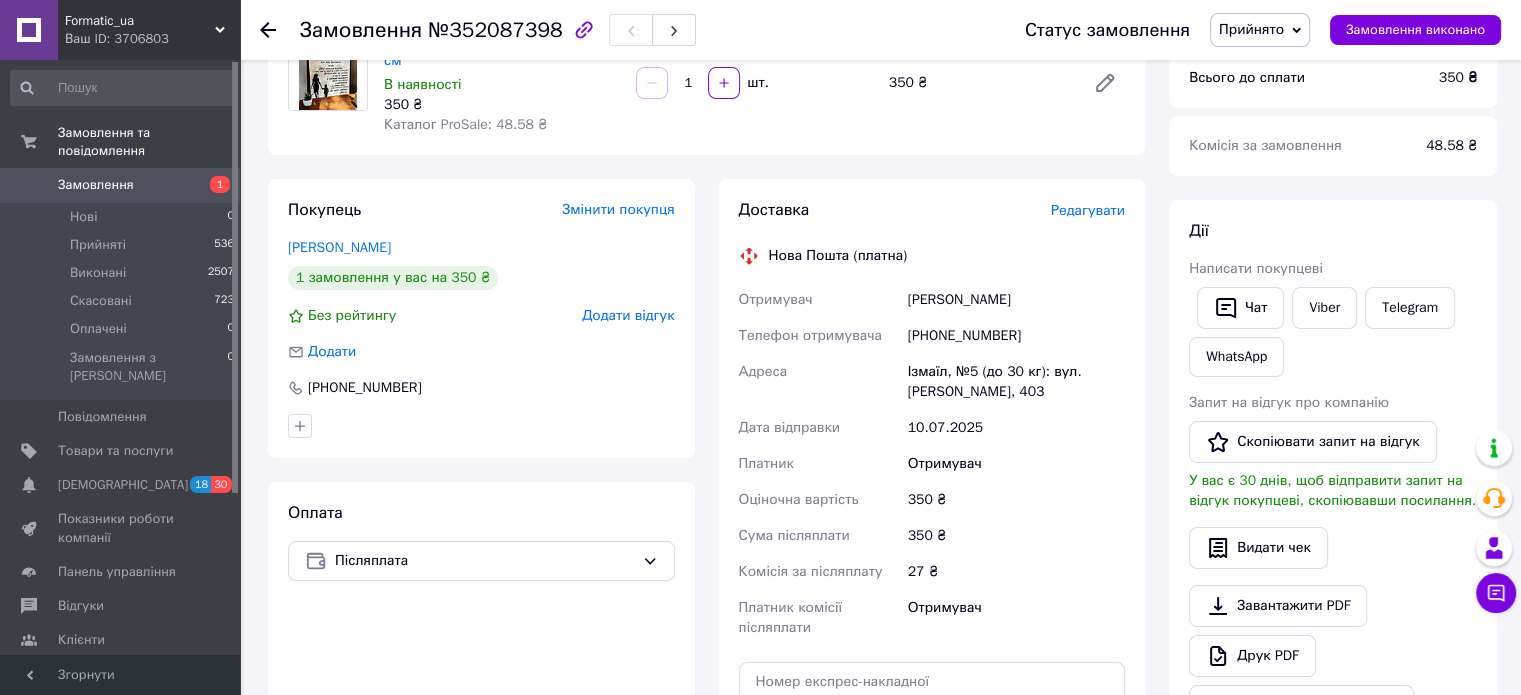 drag, startPoint x: 904, startPoint y: 276, endPoint x: 1076, endPoint y: 284, distance: 172.18594 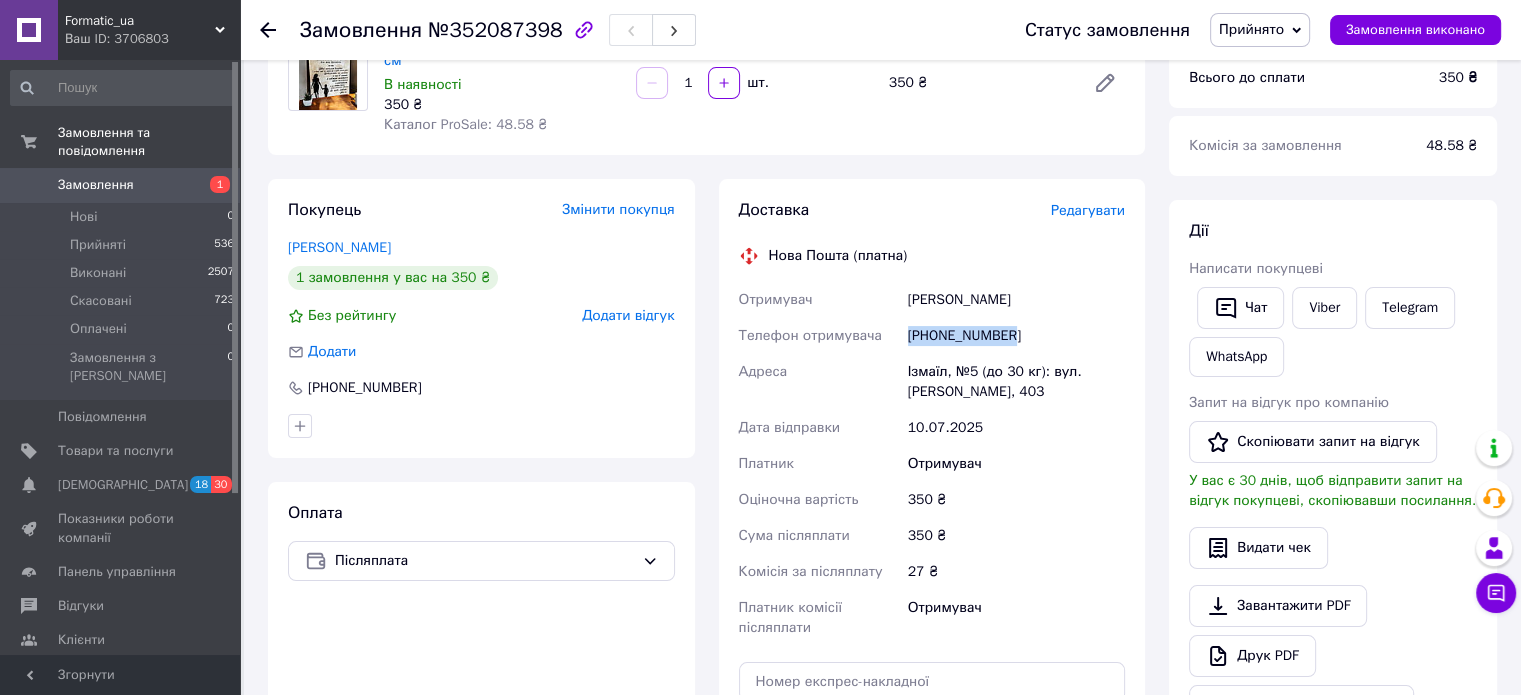 drag, startPoint x: 910, startPoint y: 313, endPoint x: 1038, endPoint y: 323, distance: 128.39003 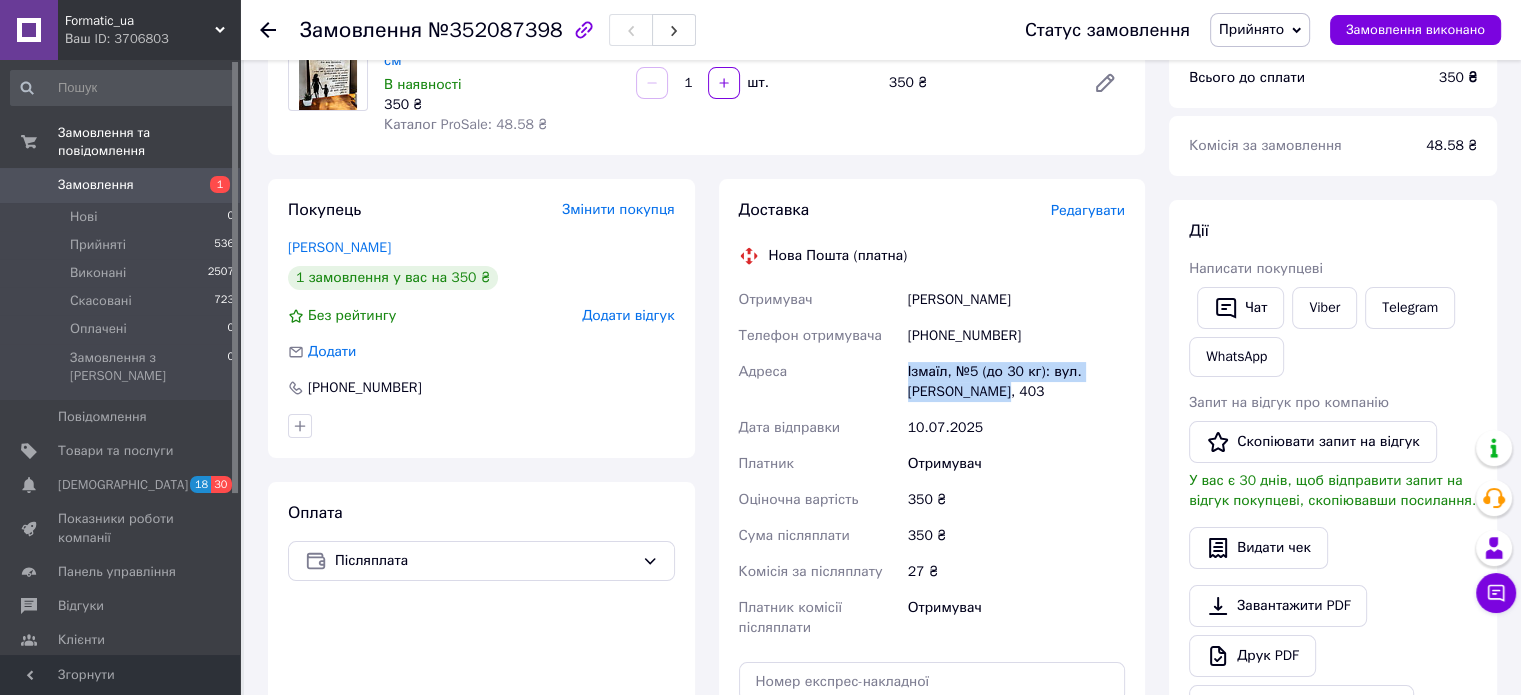 drag, startPoint x: 908, startPoint y: 346, endPoint x: 1006, endPoint y: 380, distance: 103.73042 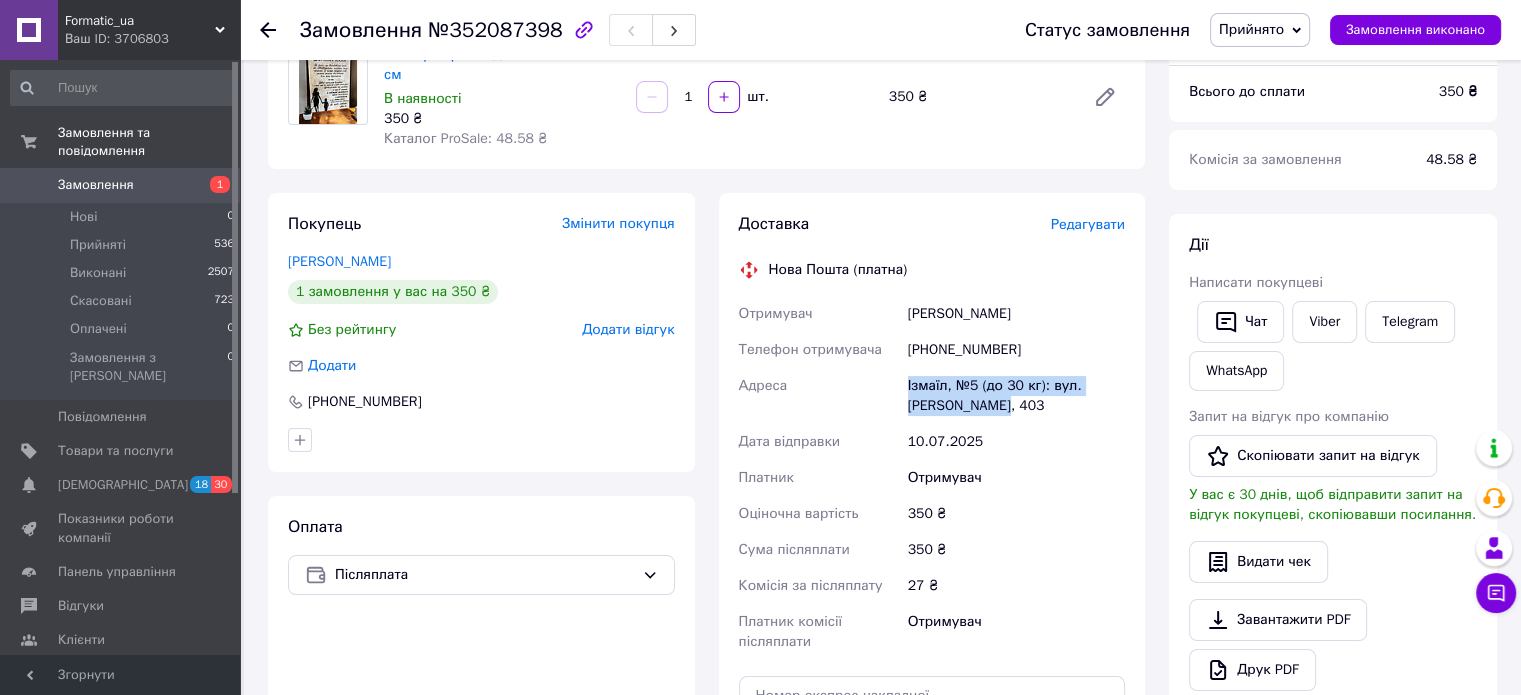 scroll, scrollTop: 0, scrollLeft: 0, axis: both 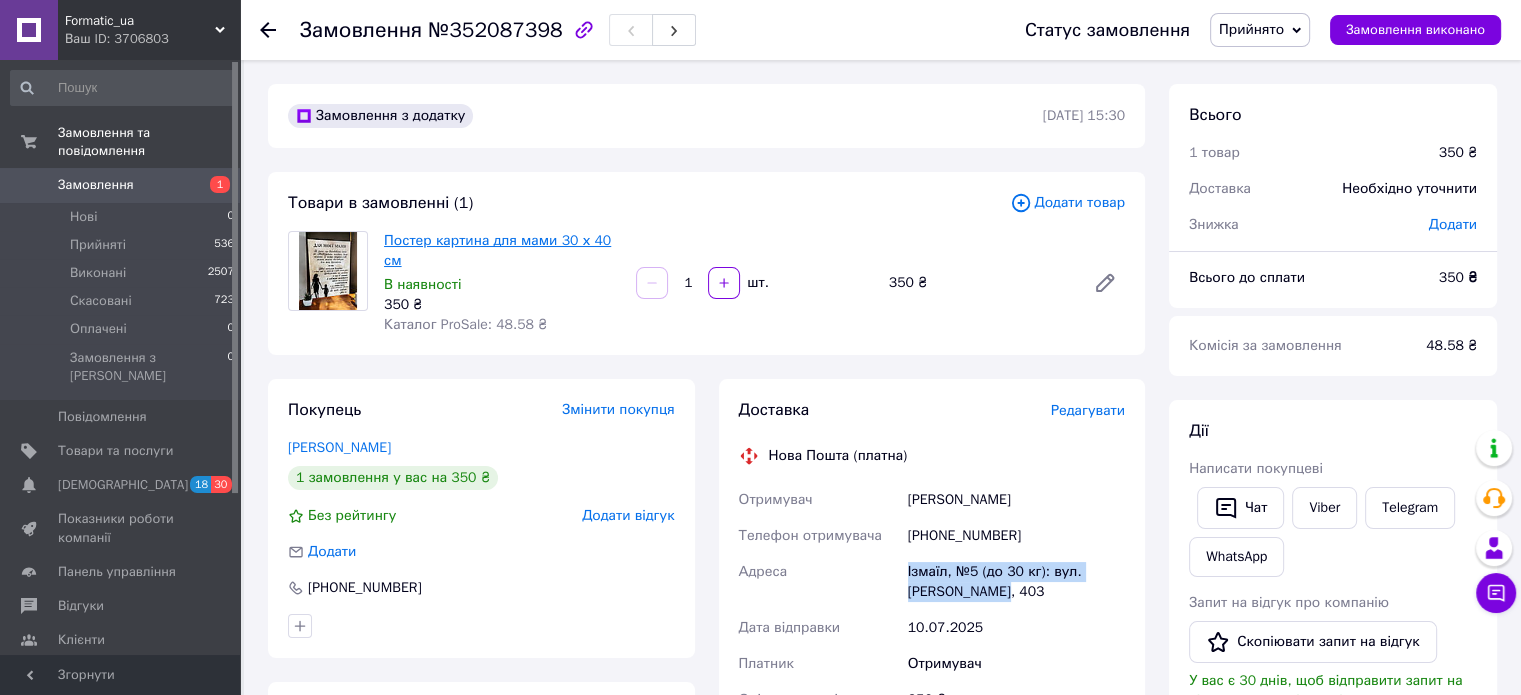 click on "Постер картина для мами 30 х 40 см" at bounding box center (497, 250) 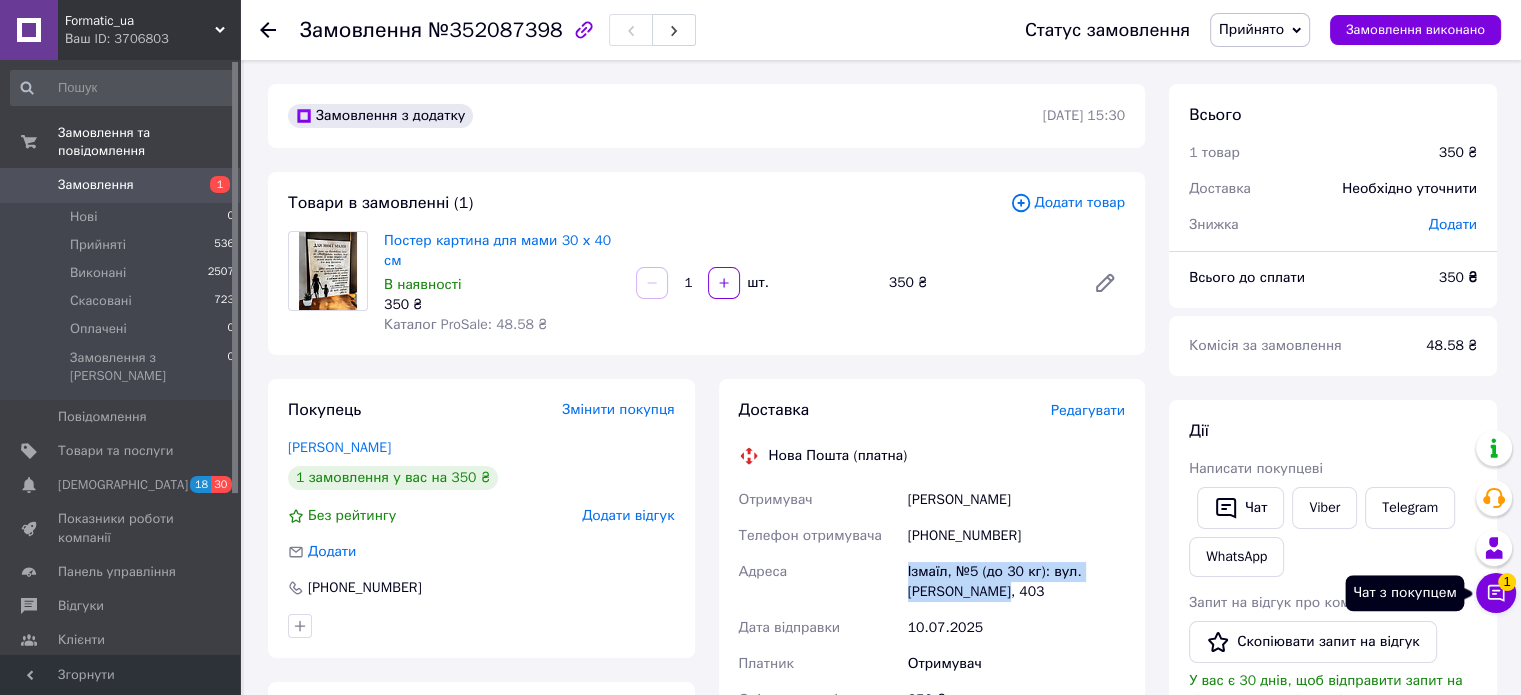 click 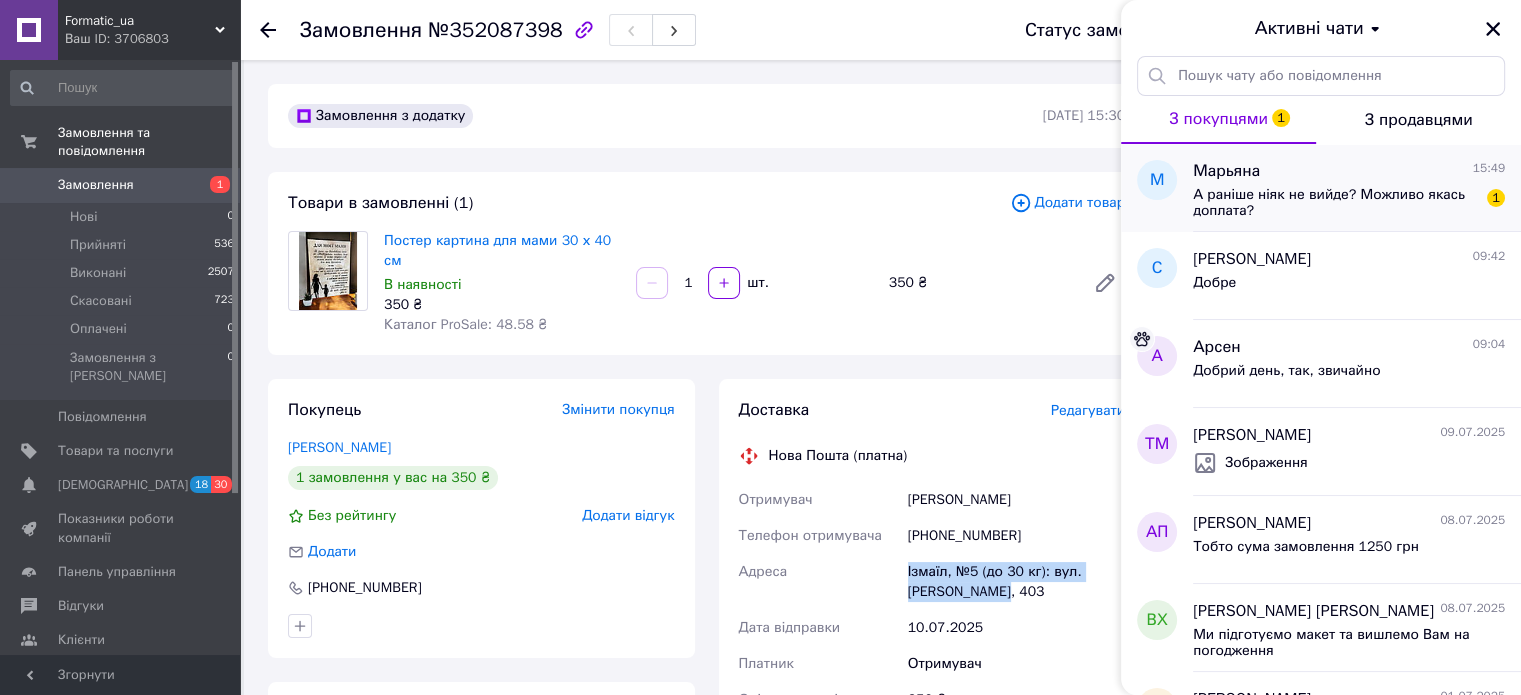 click on "Марьяна 15:49" at bounding box center [1349, 171] 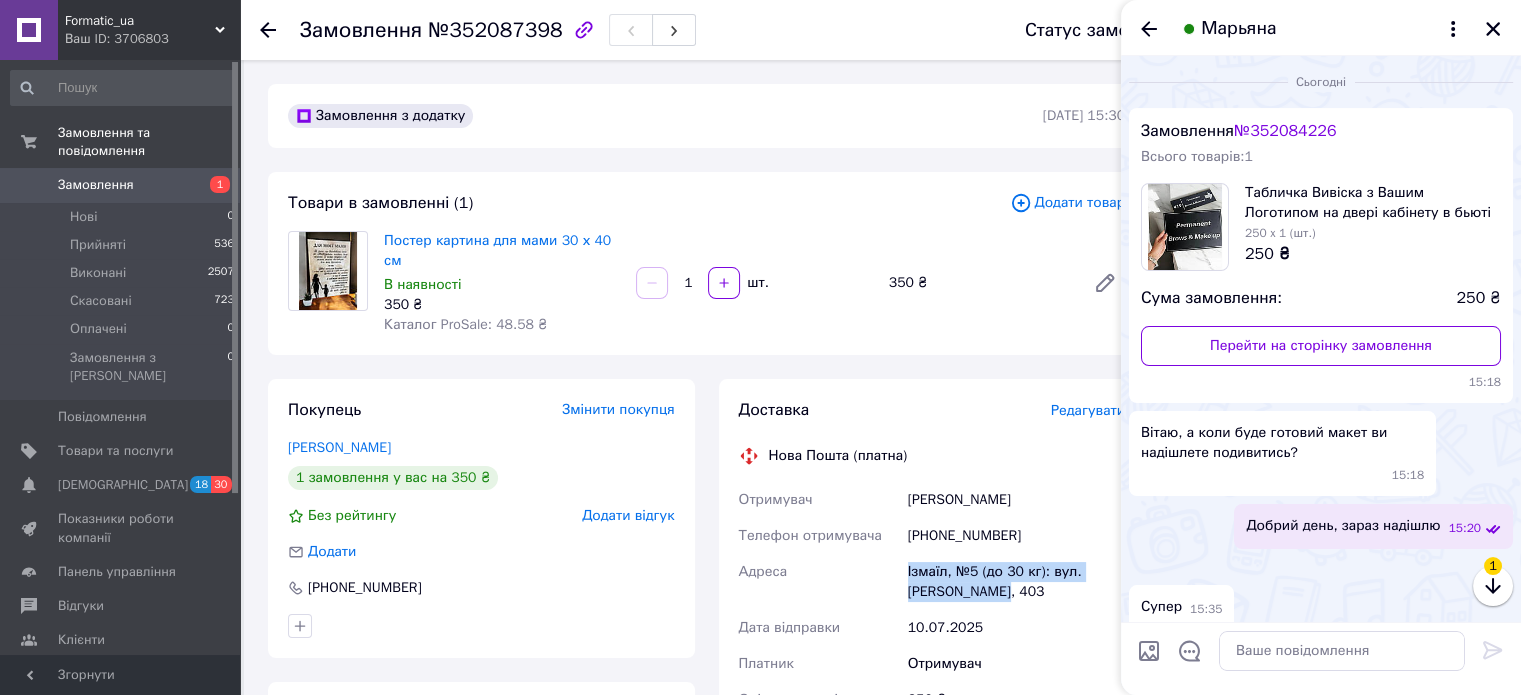 scroll, scrollTop: 555, scrollLeft: 0, axis: vertical 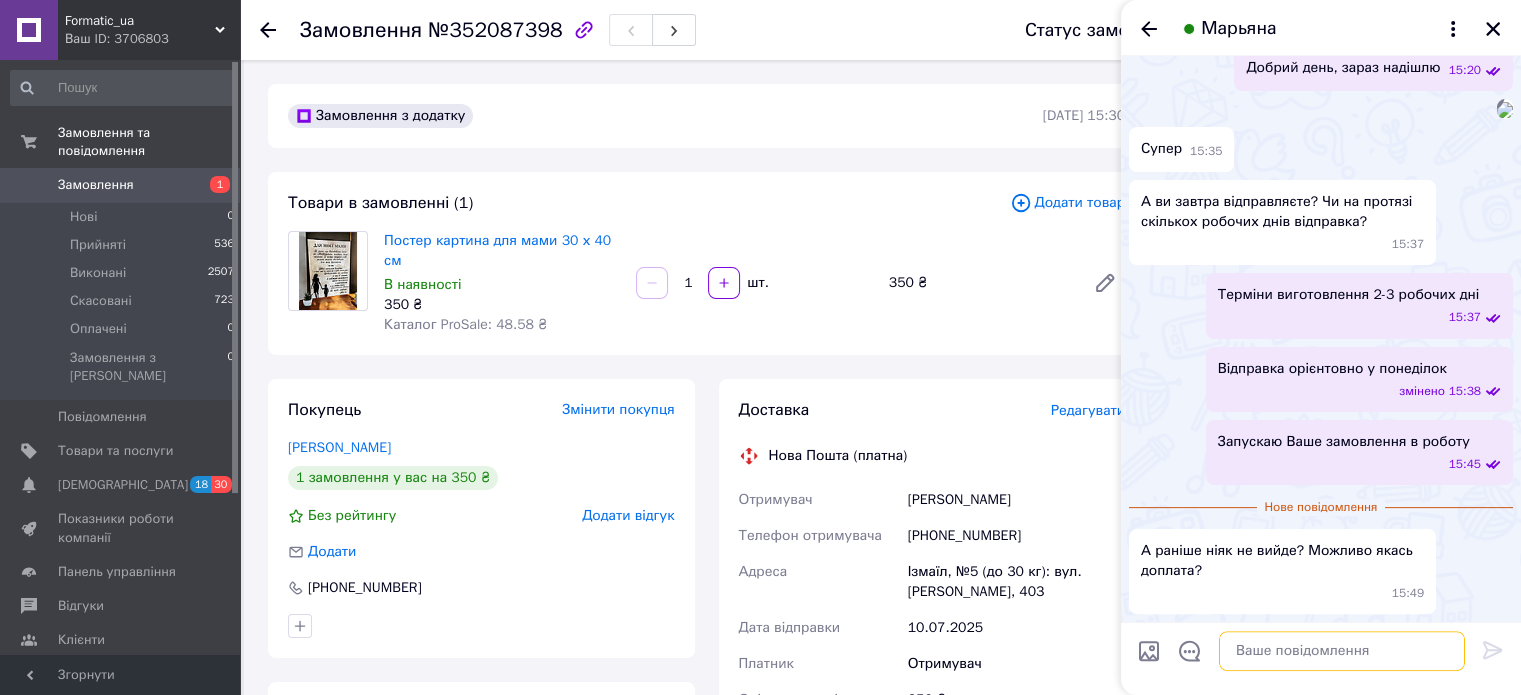 click at bounding box center (1342, 651) 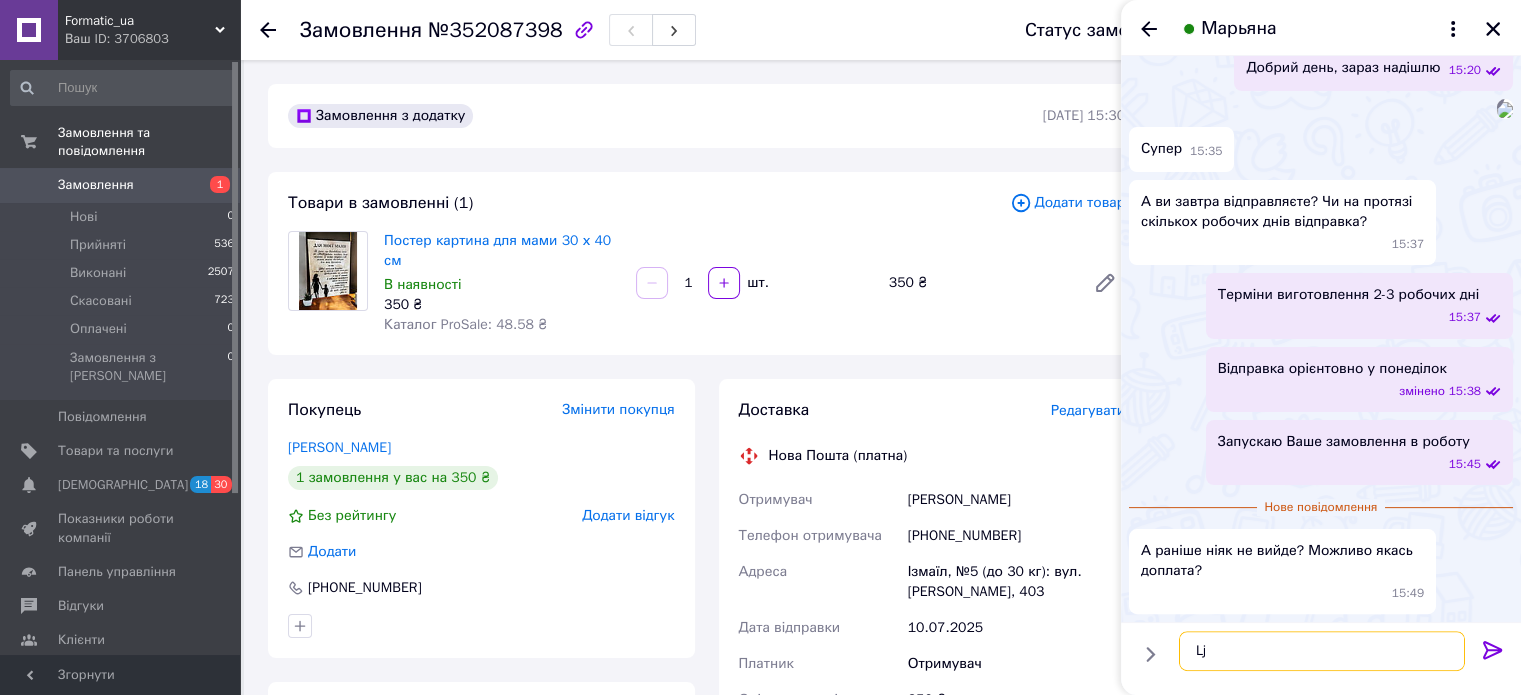 type on "L" 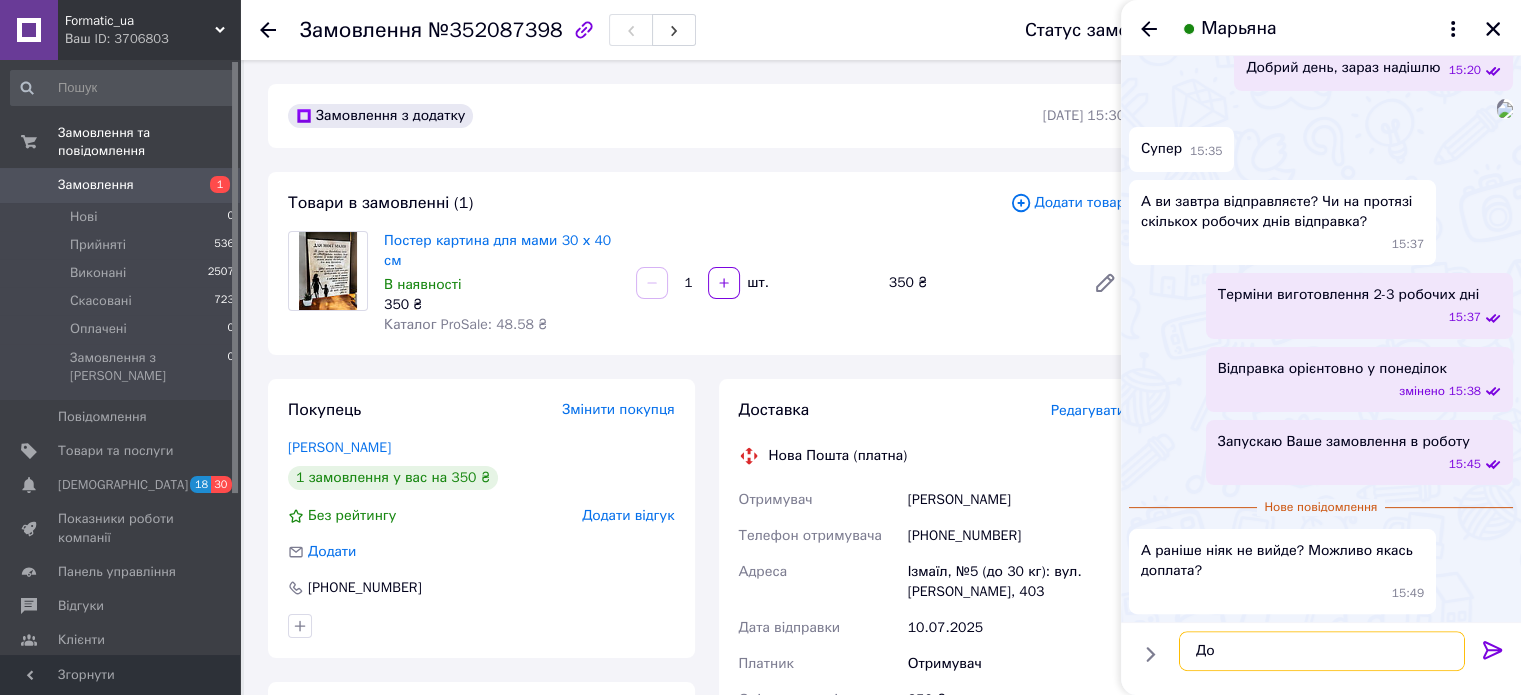 type on "Д" 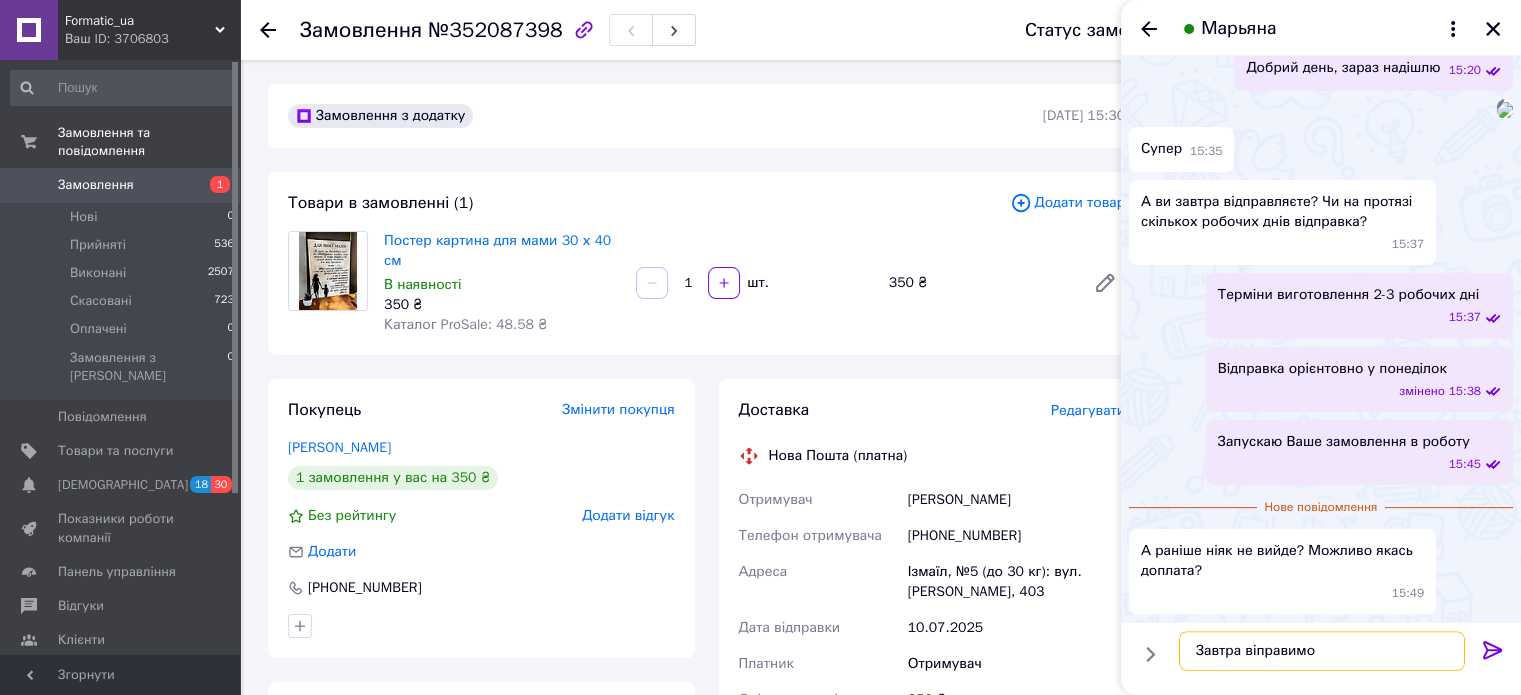 click on "Завтра віправимо" at bounding box center (1322, 651) 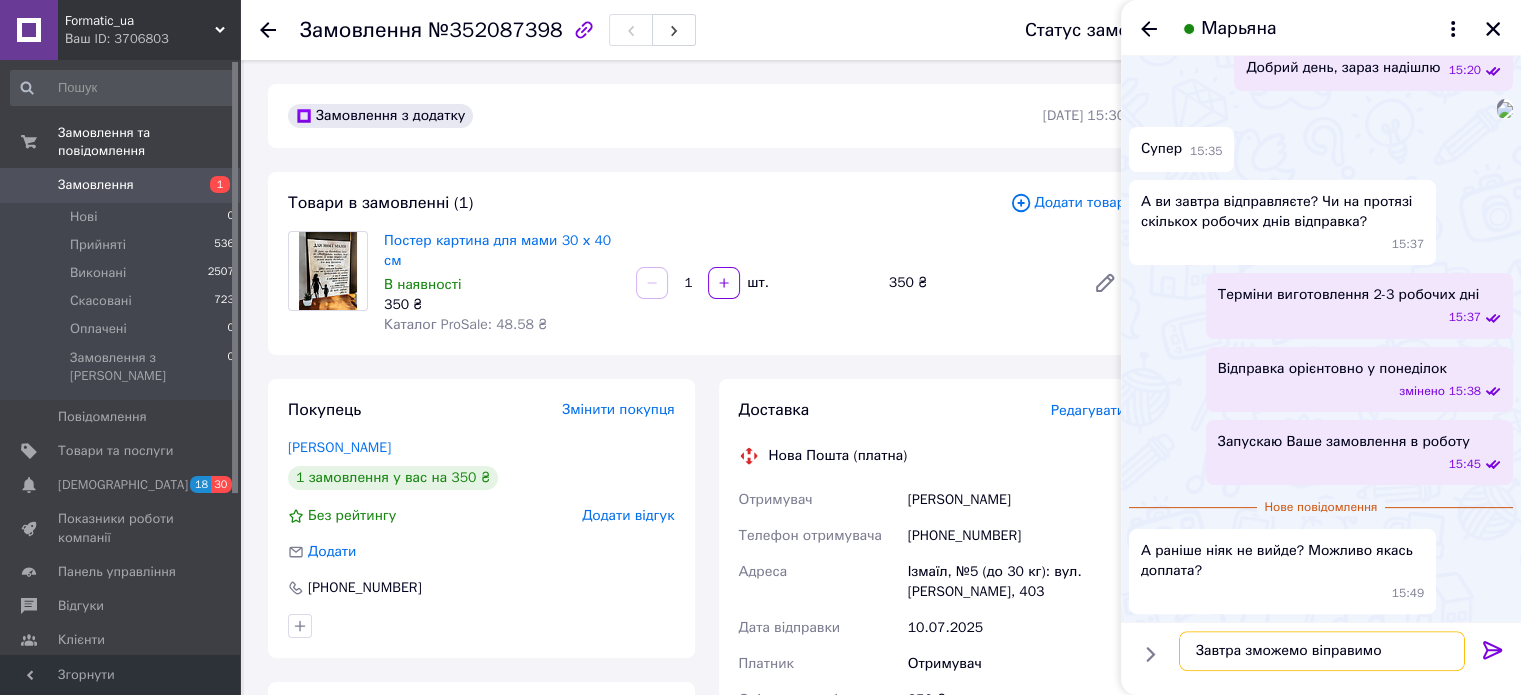 type on "Завтра зможемо віправимо" 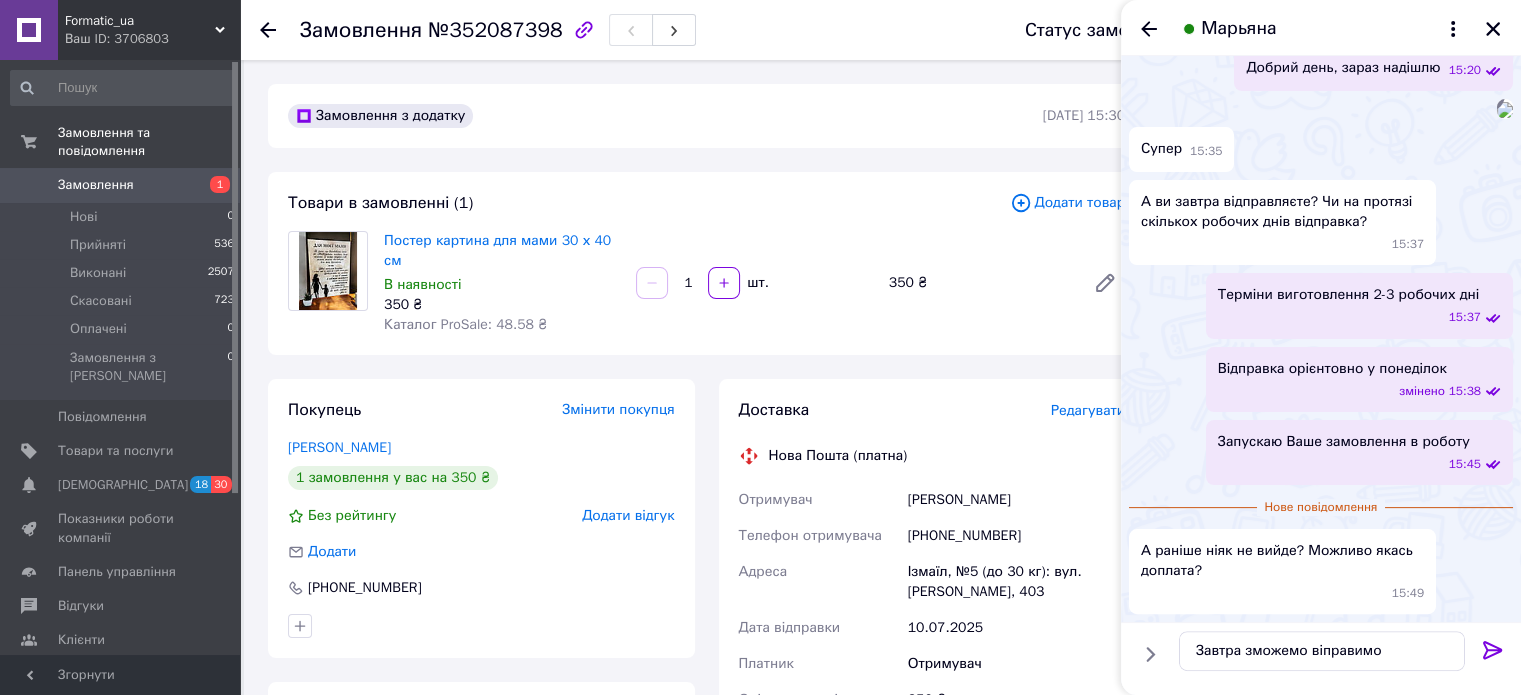 click 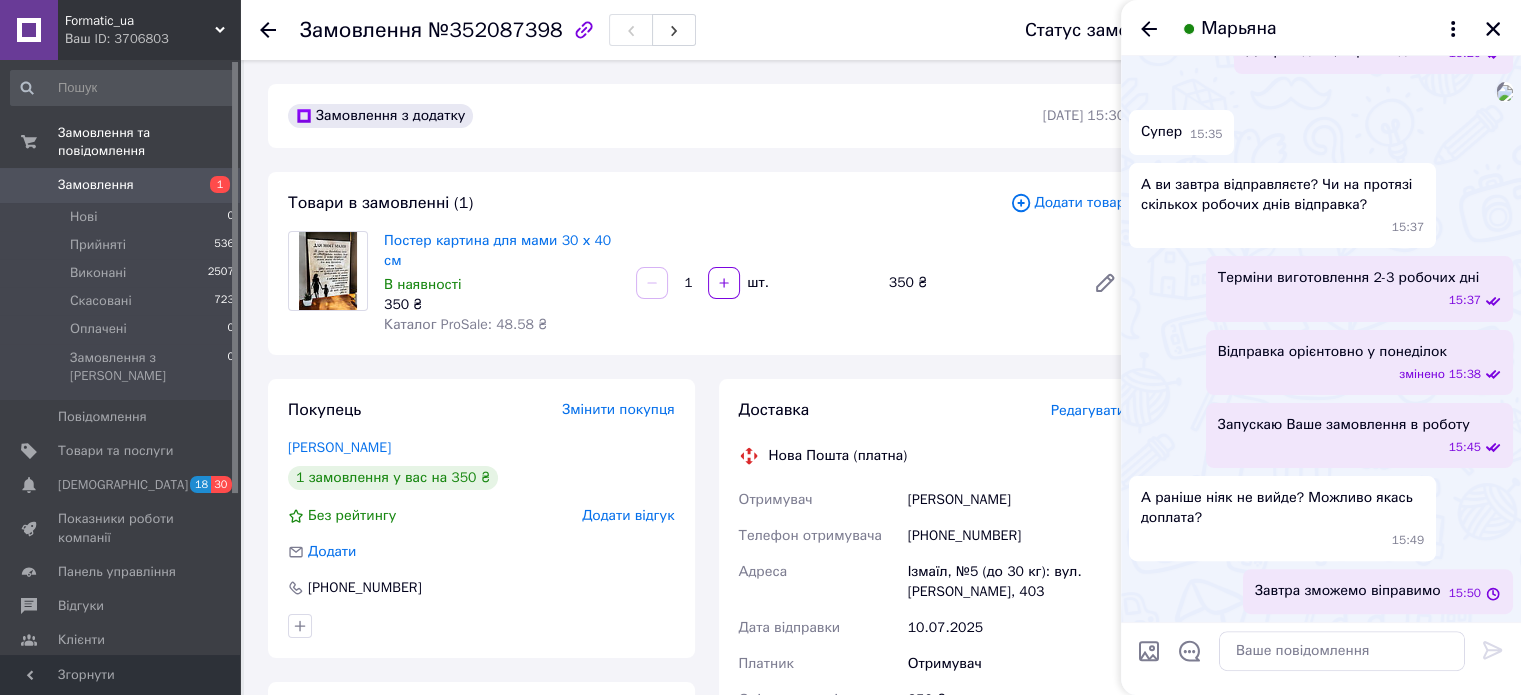 scroll, scrollTop: 572, scrollLeft: 0, axis: vertical 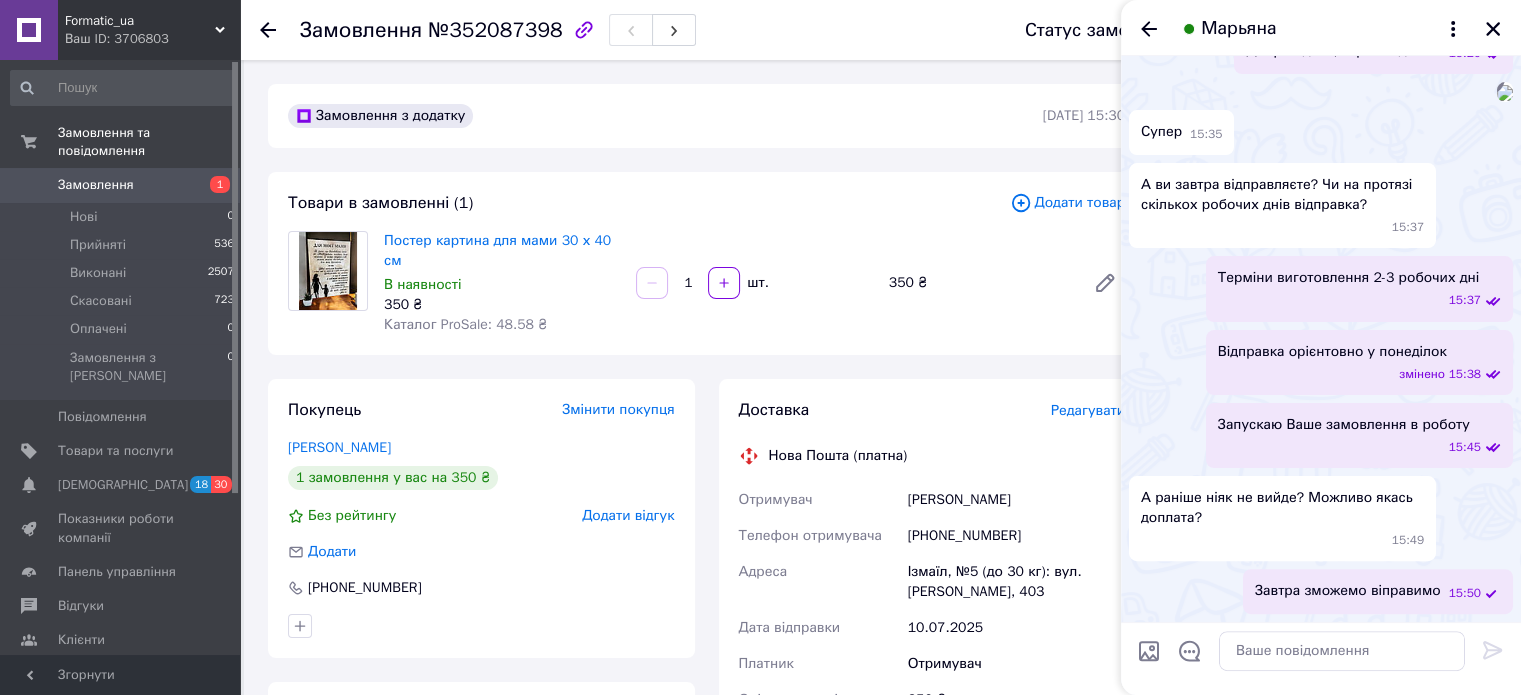 drag, startPoint x: 1427, startPoint y: 603, endPoint x: 1480, endPoint y: 581, distance: 57.384666 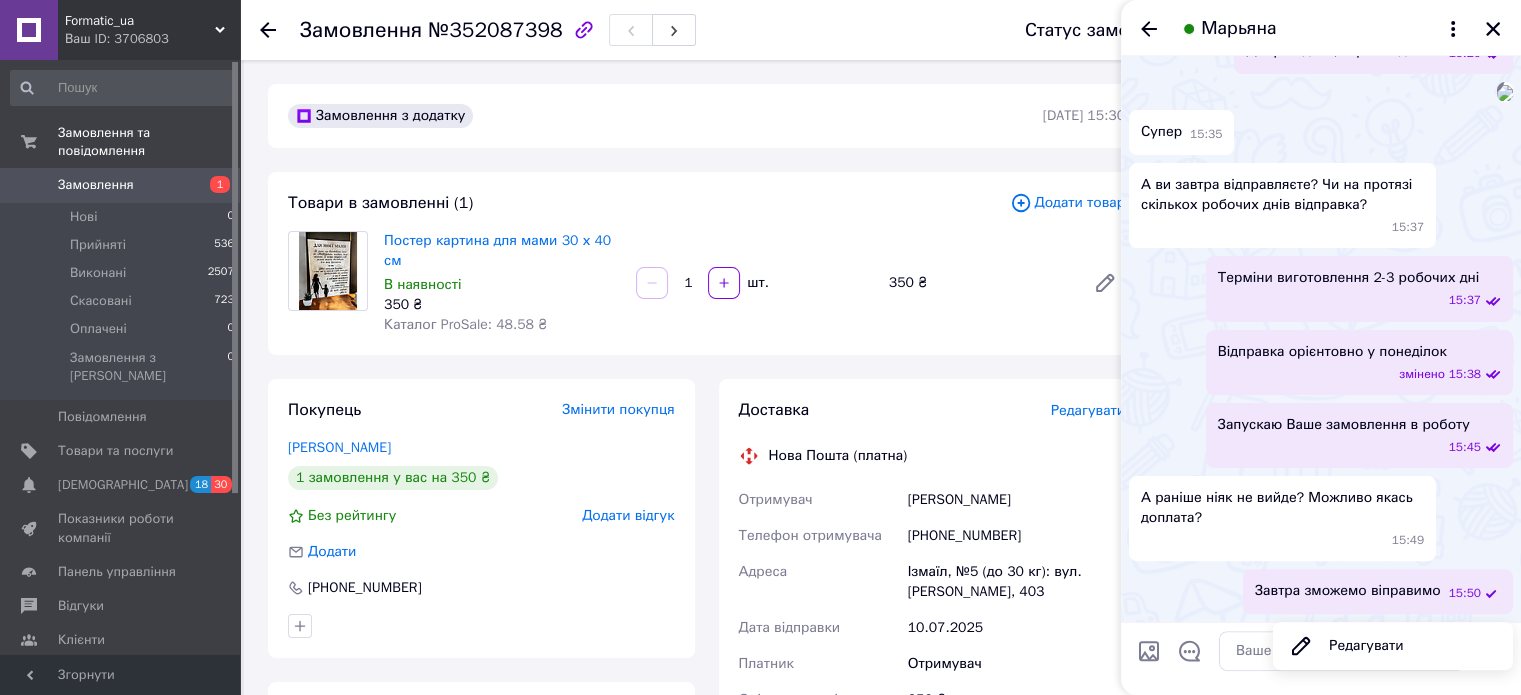 drag, startPoint x: 1403, startPoint y: 591, endPoint x: 1372, endPoint y: 648, distance: 64.884514 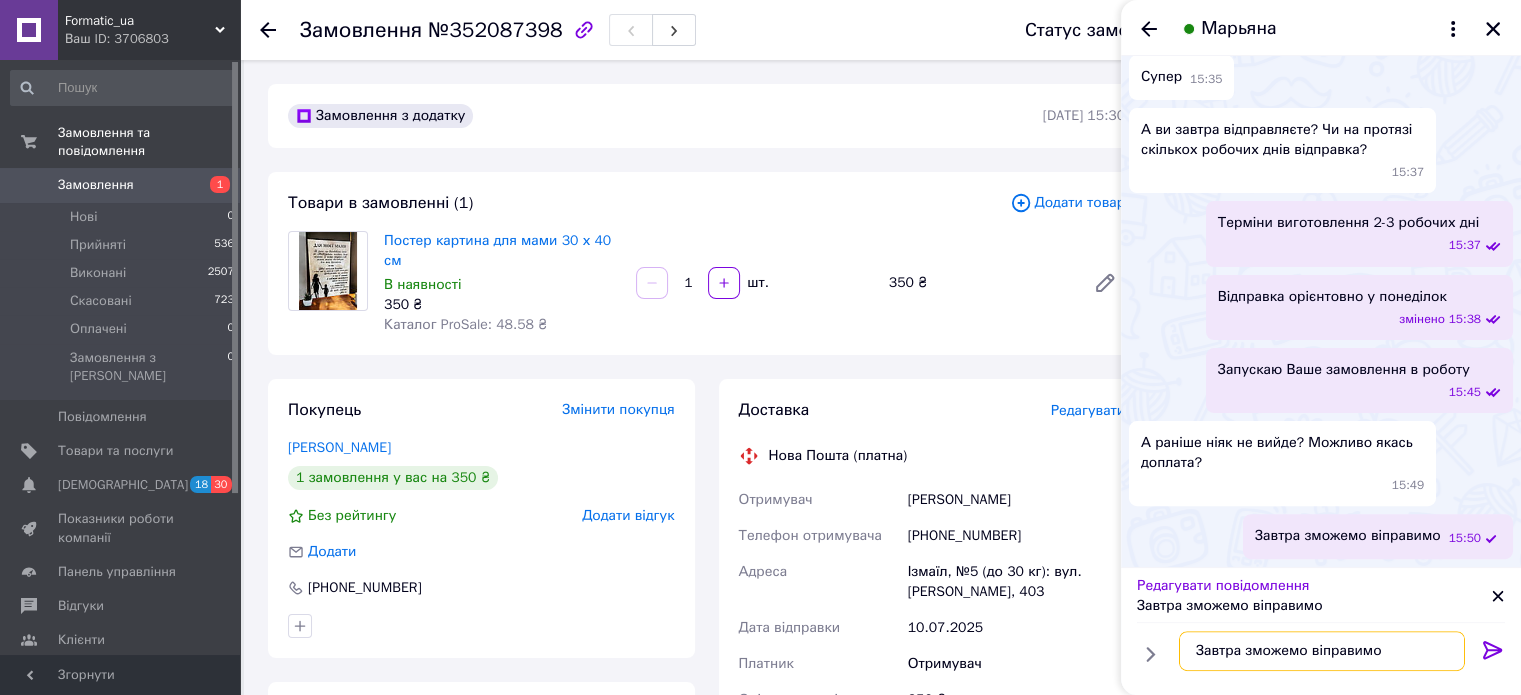 click on "Завтра зможемо віправимо" at bounding box center [1322, 651] 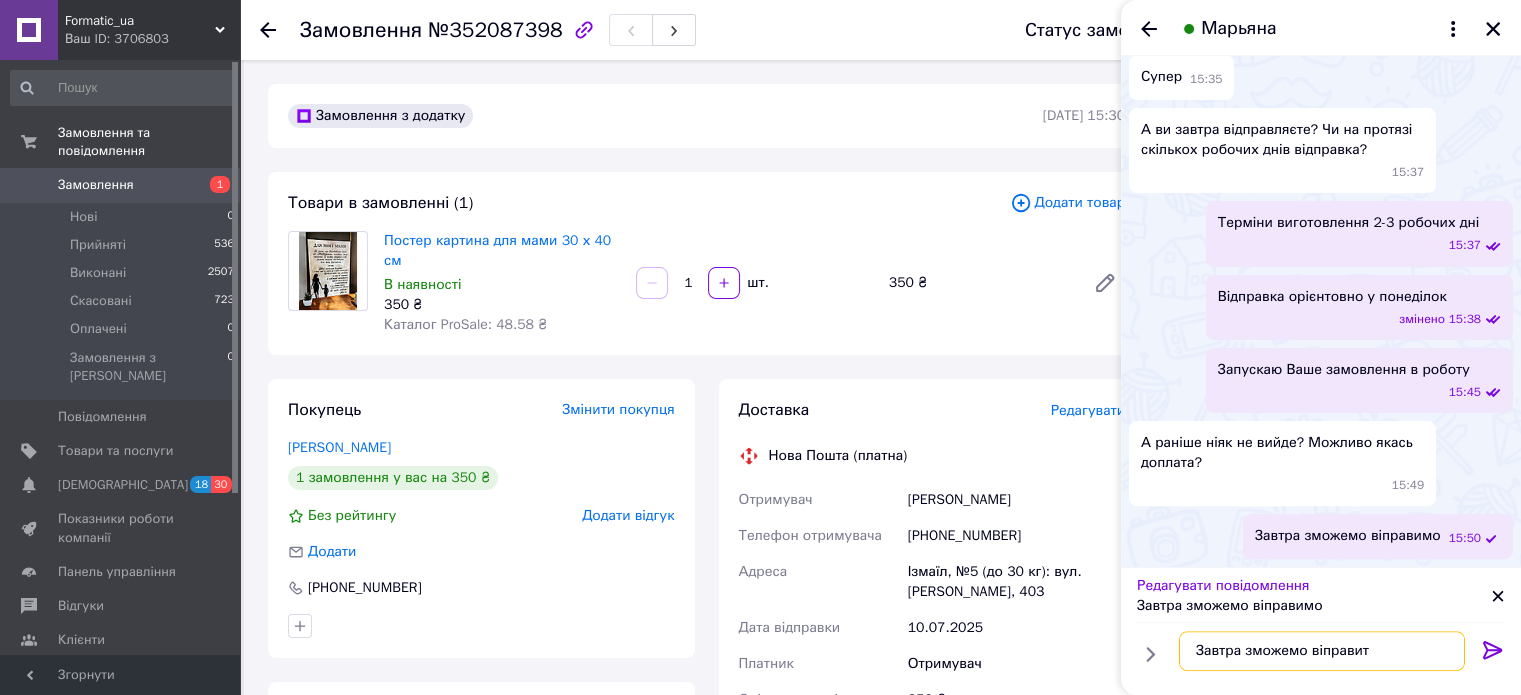 type on "Завтра зможемо віправити" 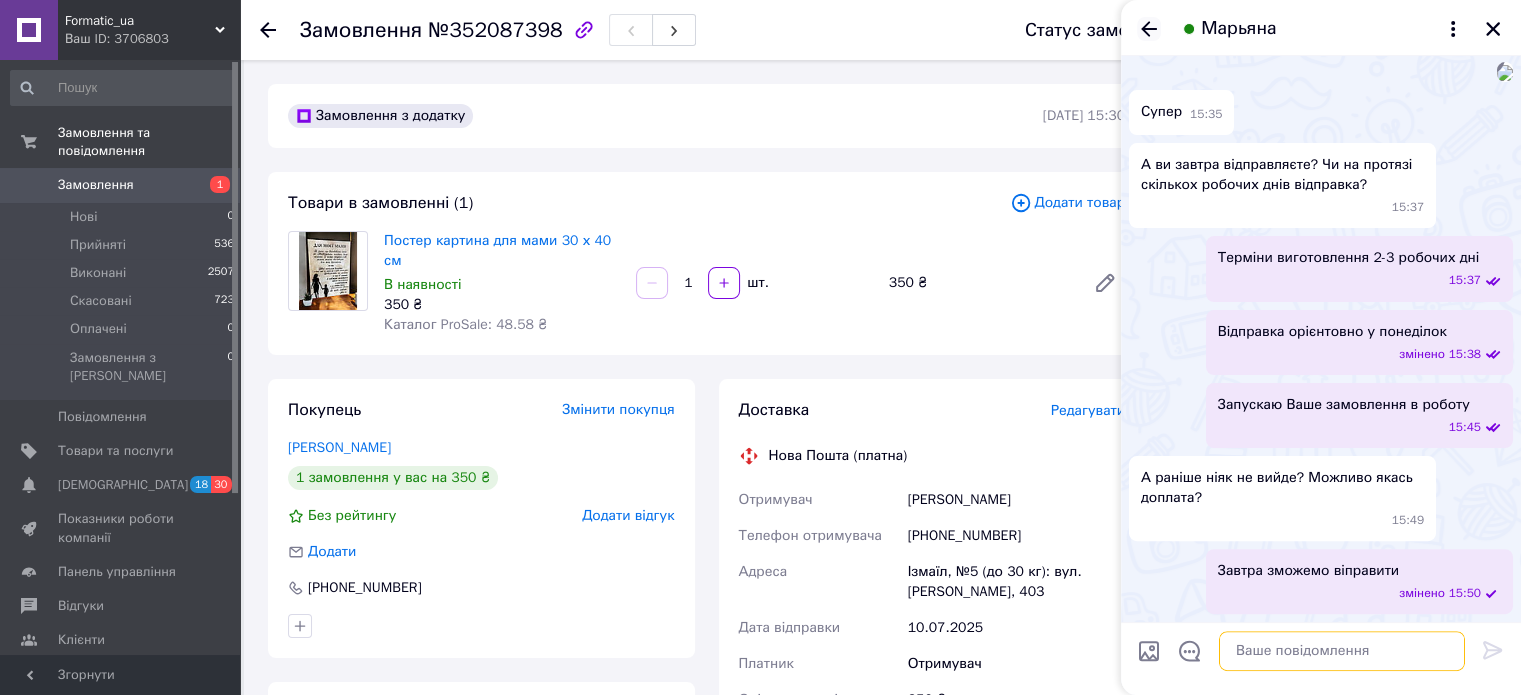 type 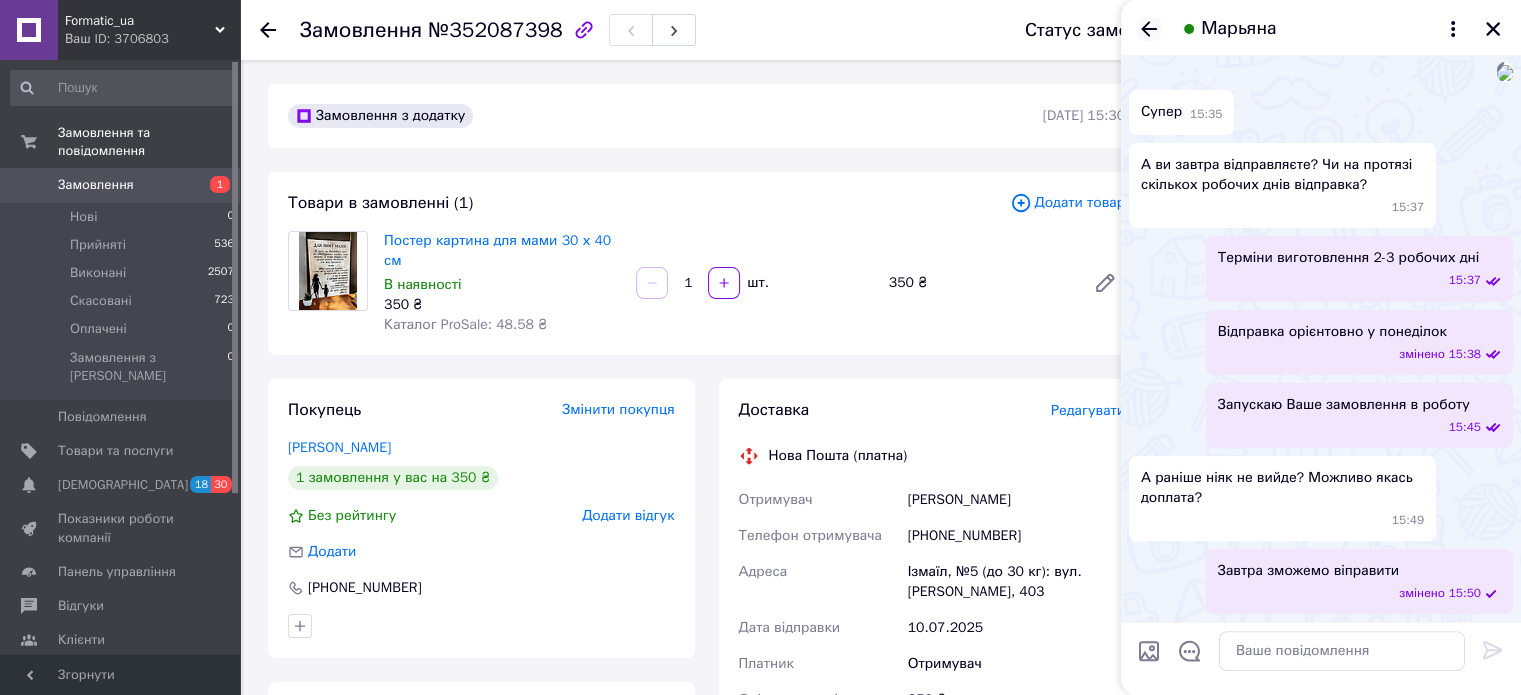 click 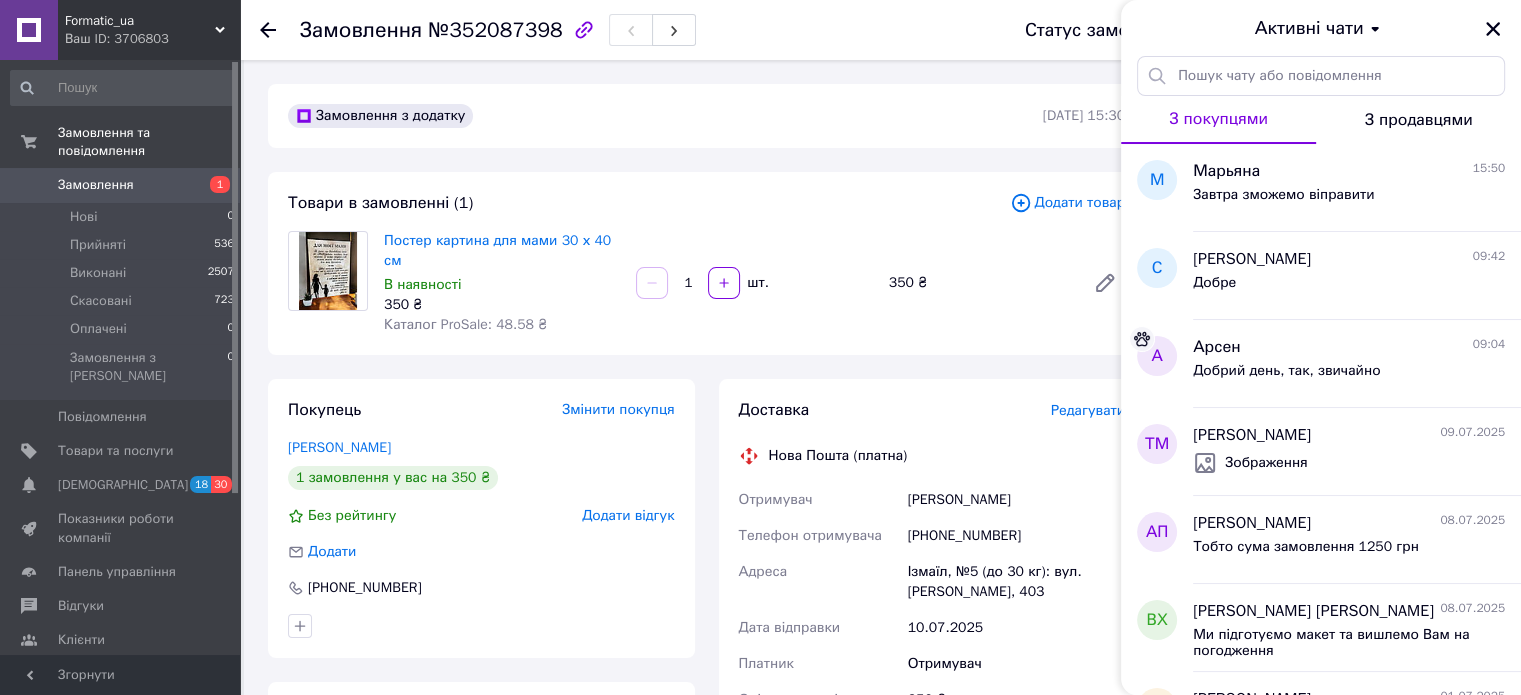 click on "Замовлення з додатку 10.07.2025 | 15:30" at bounding box center [706, 116] 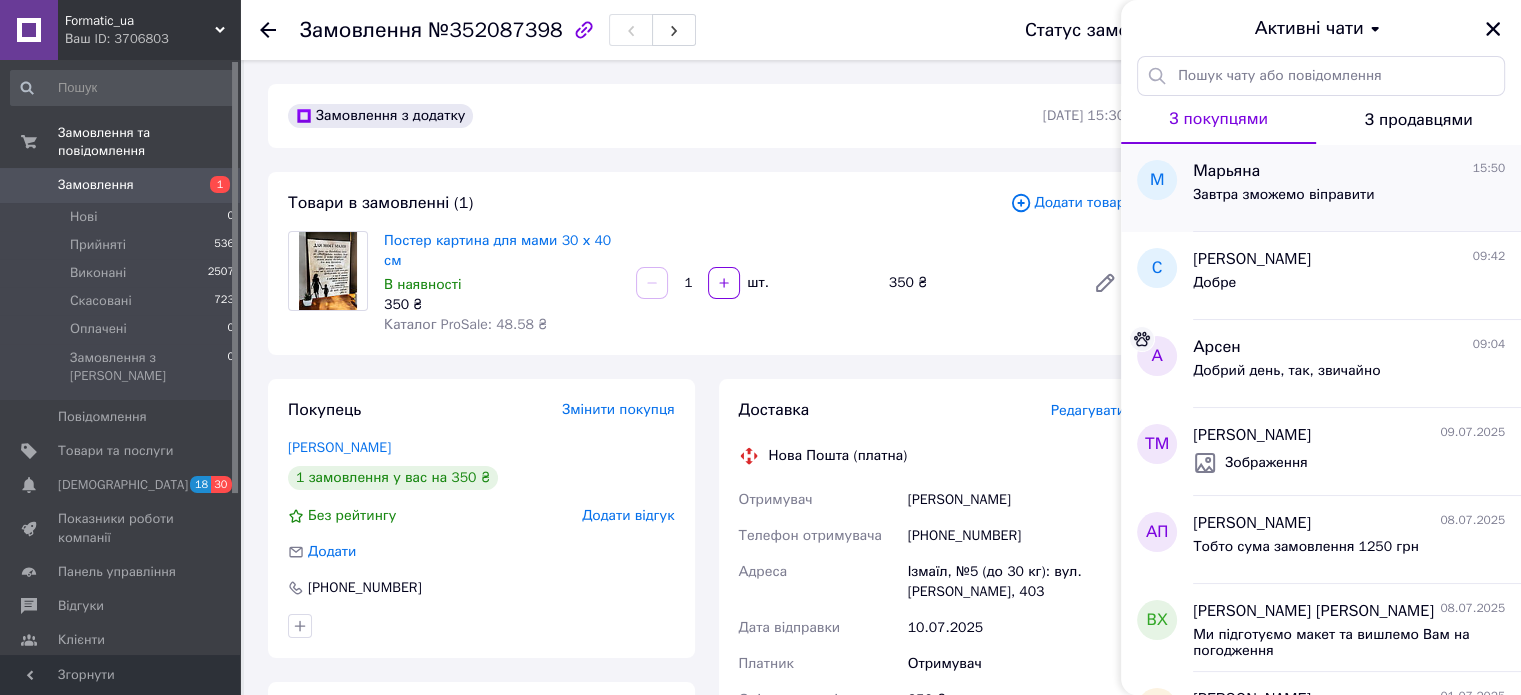 click on "Завтра зможемо віправити" at bounding box center (1349, 199) 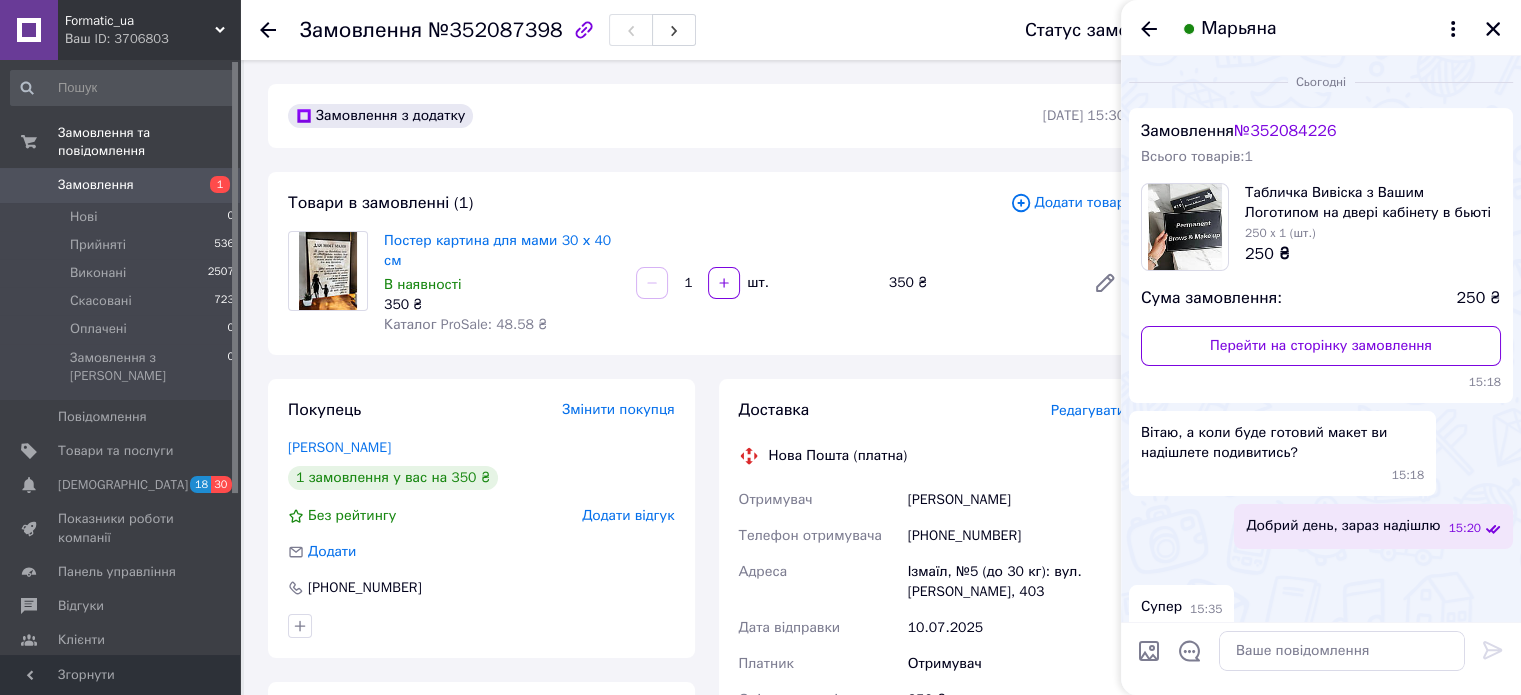 scroll, scrollTop: 632, scrollLeft: 0, axis: vertical 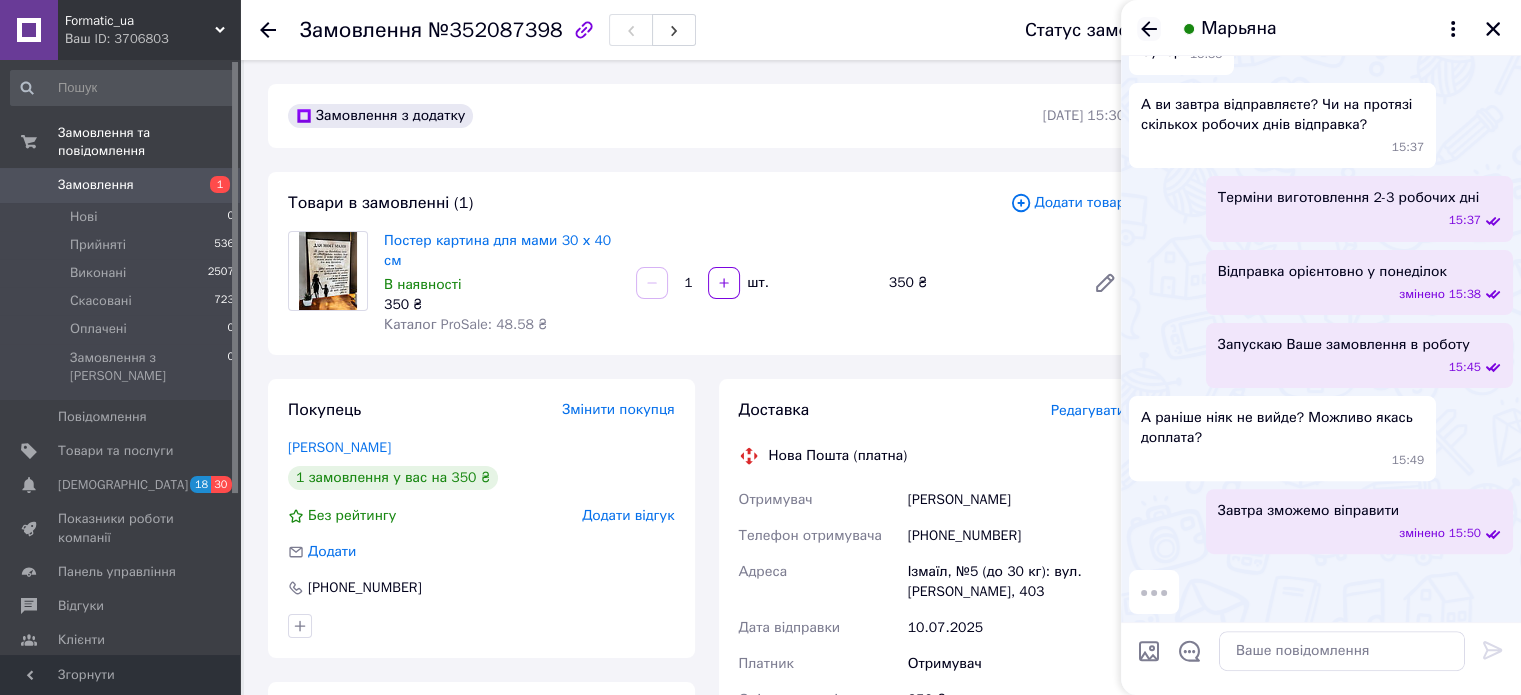 click 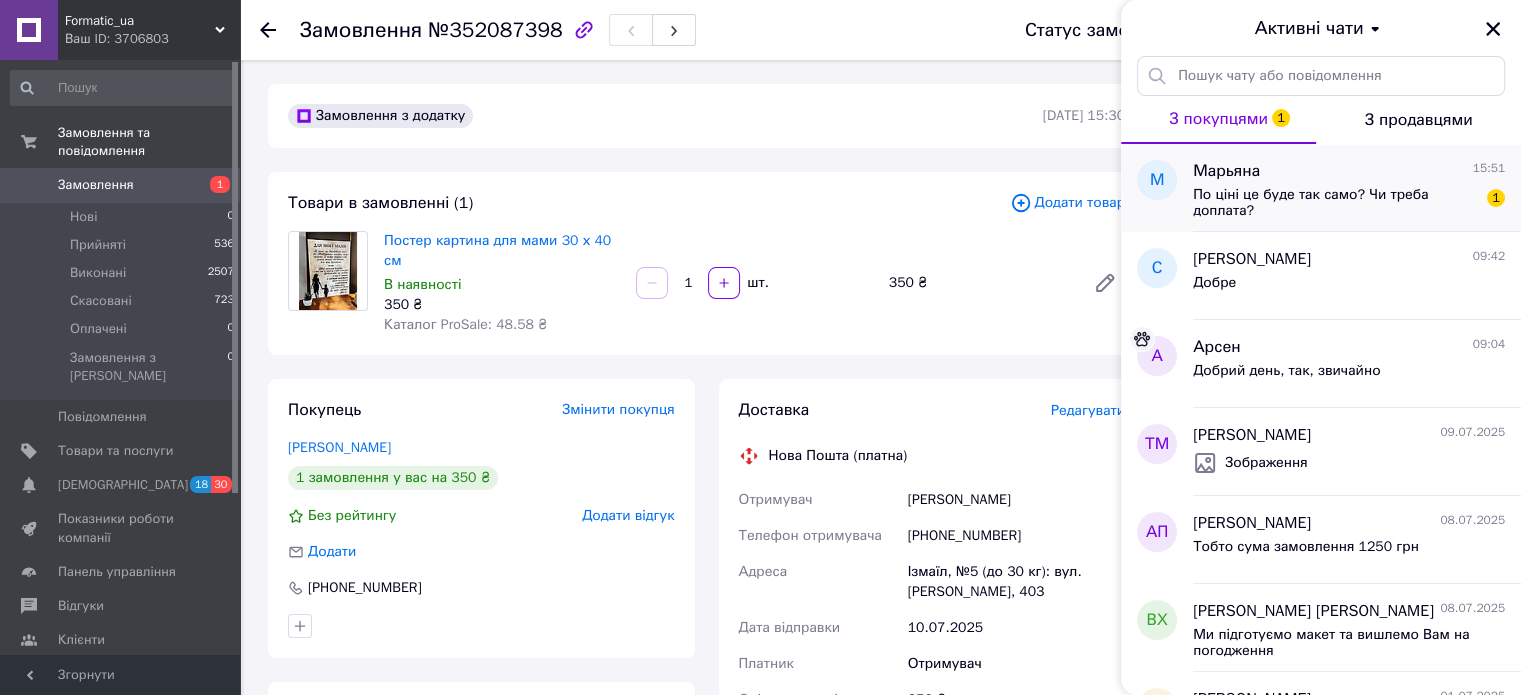 click on "По ціні це буде так само? Чи треба доплата?" at bounding box center (1335, 203) 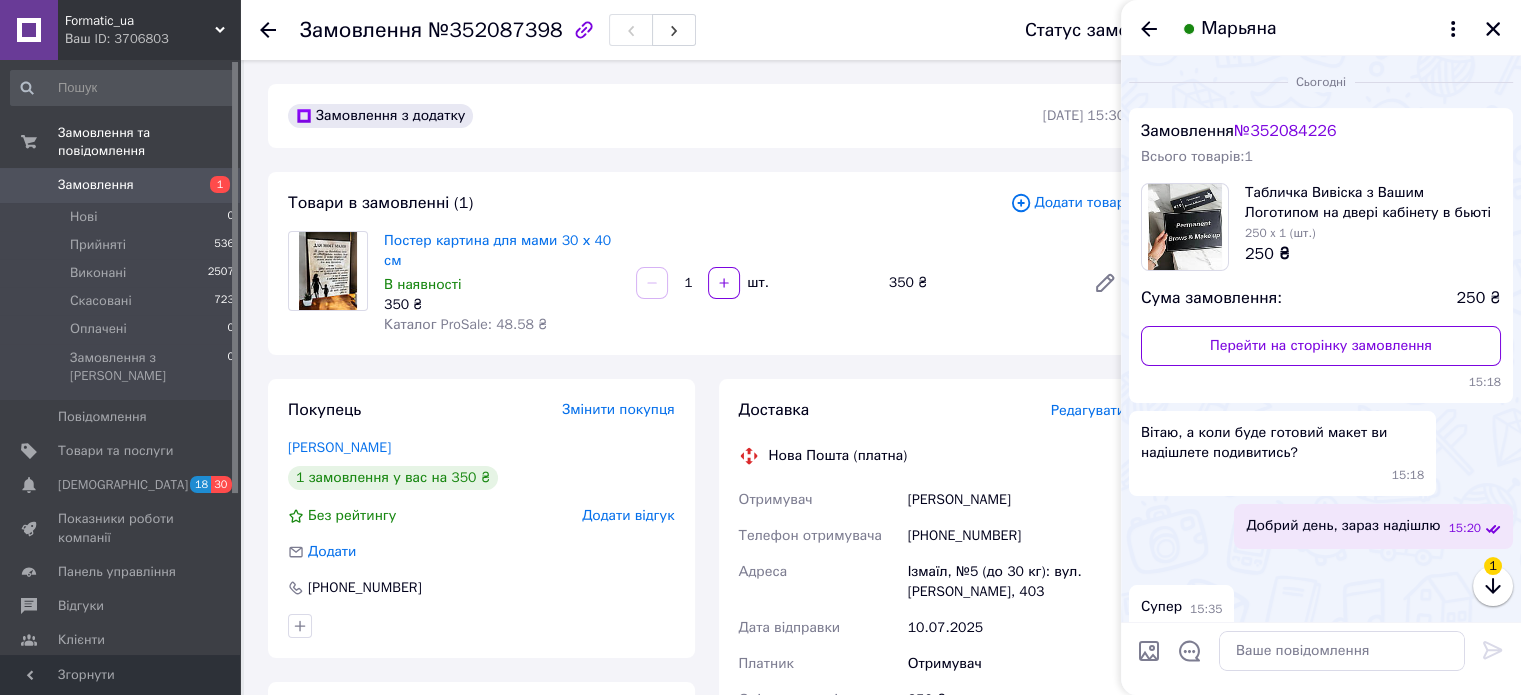 scroll, scrollTop: 760, scrollLeft: 0, axis: vertical 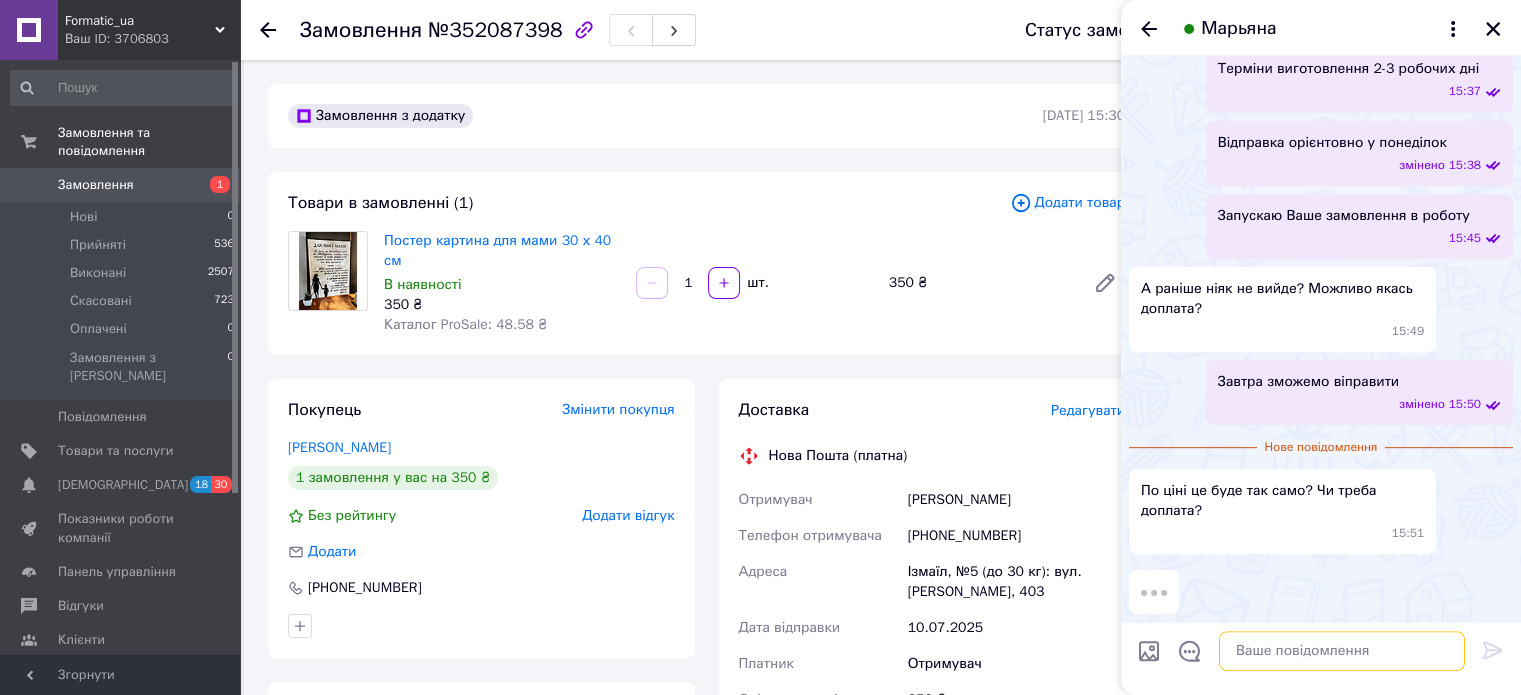 click at bounding box center (1342, 651) 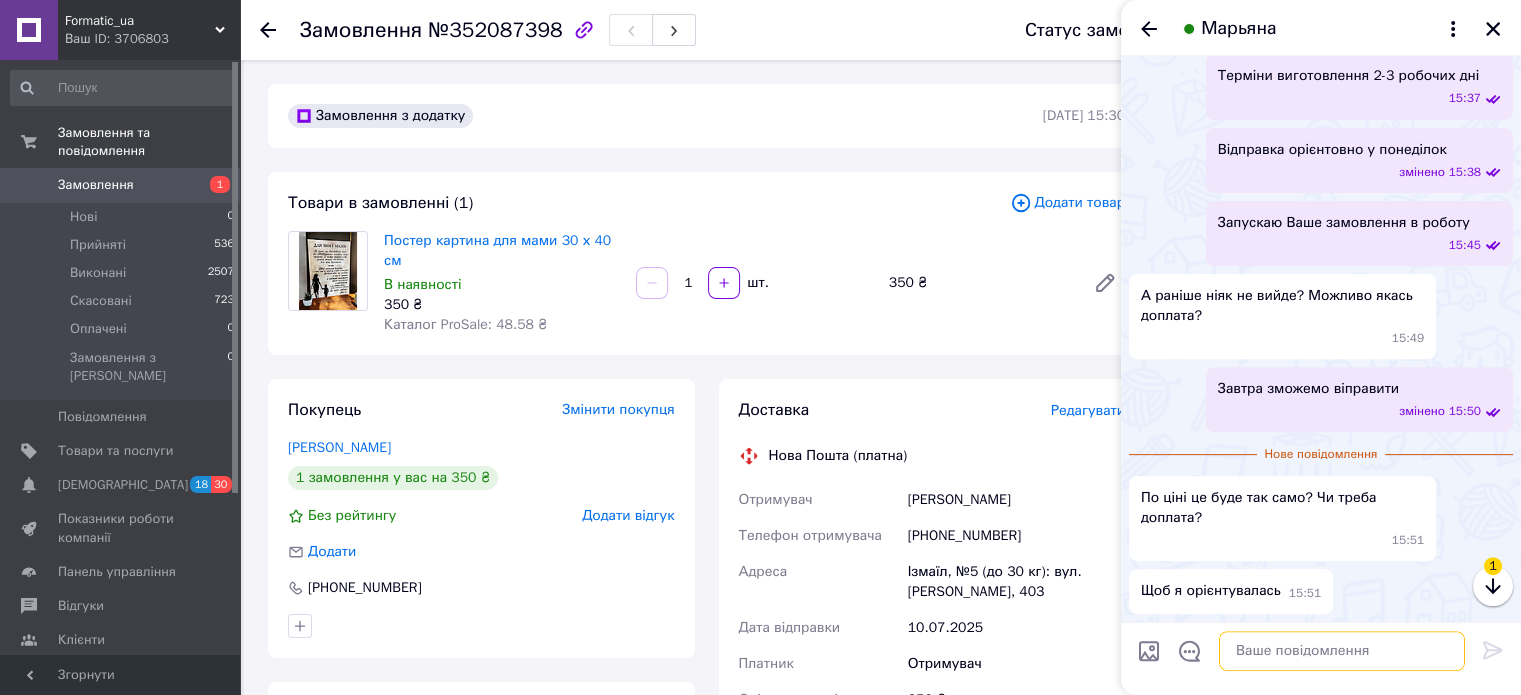scroll, scrollTop: 754, scrollLeft: 0, axis: vertical 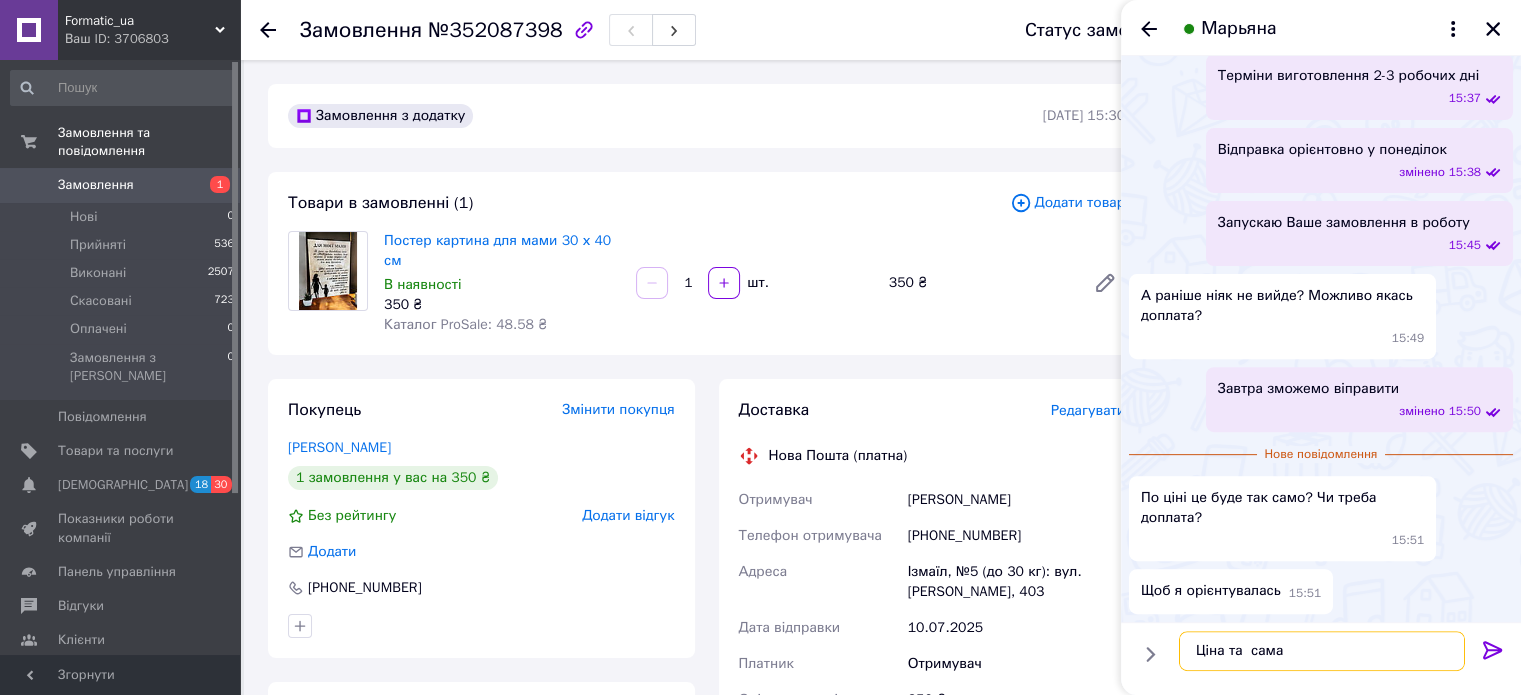 type on "Ціна та ж сама" 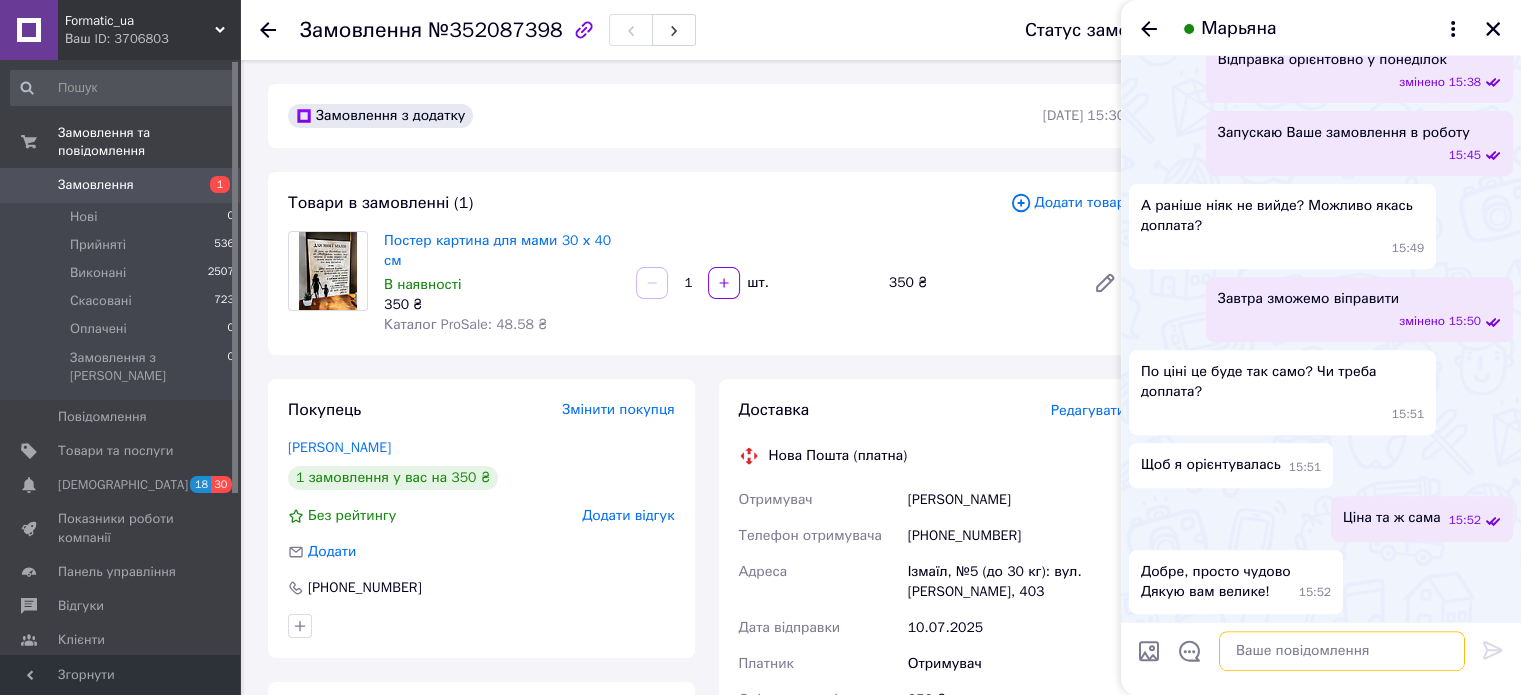scroll, scrollTop: 843, scrollLeft: 0, axis: vertical 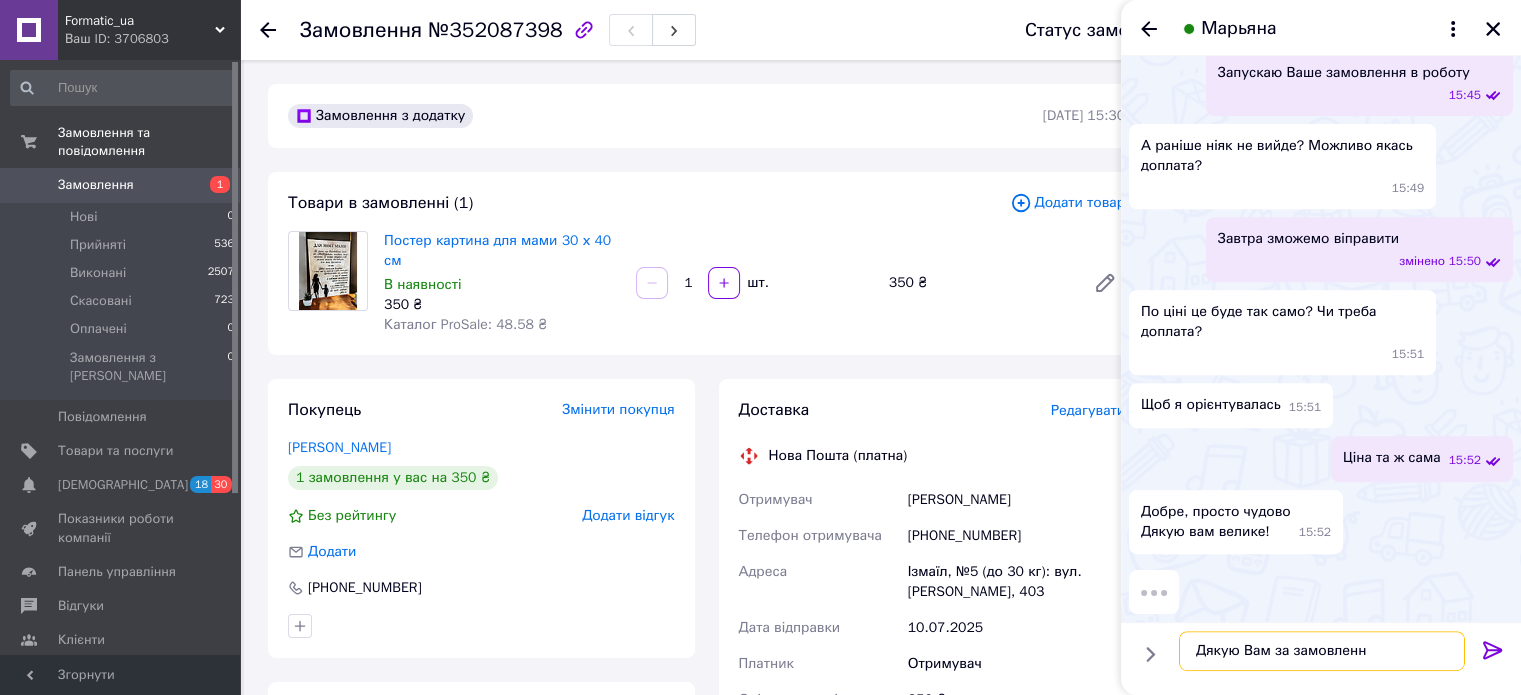 type on "Дякую Вам за замовлення" 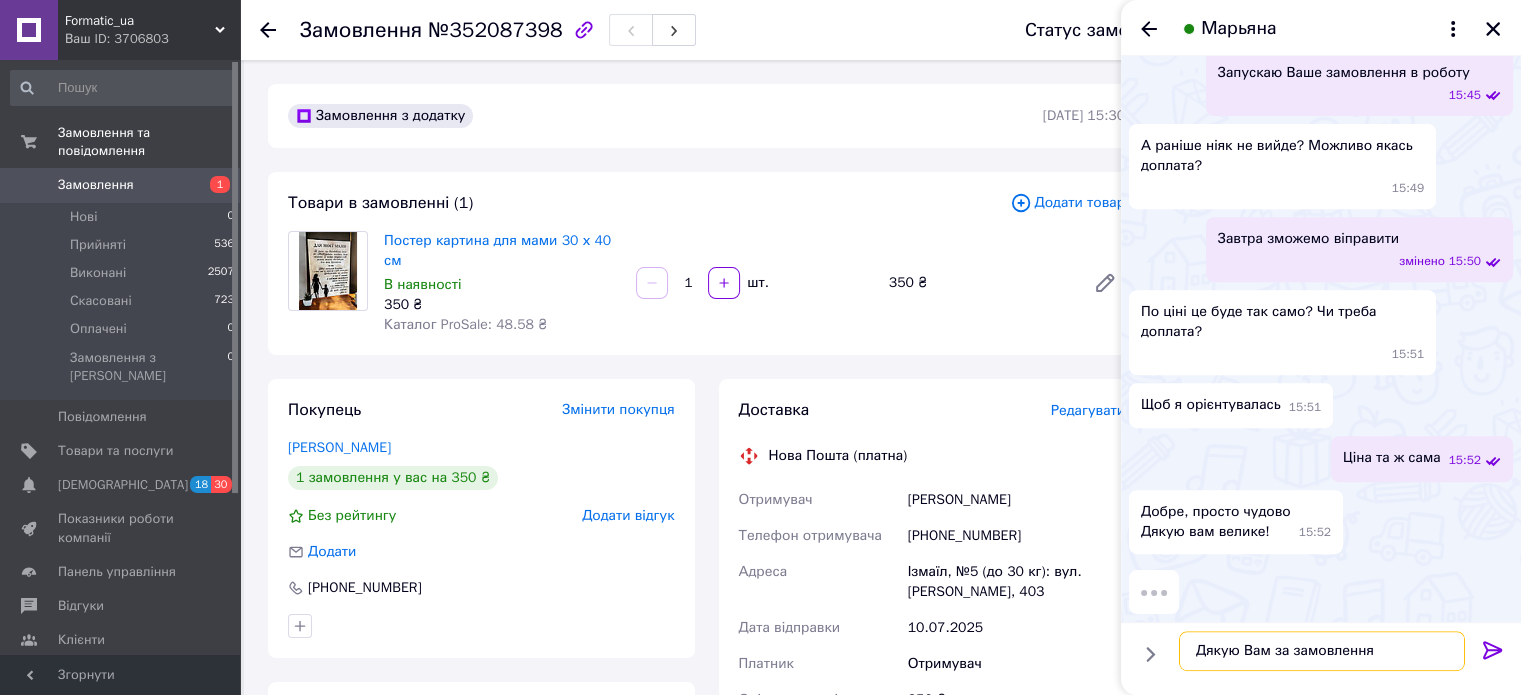 type 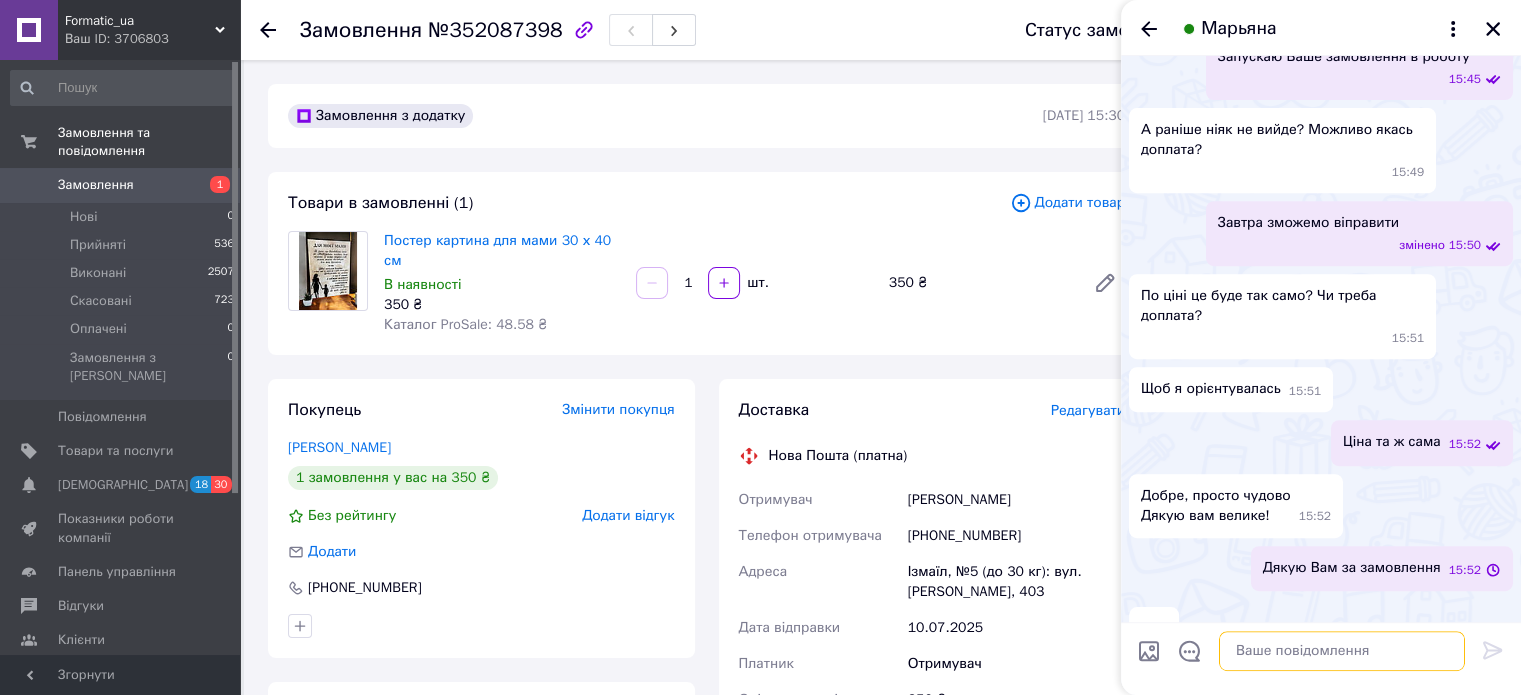 scroll, scrollTop: 956, scrollLeft: 0, axis: vertical 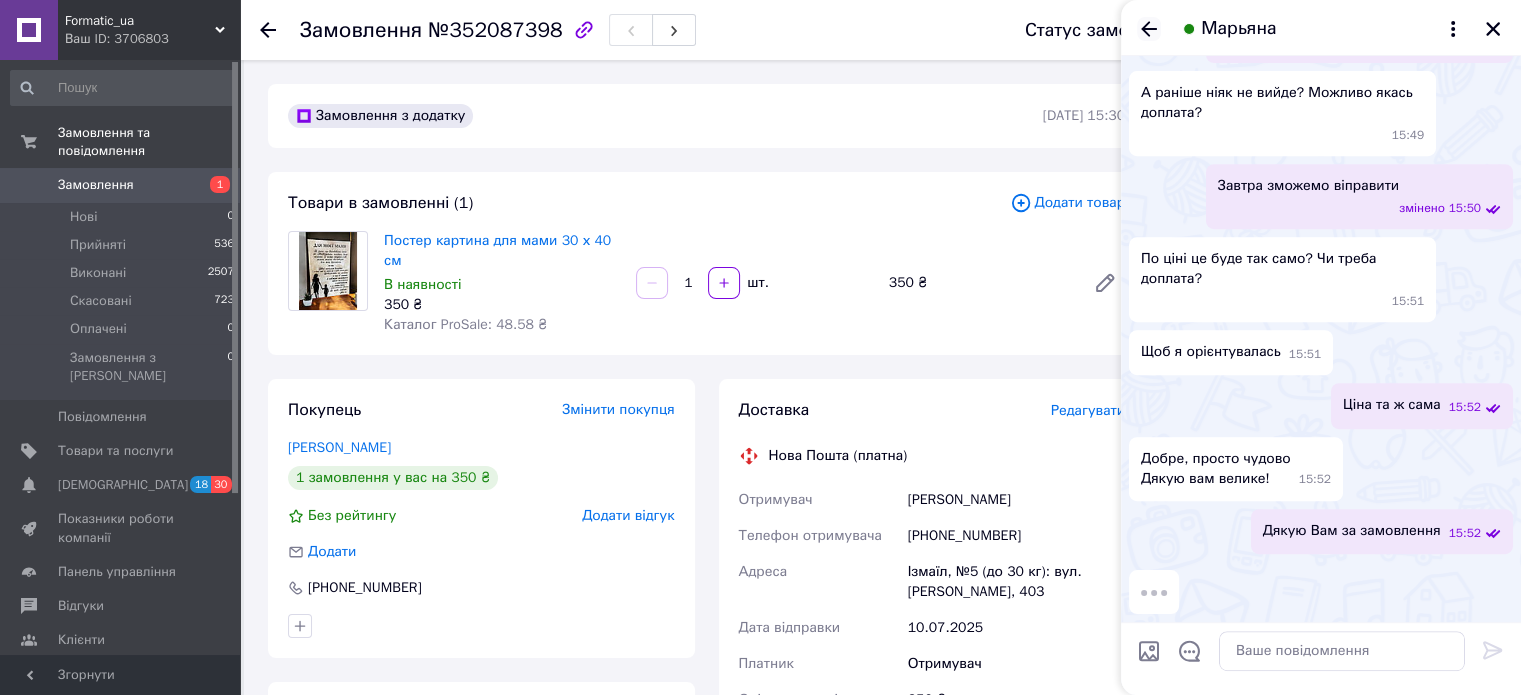 click 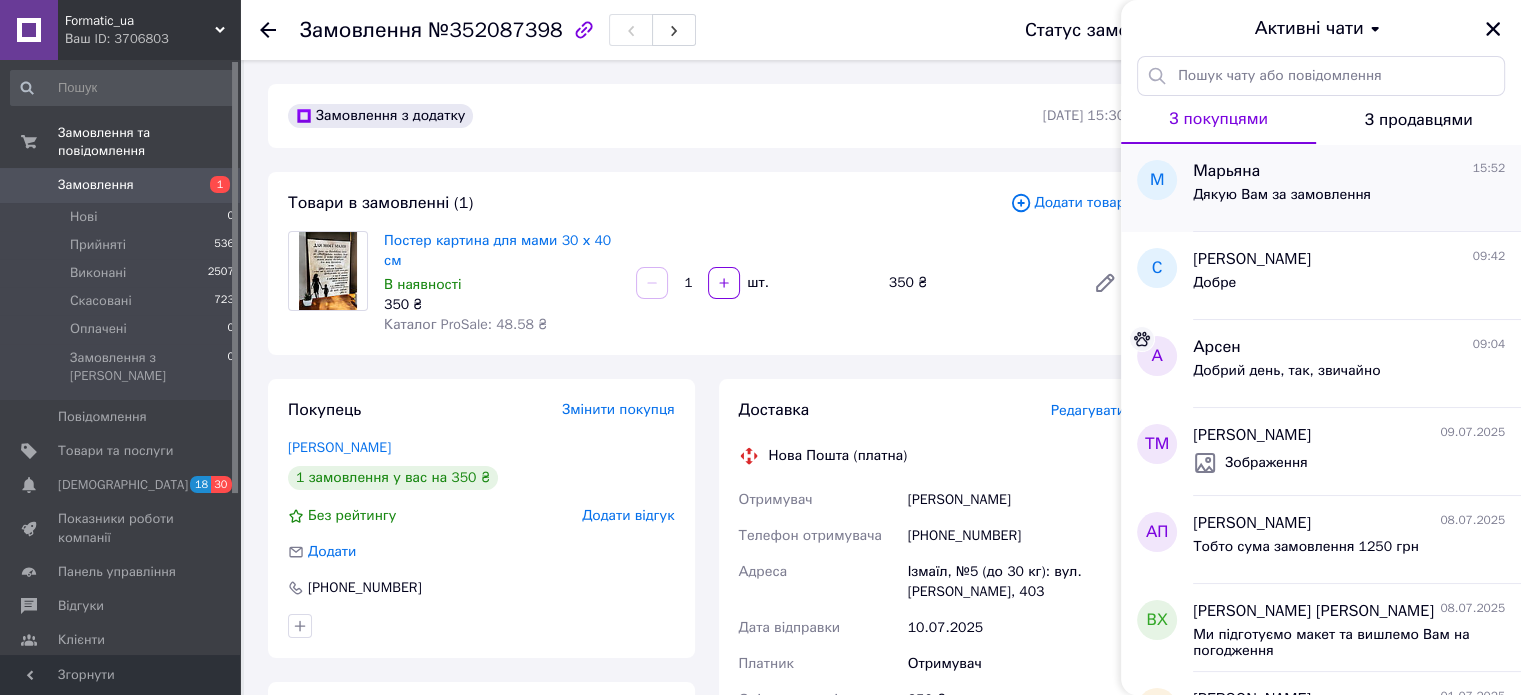 click on "Марьяна" at bounding box center (1226, 171) 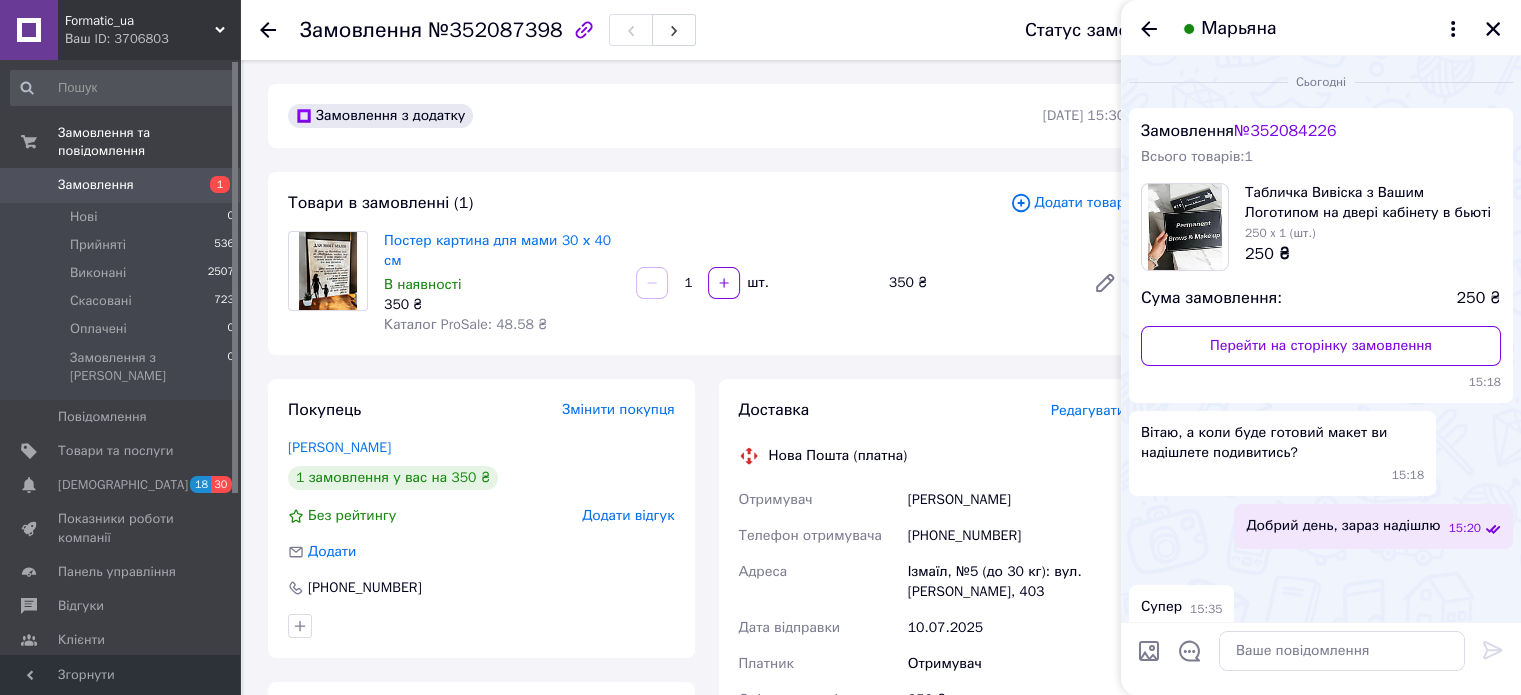 scroll, scrollTop: 956, scrollLeft: 0, axis: vertical 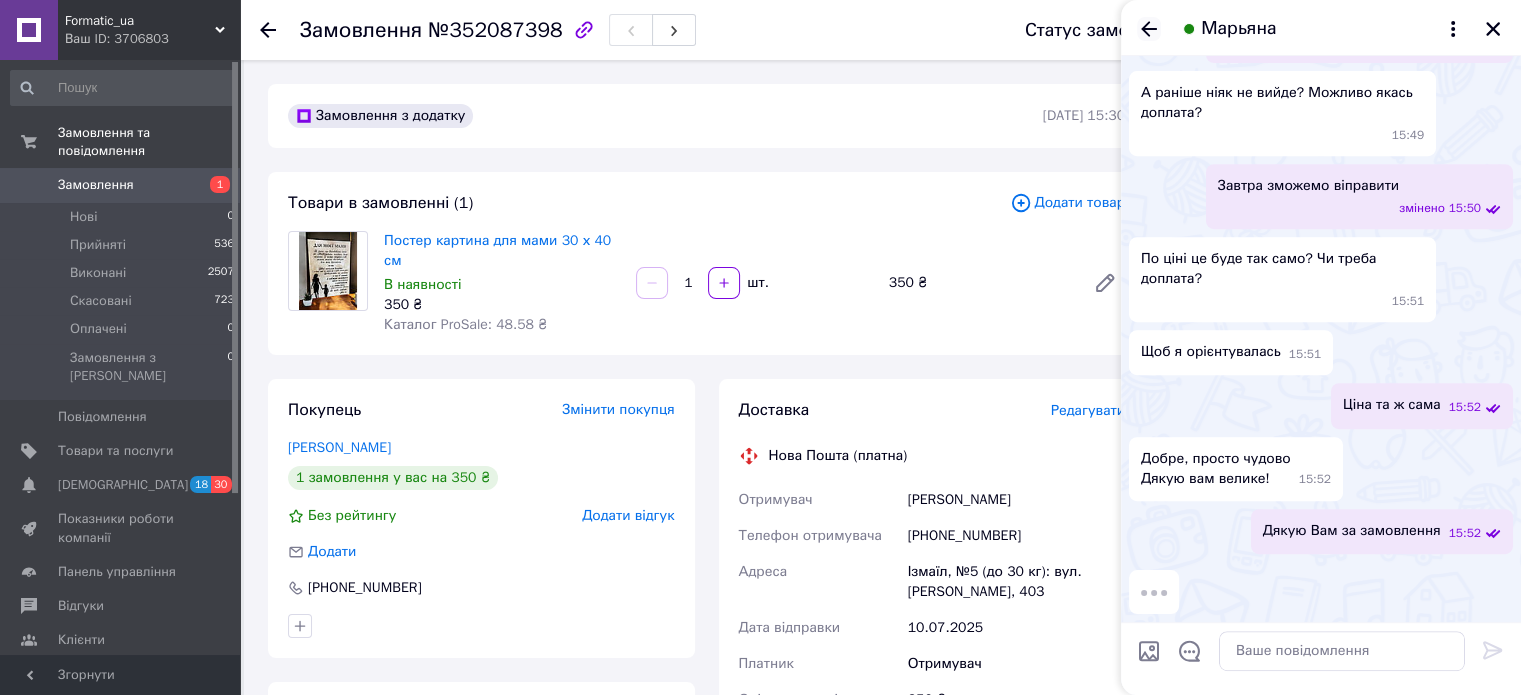 click 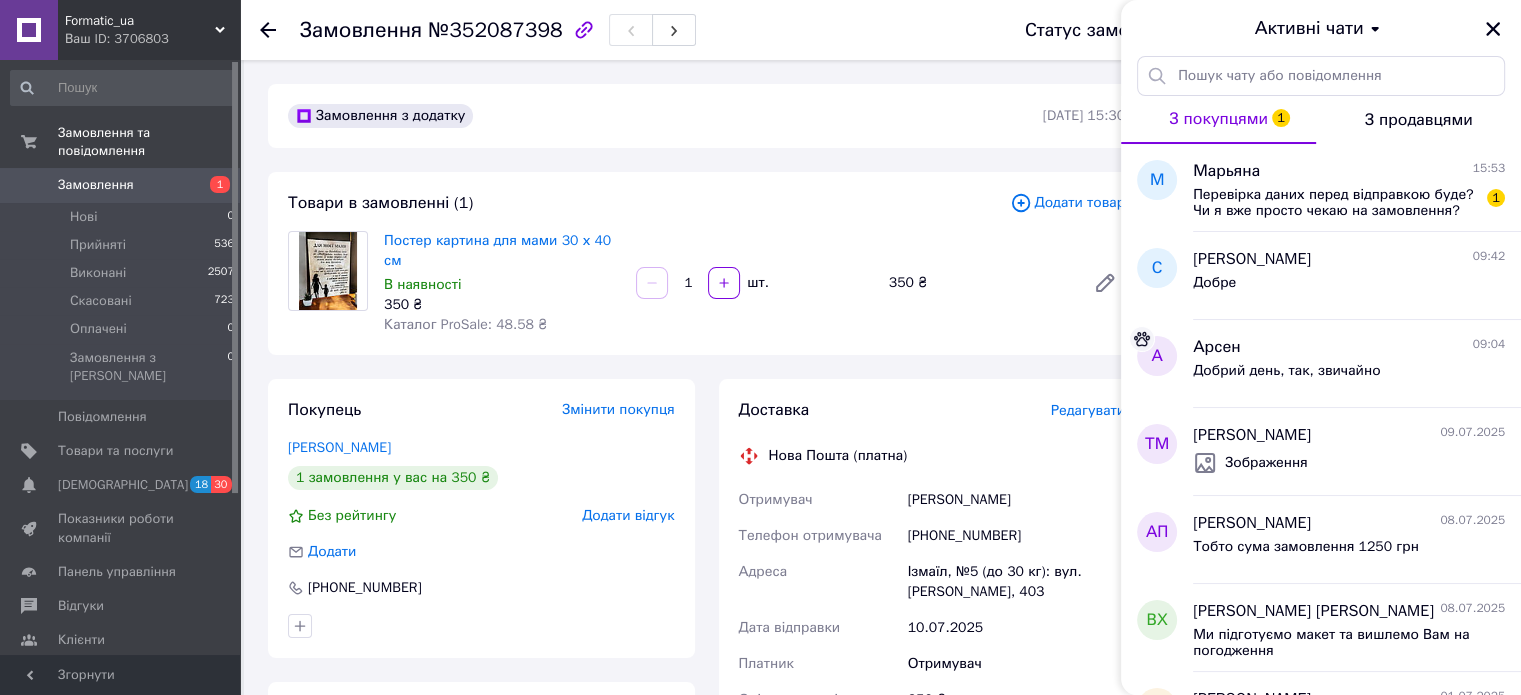 click on "Замовлення №352087398 Статус замовлення Прийнято Виконано Скасовано Оплачено Замовлення виконано" at bounding box center [880, 30] 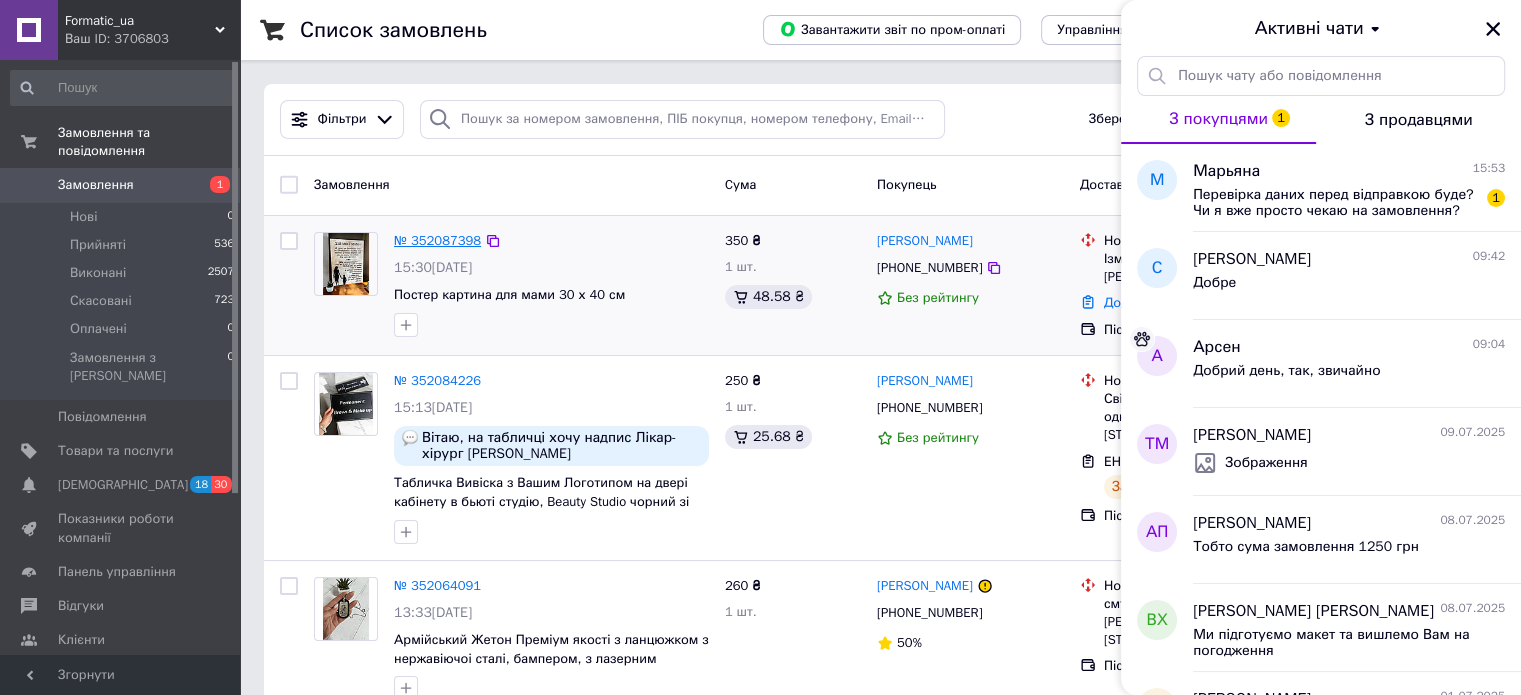 click on "№ 352087398" at bounding box center [437, 240] 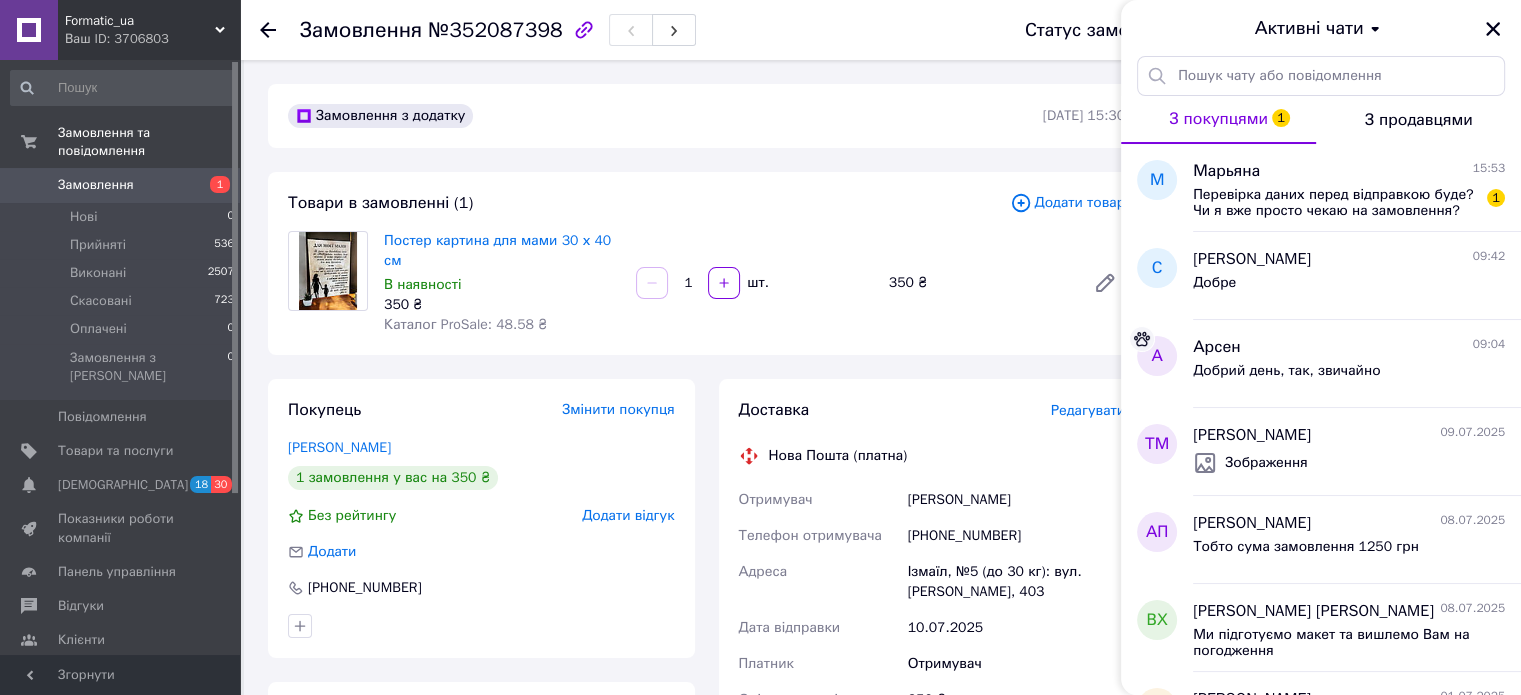 click 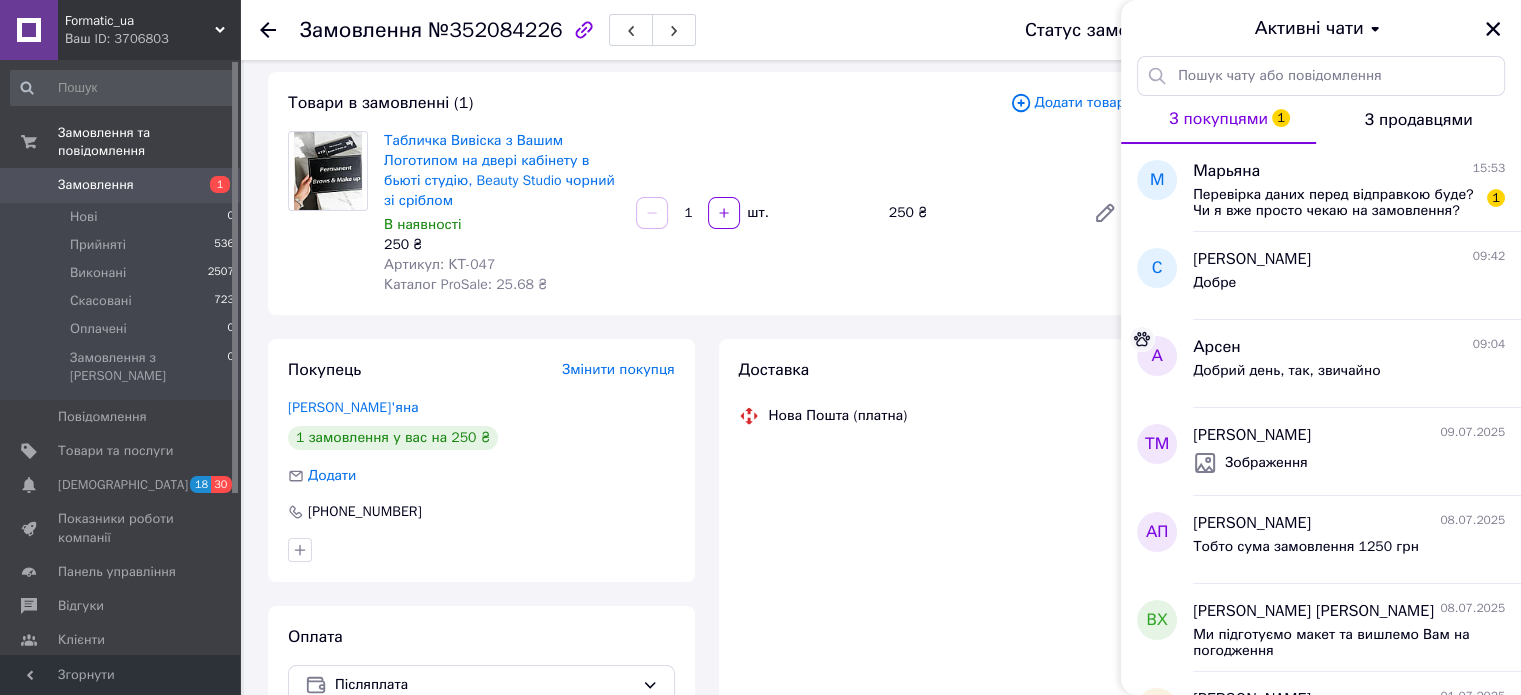 scroll, scrollTop: 200, scrollLeft: 0, axis: vertical 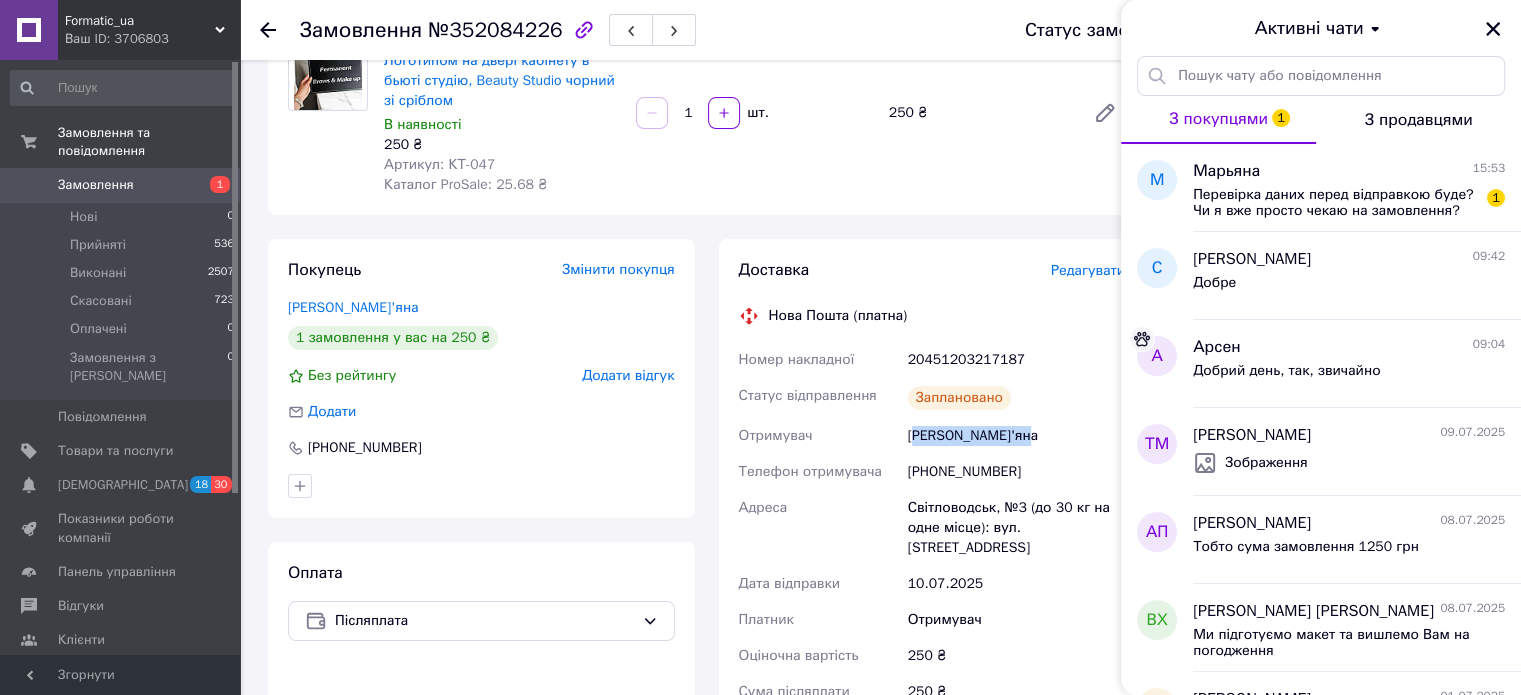 drag, startPoint x: 912, startPoint y: 438, endPoint x: 1019, endPoint y: 450, distance: 107.67079 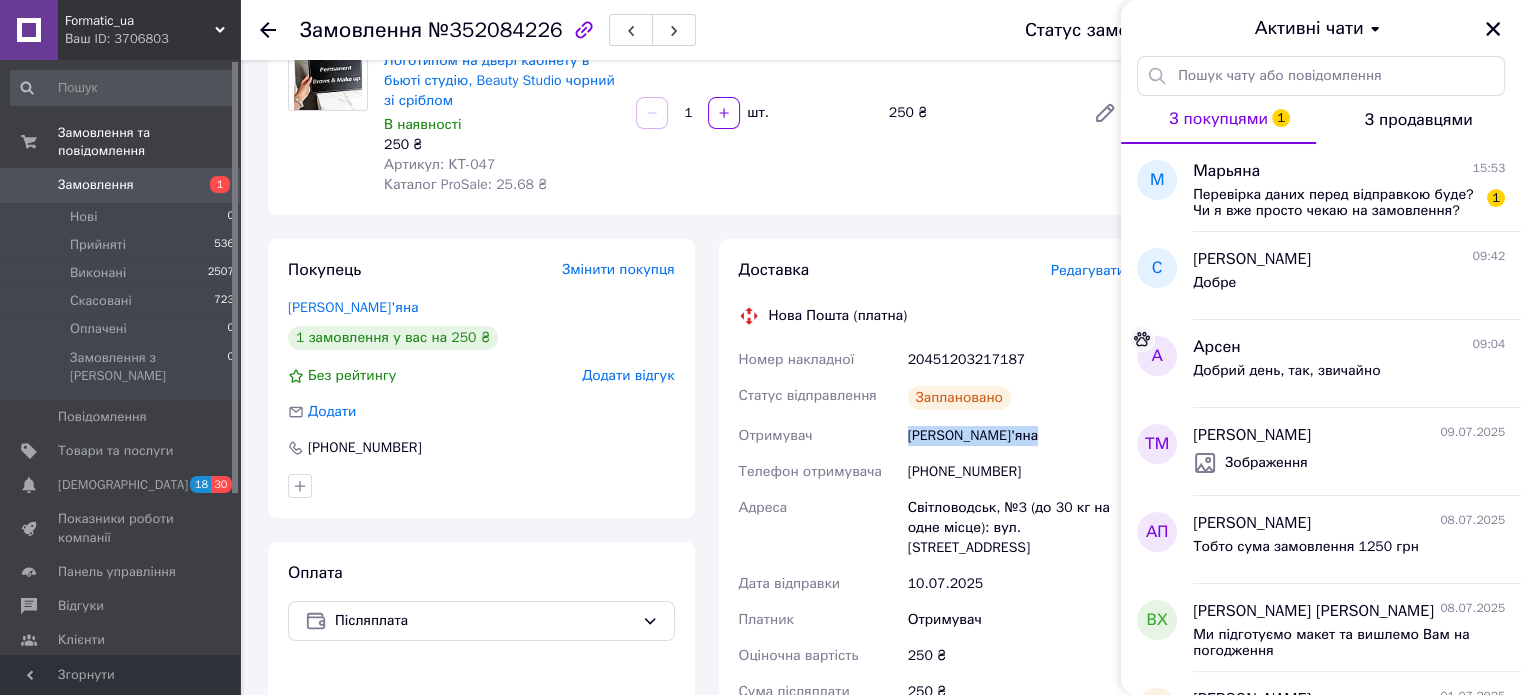 drag, startPoint x: 910, startPoint y: 438, endPoint x: 1028, endPoint y: 440, distance: 118.016945 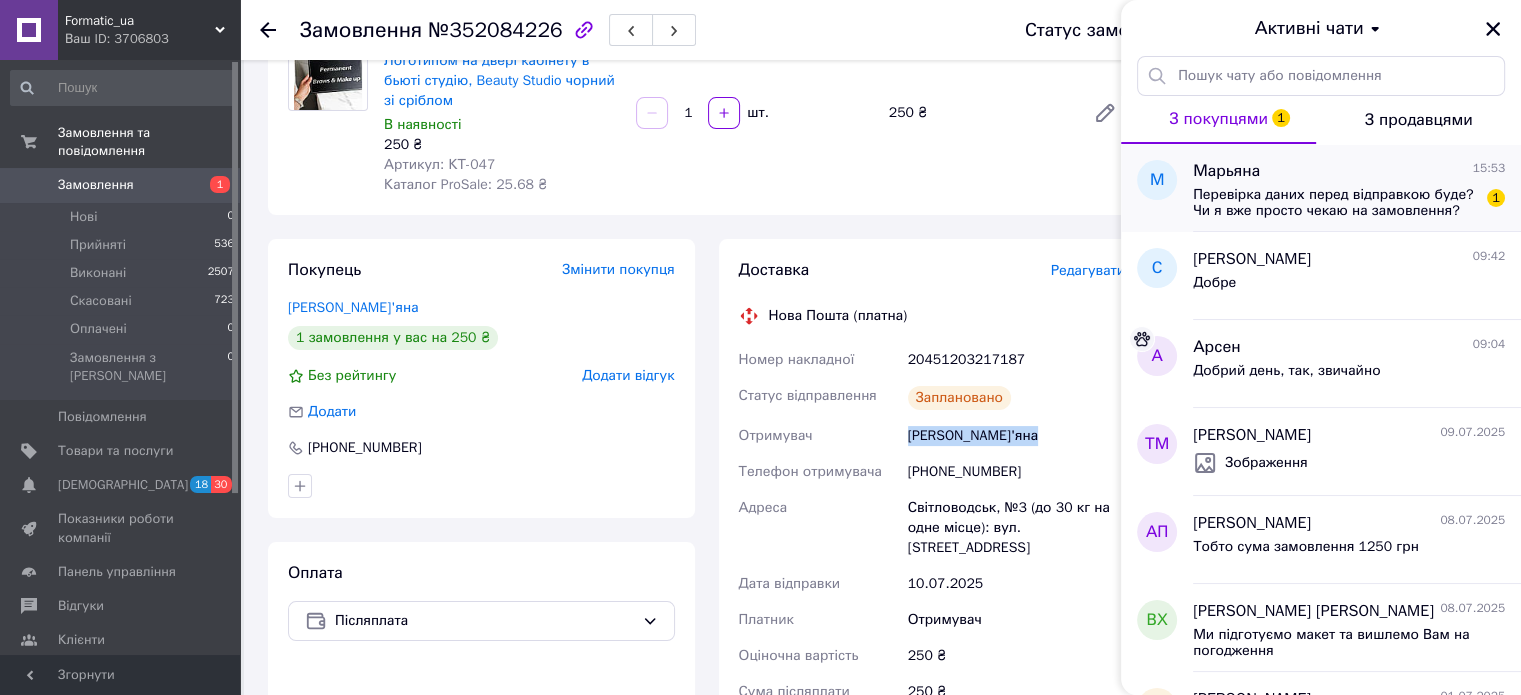 click on "Перевірка даних перед відправкою буде? Чи я вже просто чекаю на замовлення?" at bounding box center [1335, 203] 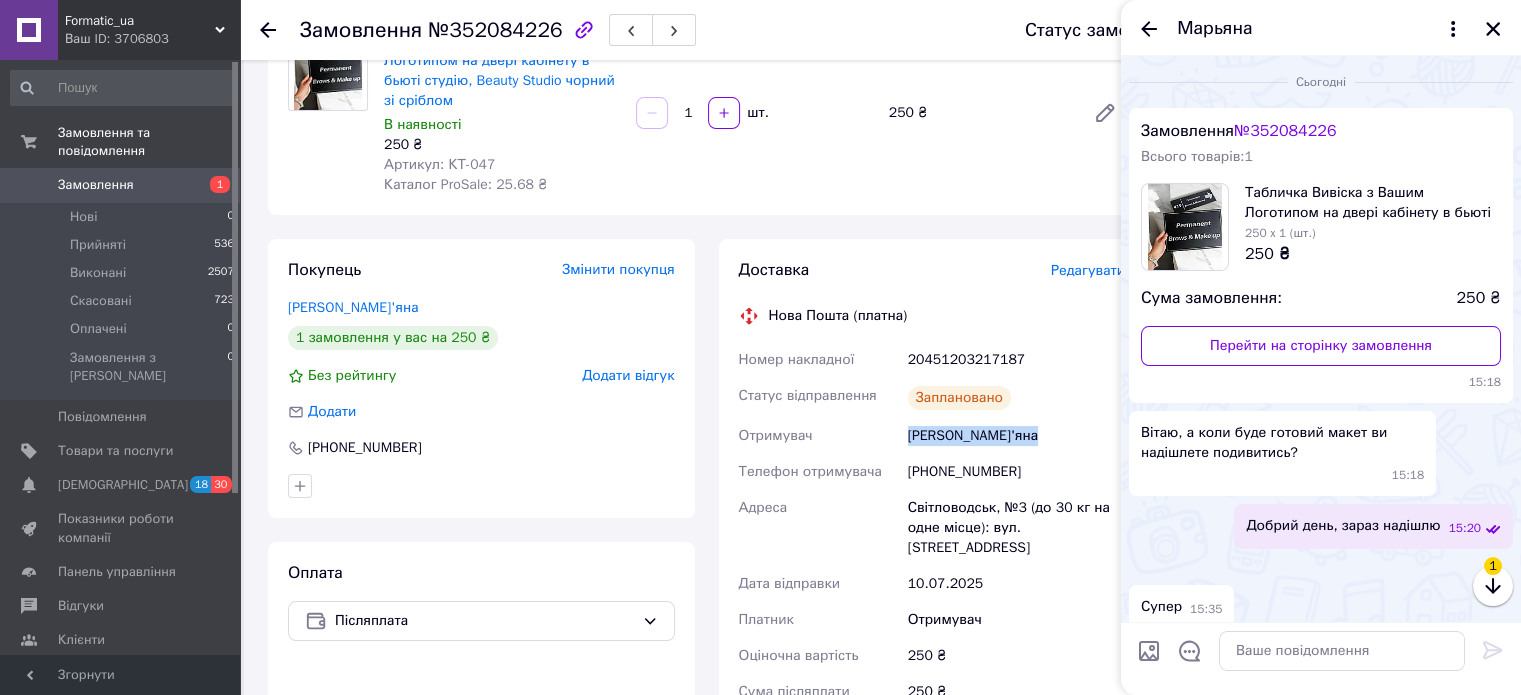 scroll, scrollTop: 1026, scrollLeft: 0, axis: vertical 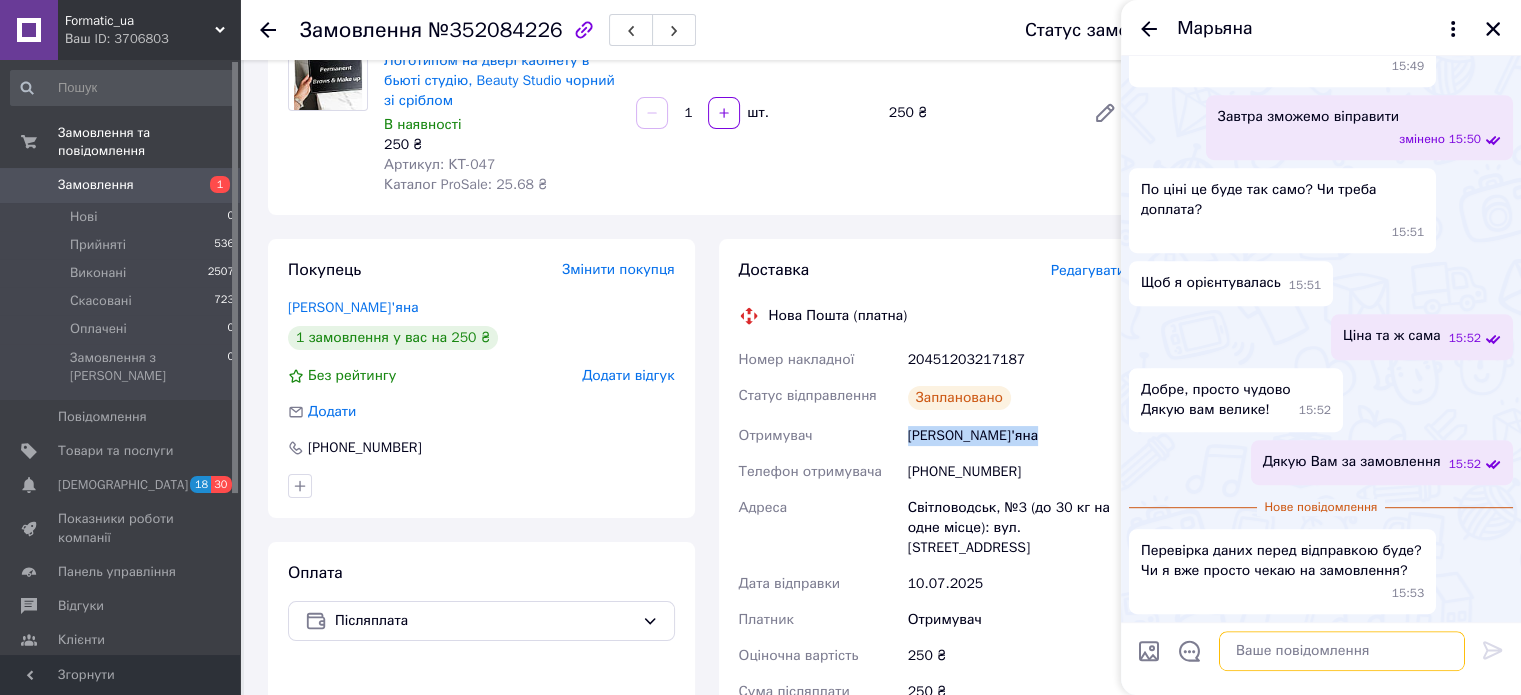click at bounding box center [1342, 651] 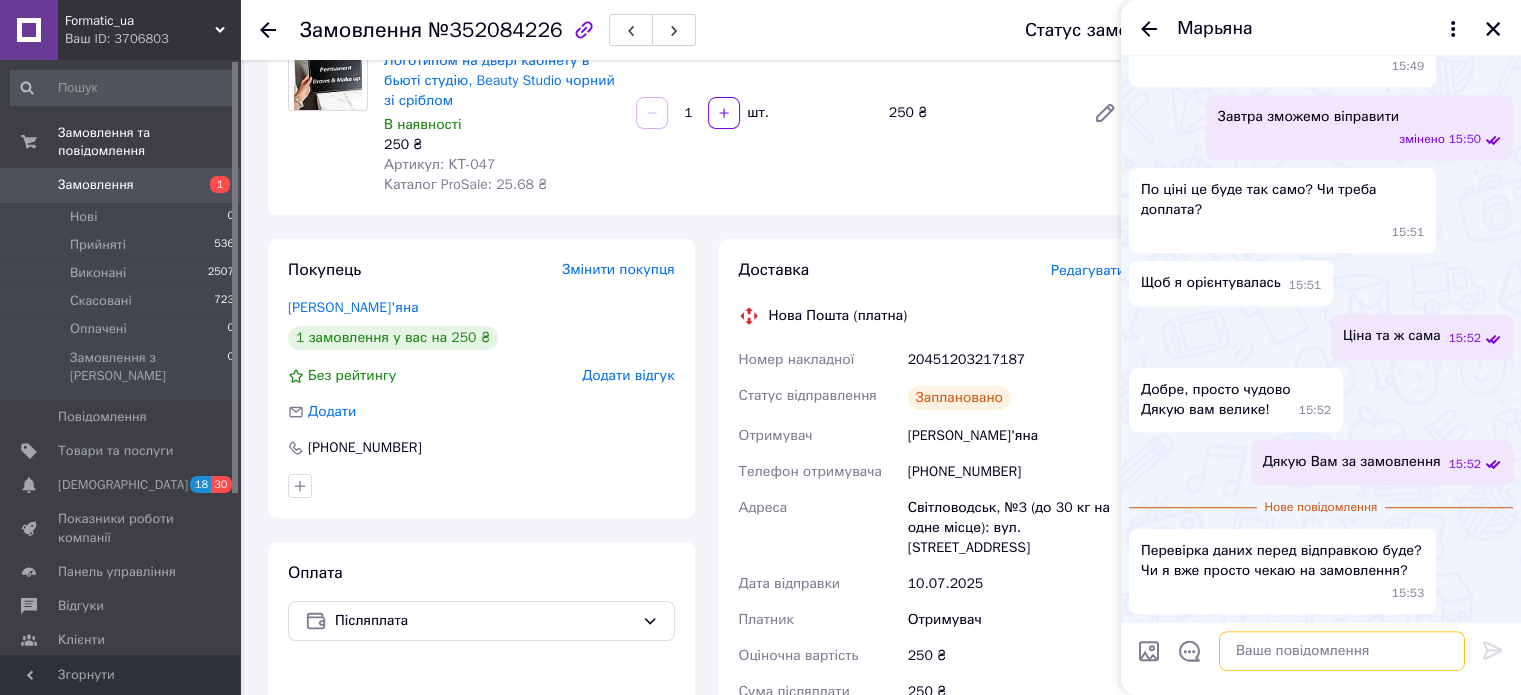 paste on "Сергієнко Мар'яна" 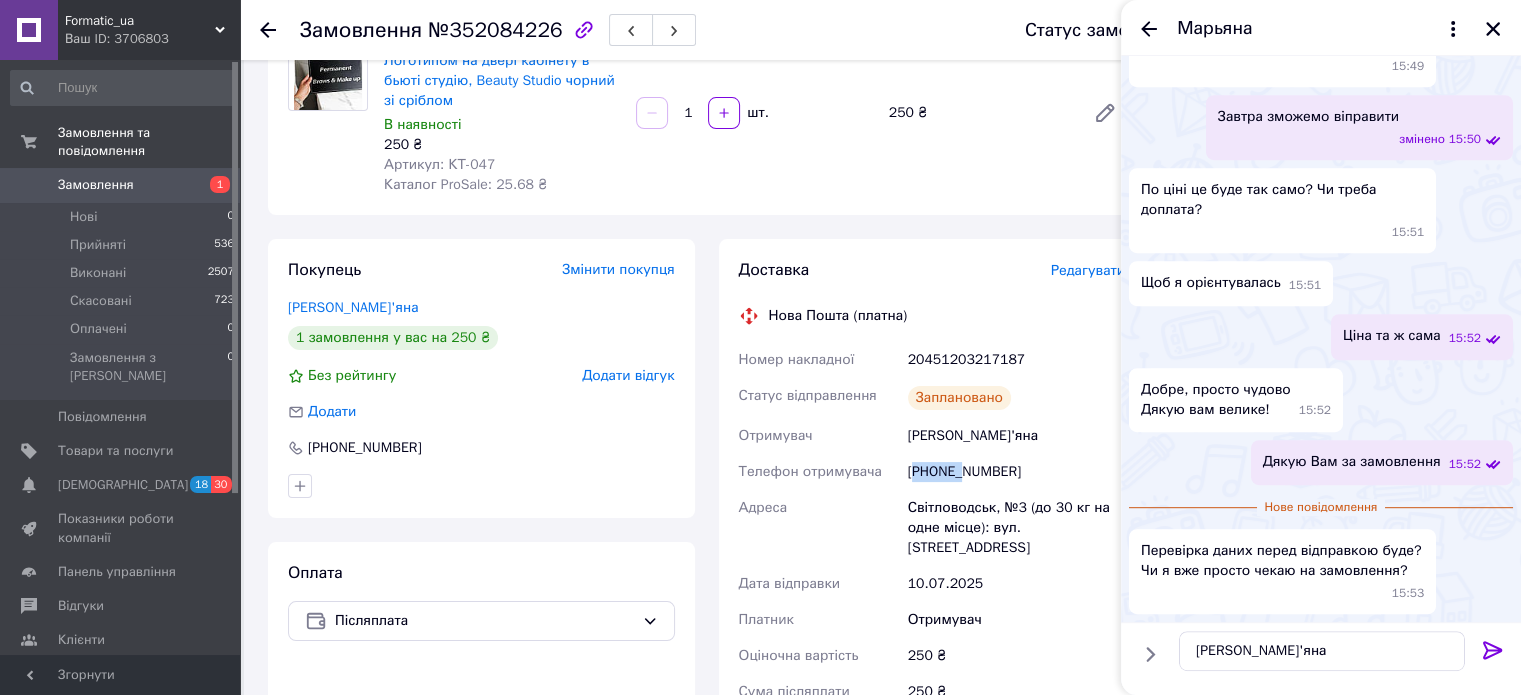 drag, startPoint x: 912, startPoint y: 473, endPoint x: 946, endPoint y: 473, distance: 34 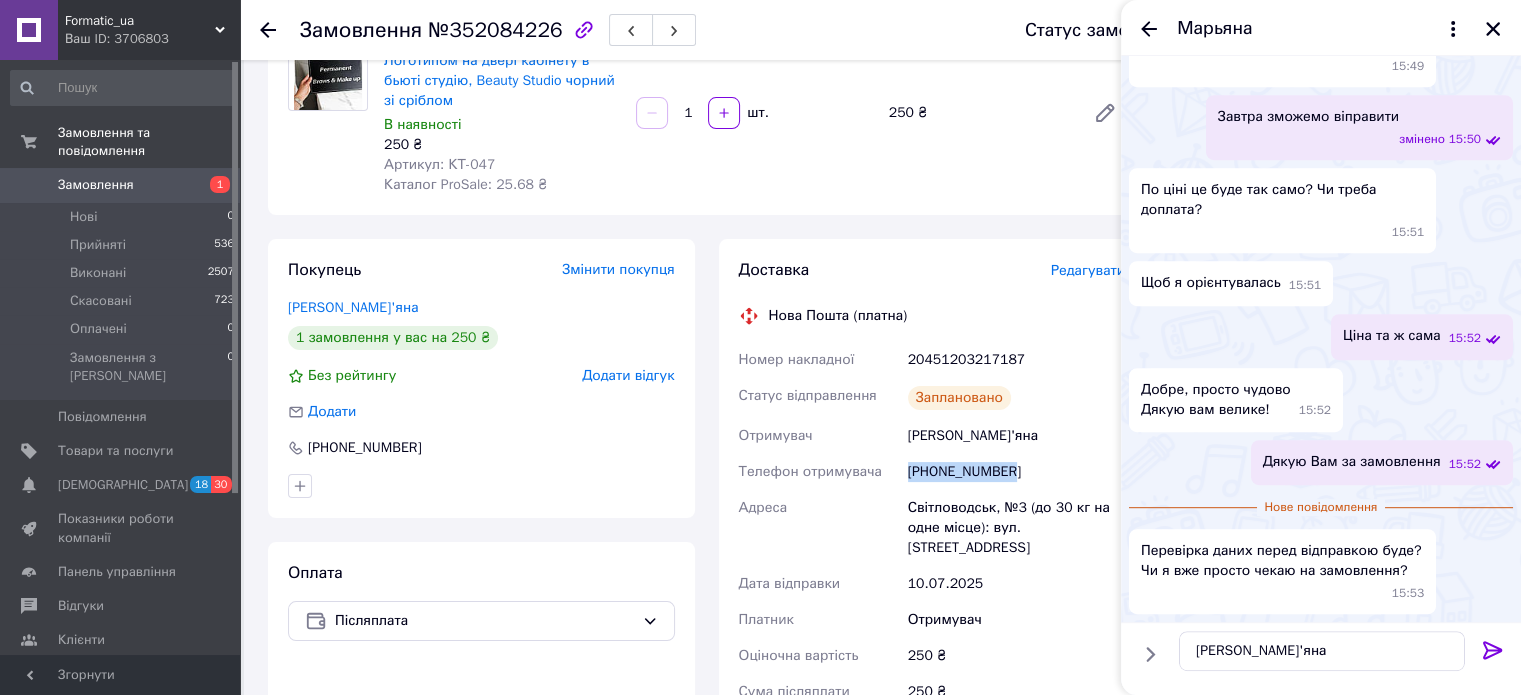 drag, startPoint x: 904, startPoint y: 474, endPoint x: 1014, endPoint y: 470, distance: 110.0727 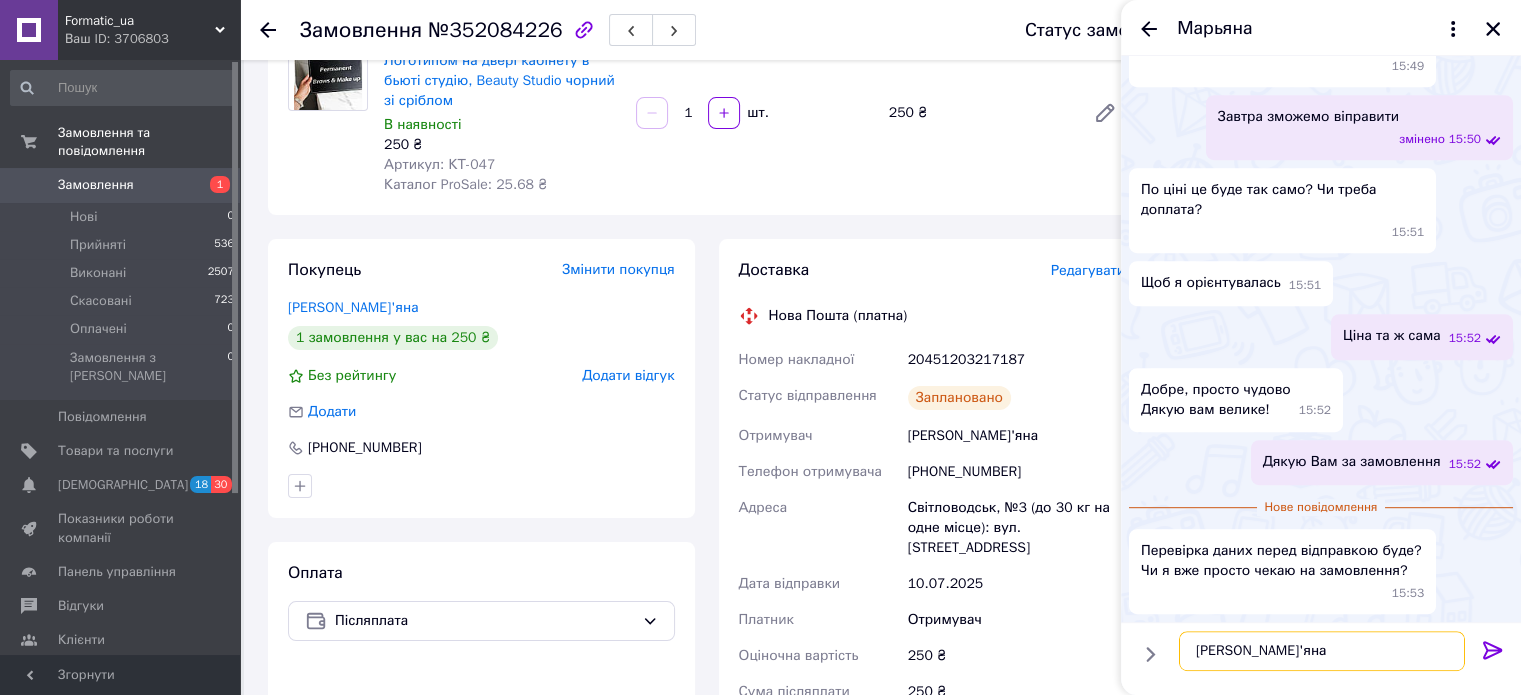 click on "Сергієнко Мар'яна" at bounding box center [1322, 651] 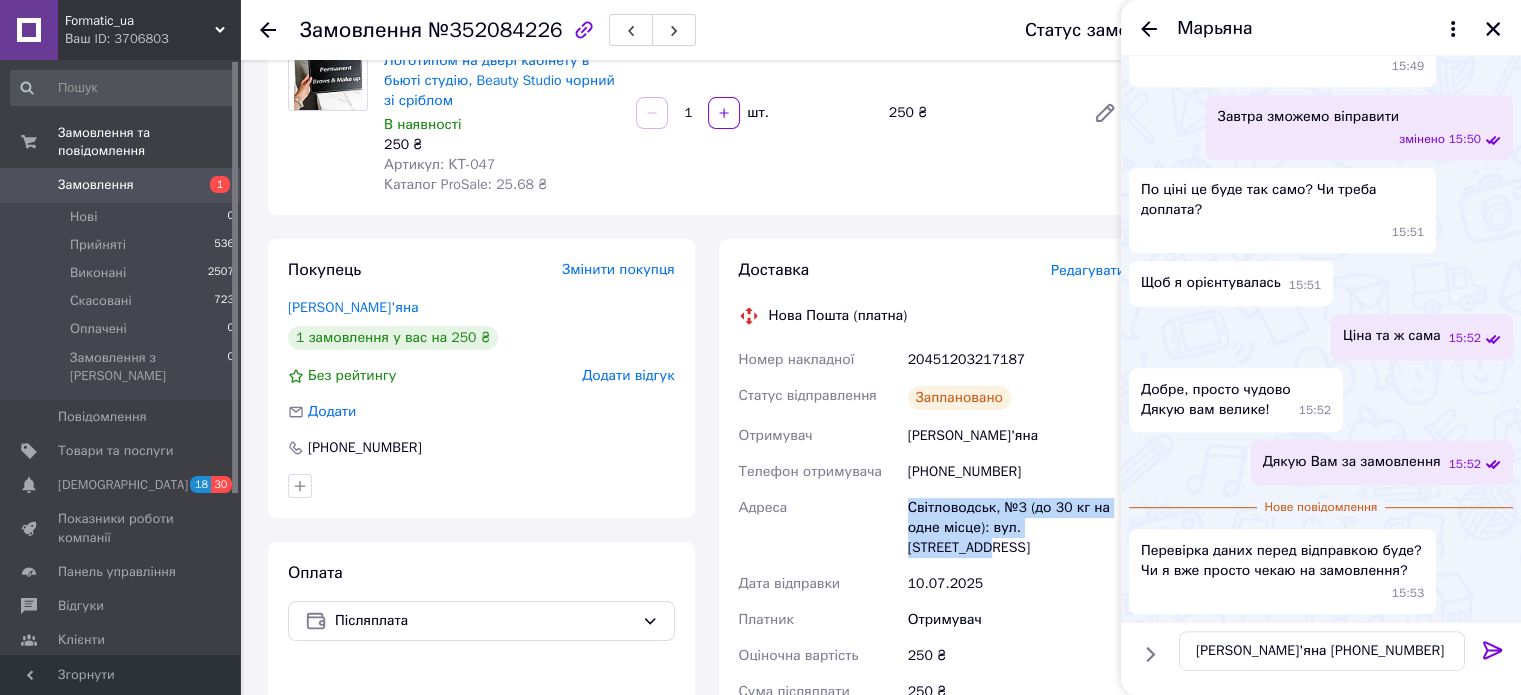 drag, startPoint x: 908, startPoint y: 511, endPoint x: 1101, endPoint y: 538, distance: 194.87946 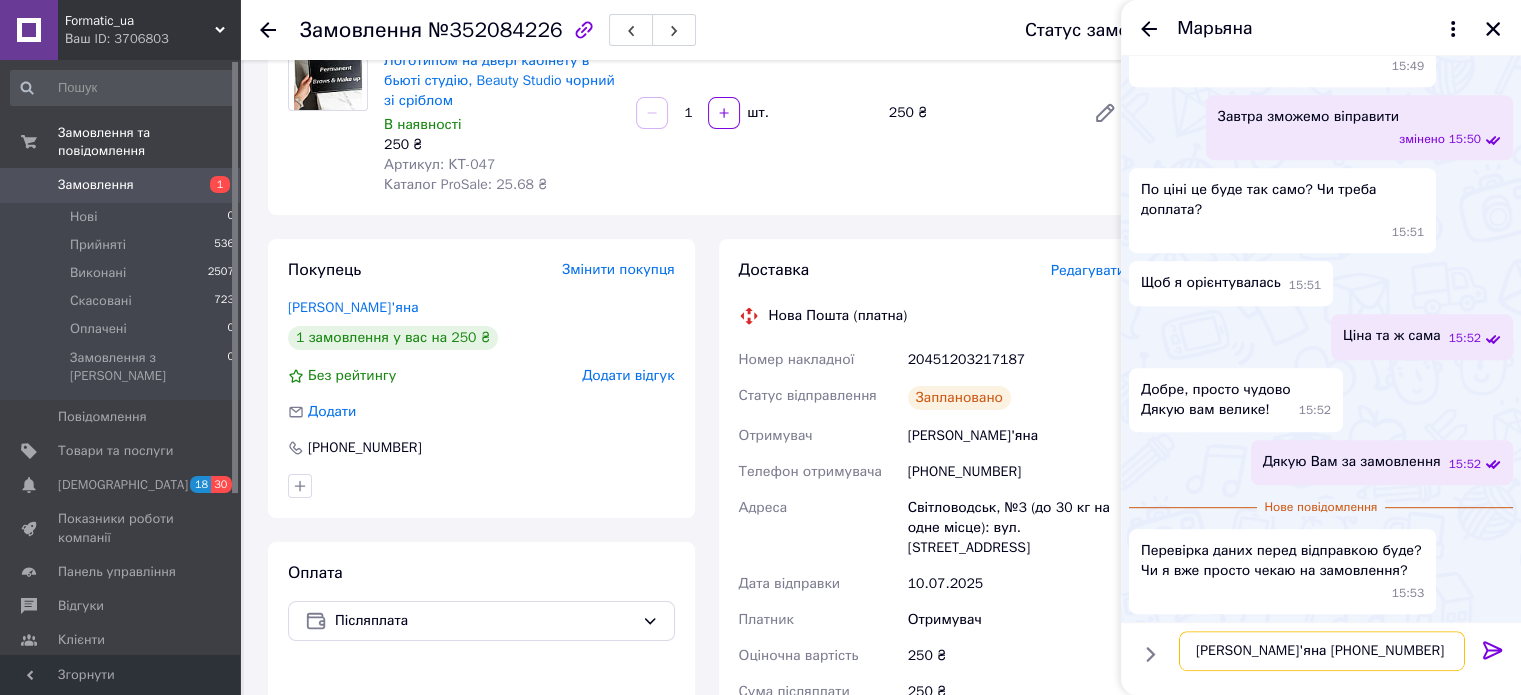 click on "Сергієнко Мар'яна +380960619576" at bounding box center [1322, 651] 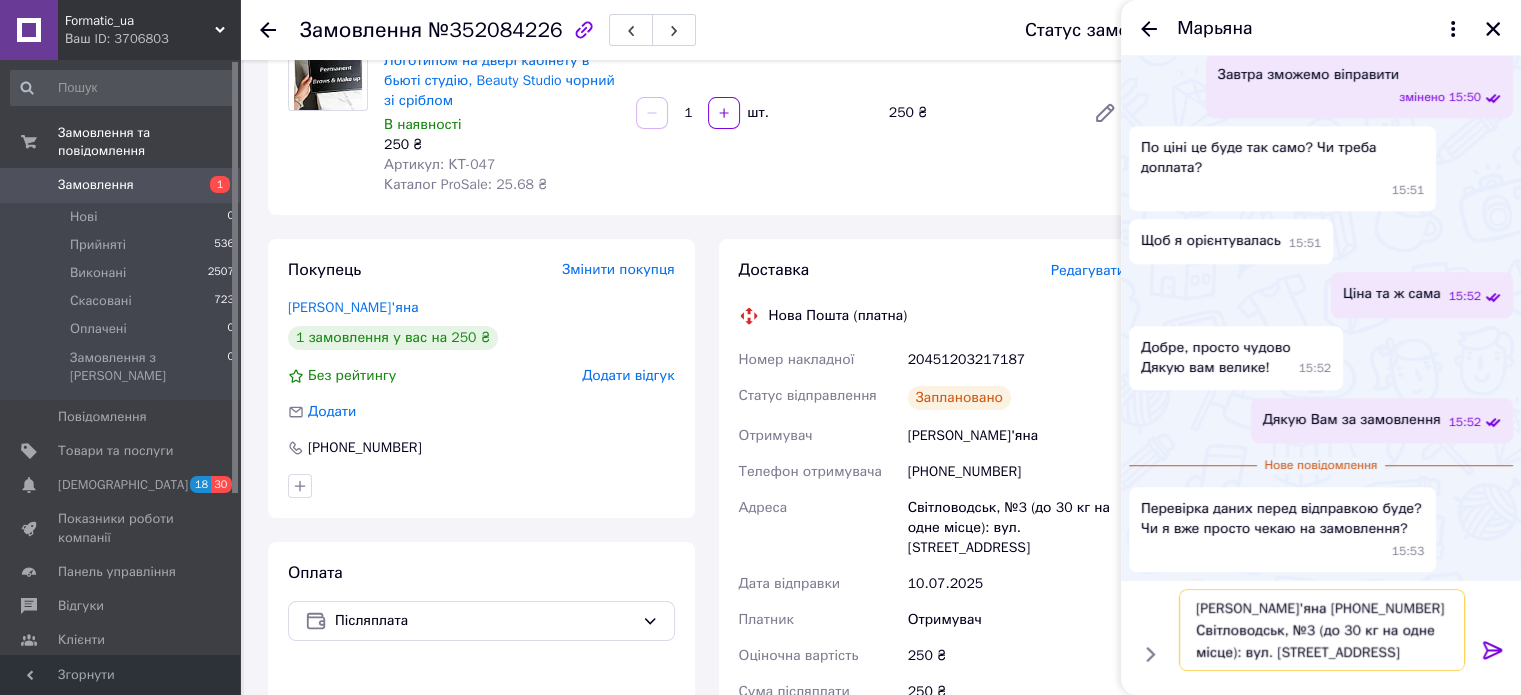 type on "Сергієнко Мар'яна +380960619576 Світловодськ, №3 (до 30 кг на одне місце): вул. Ювілейна, 2" 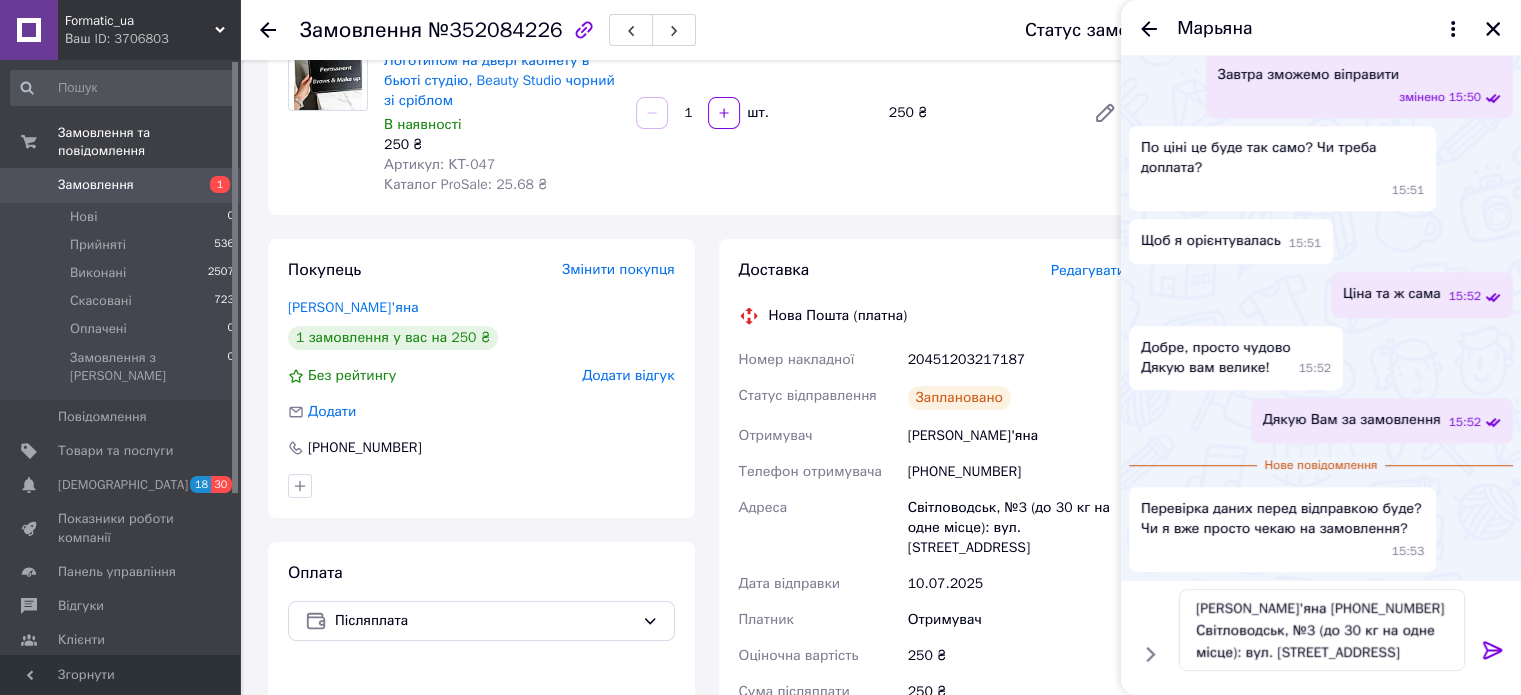 click 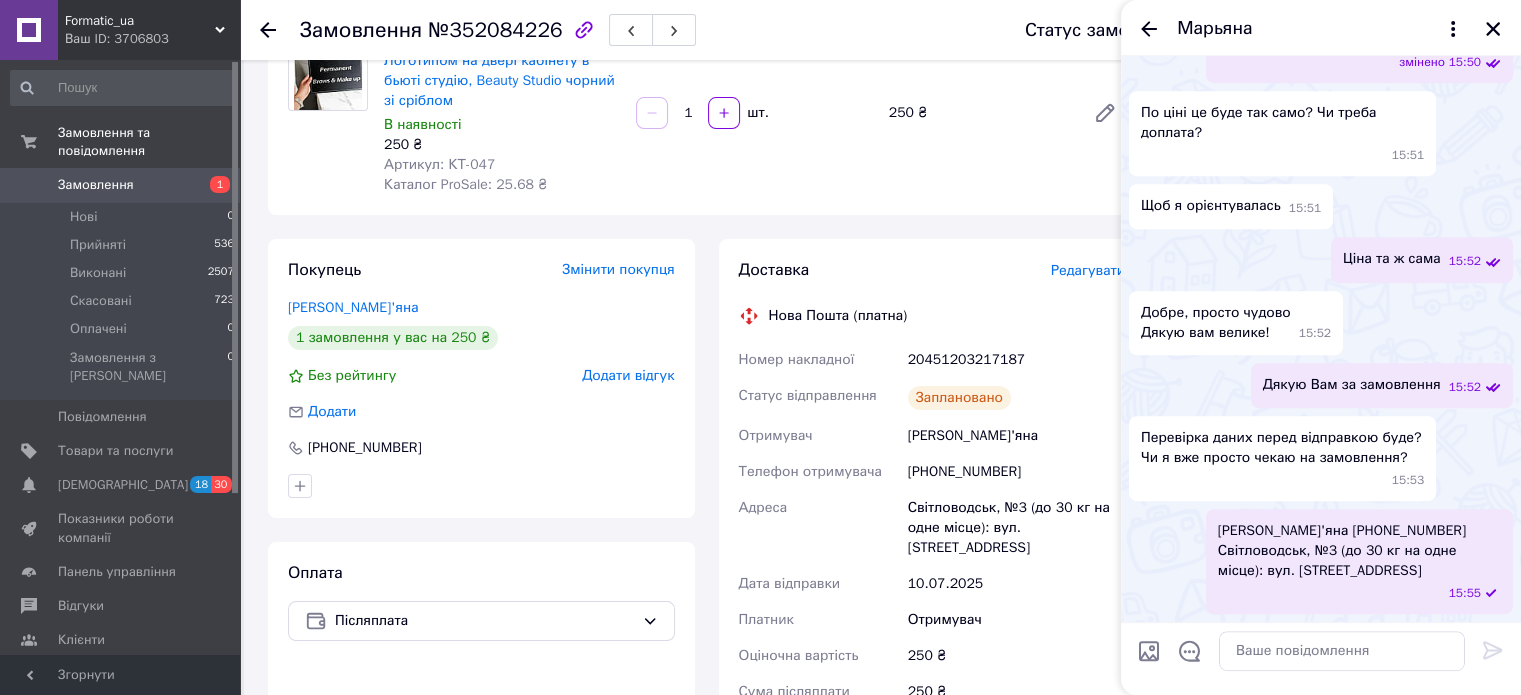 scroll, scrollTop: 1103, scrollLeft: 0, axis: vertical 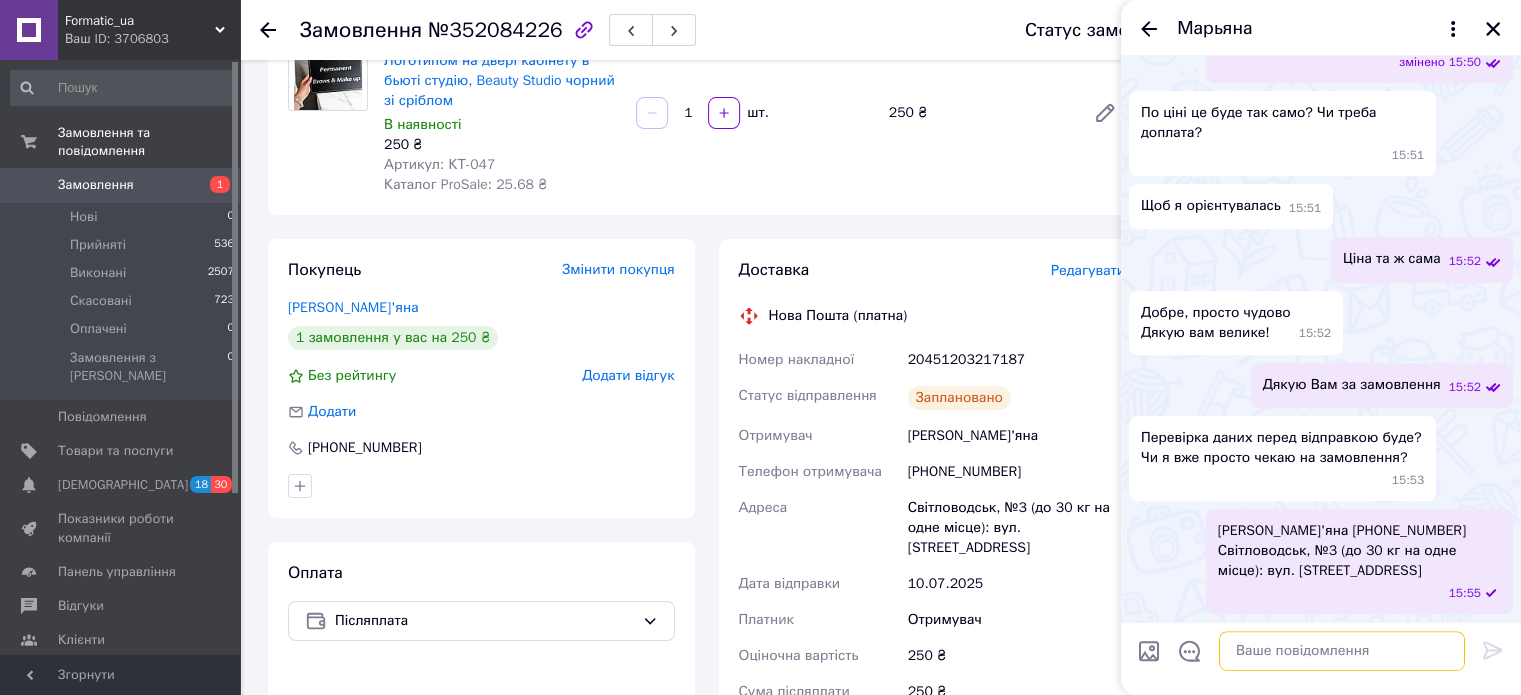 click at bounding box center (1342, 651) 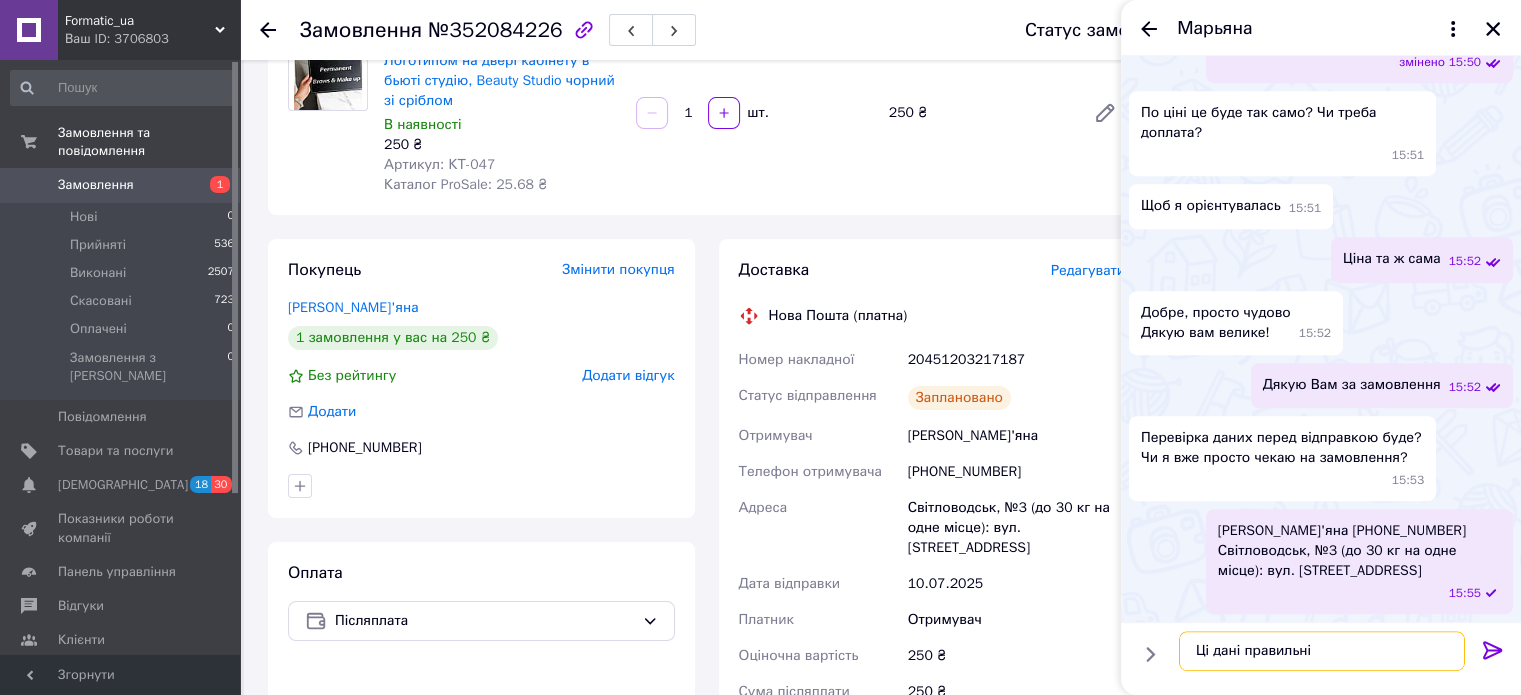 type on "Ці дані правильні?" 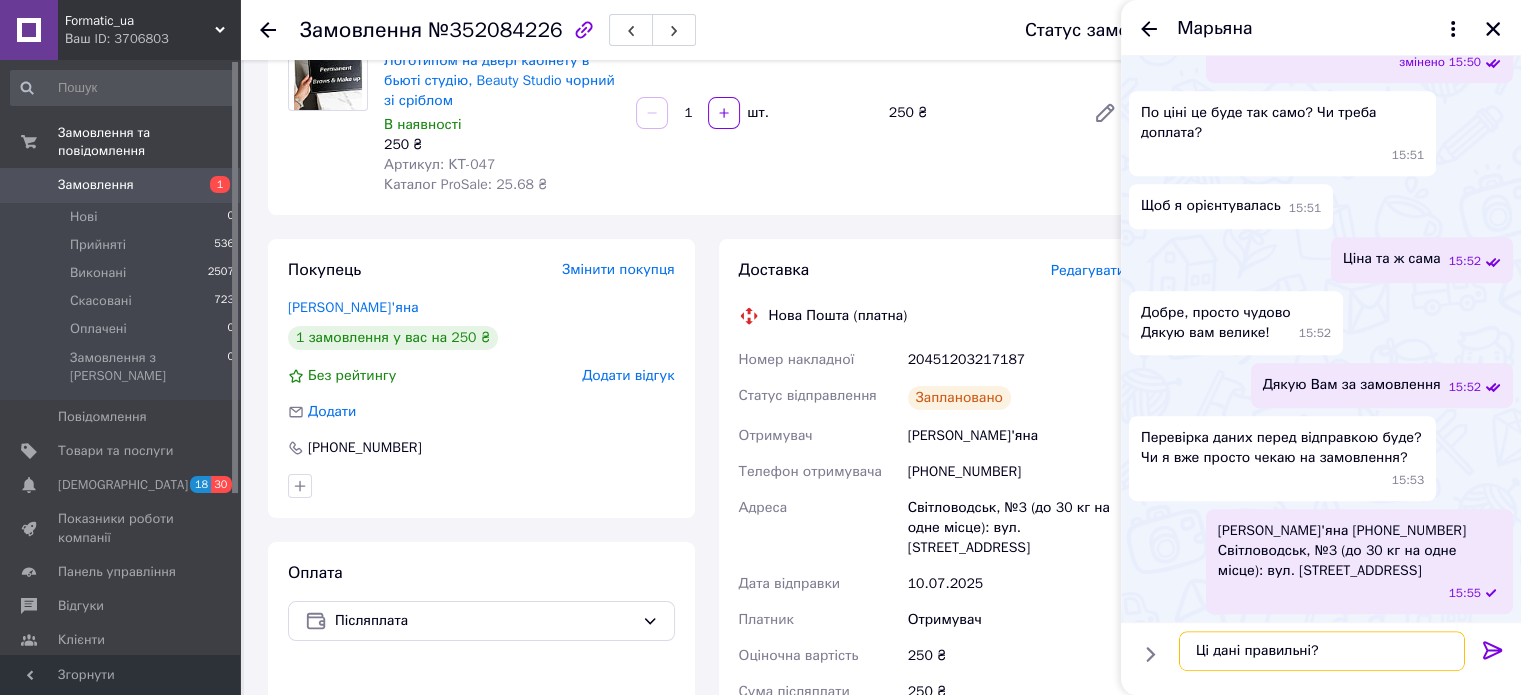 type 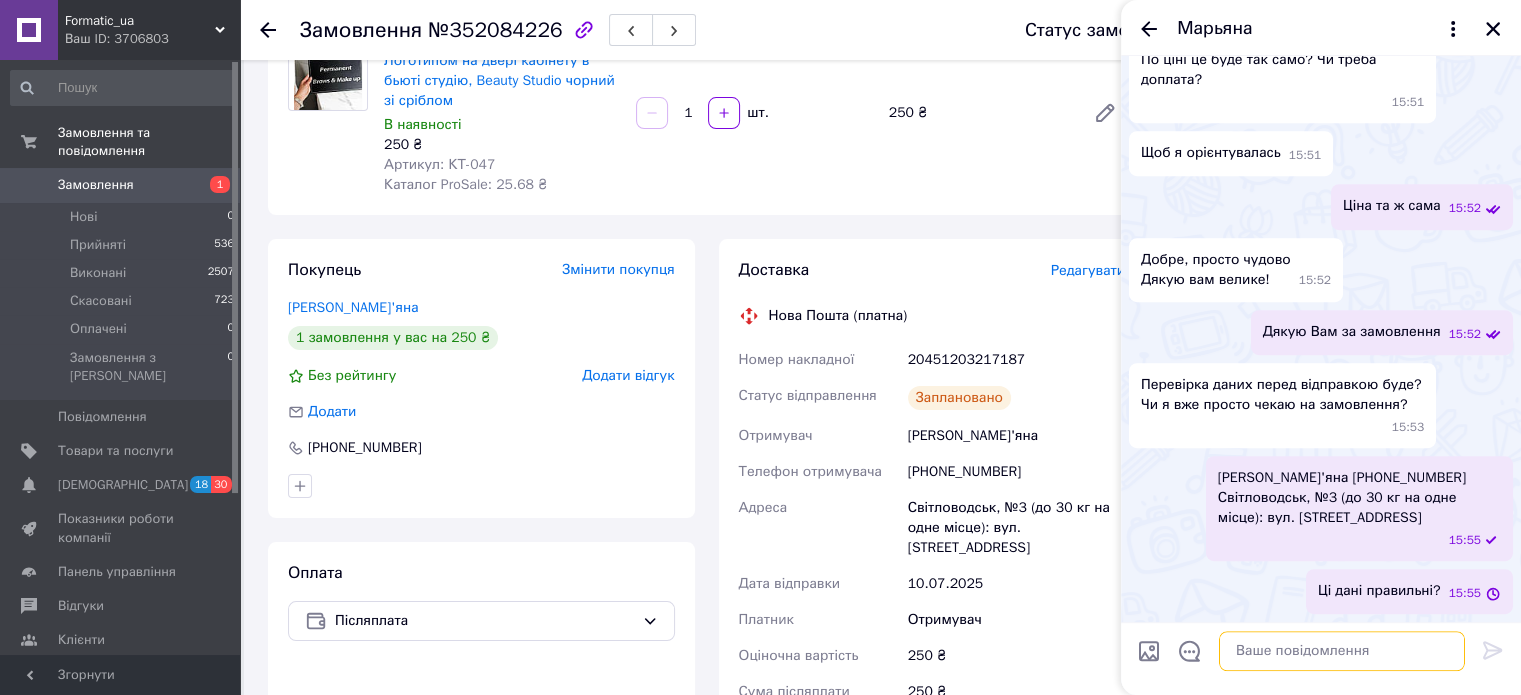 scroll, scrollTop: 1156, scrollLeft: 0, axis: vertical 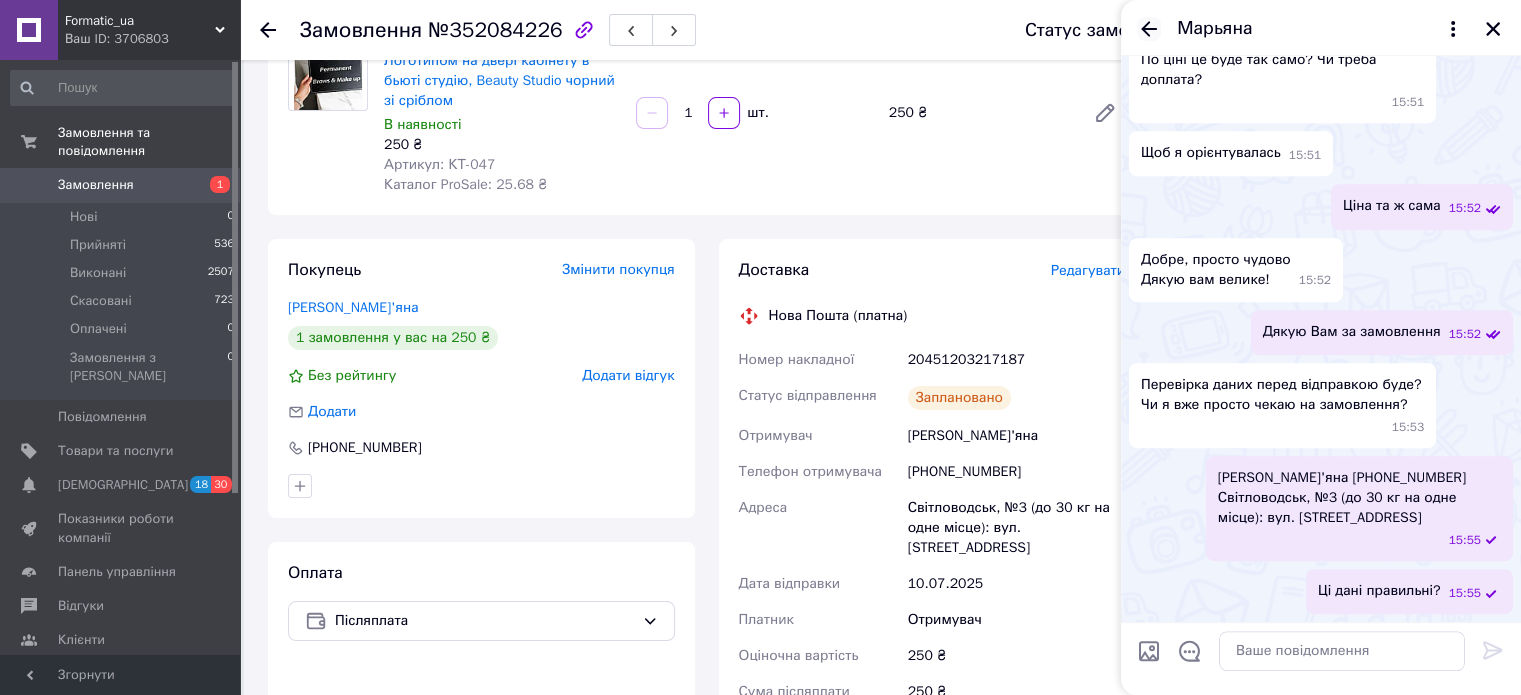 click 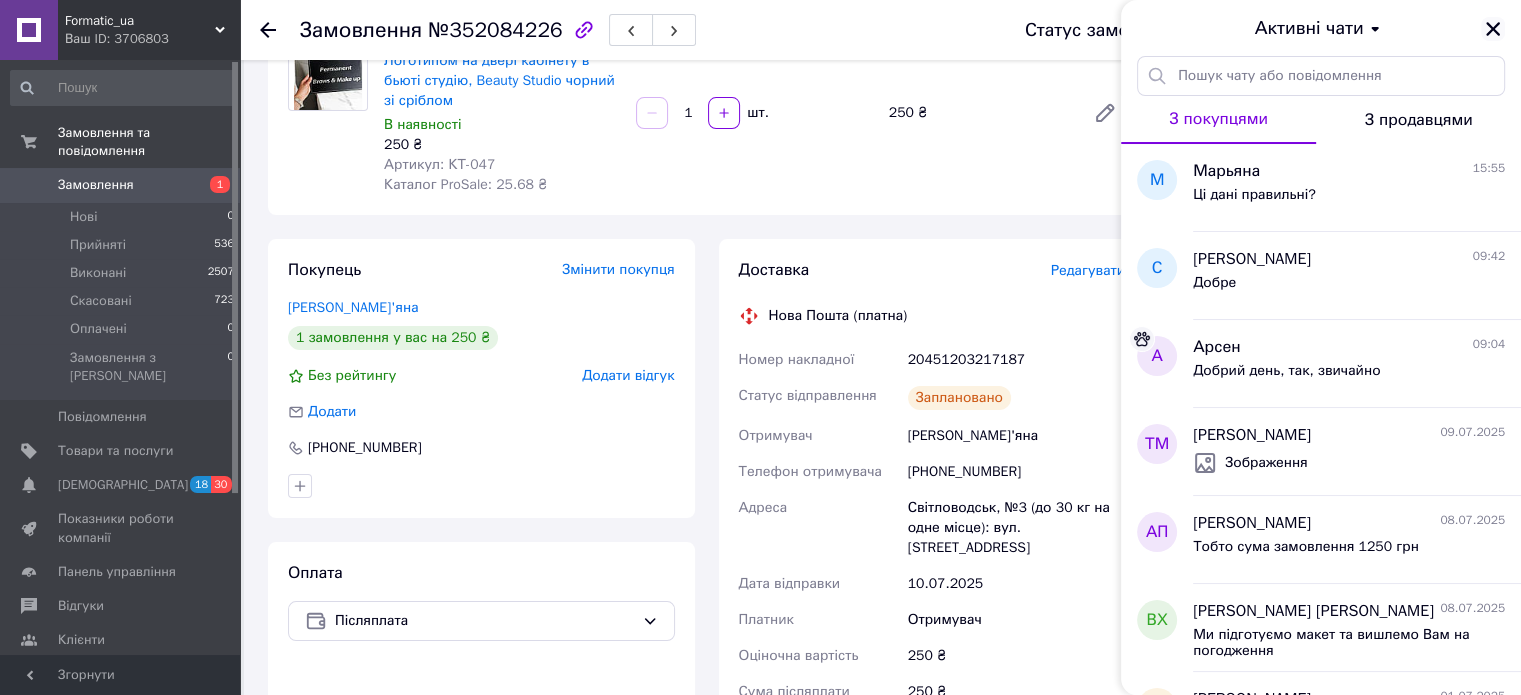 click 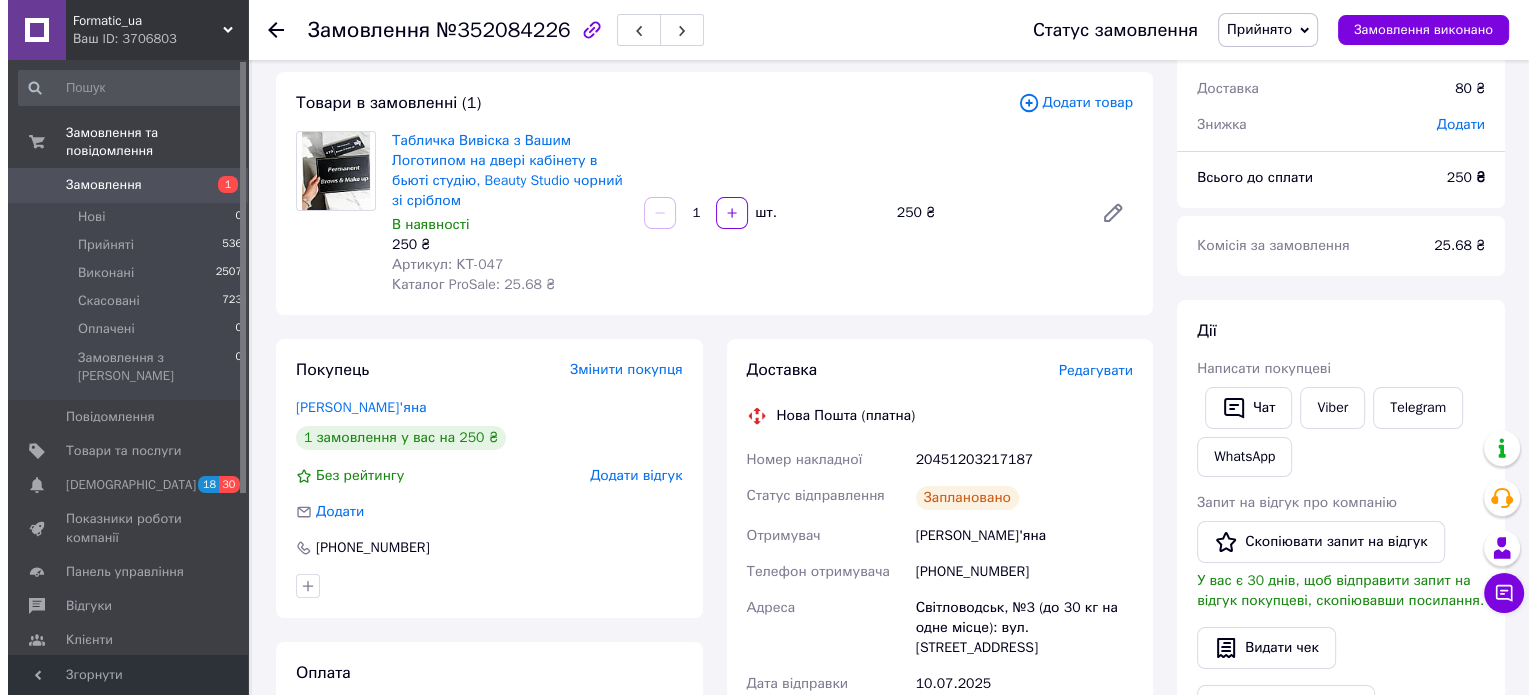 scroll, scrollTop: 0, scrollLeft: 0, axis: both 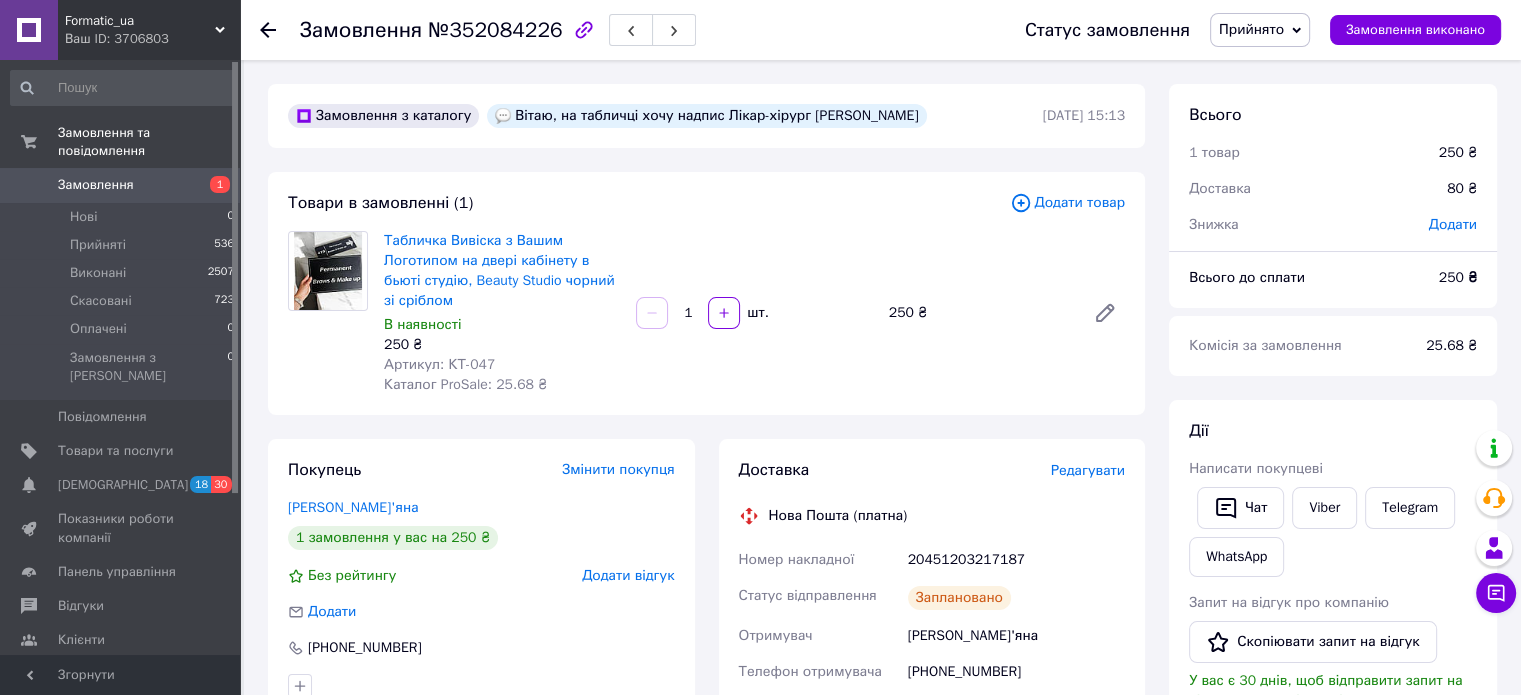 click on "Замовлення №352084226 Статус замовлення Прийнято Виконано Скасовано Оплачено Замовлення виконано" at bounding box center [880, 30] 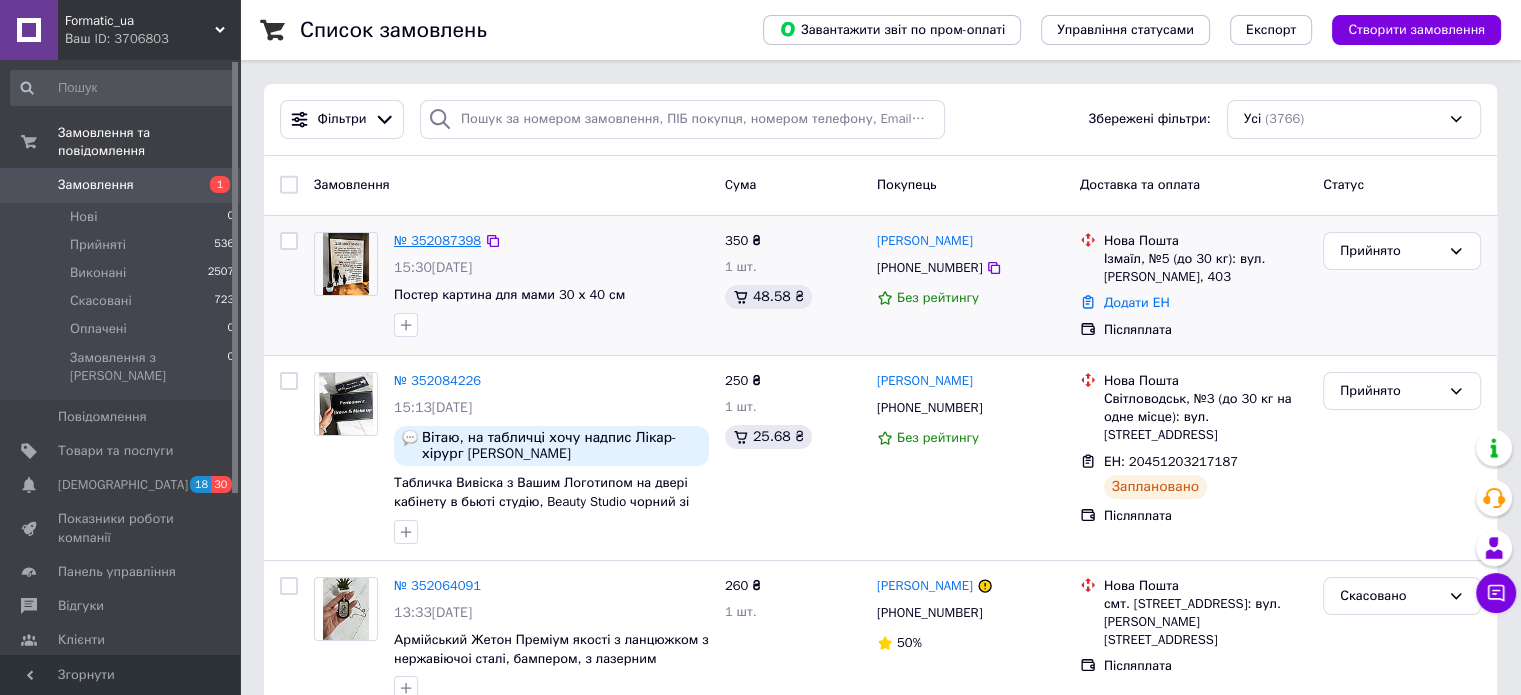 click on "№ 352087398" at bounding box center (437, 240) 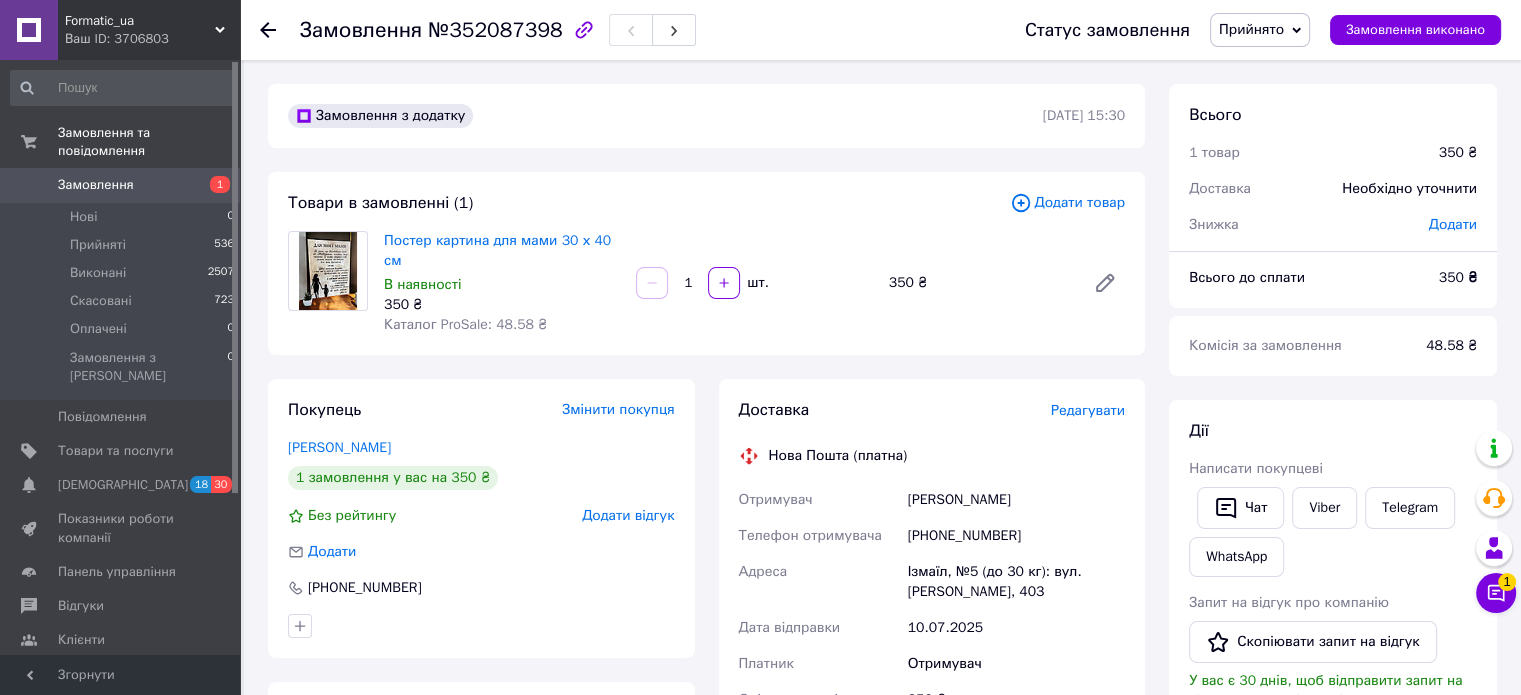 click on "Редагувати" at bounding box center (1088, 410) 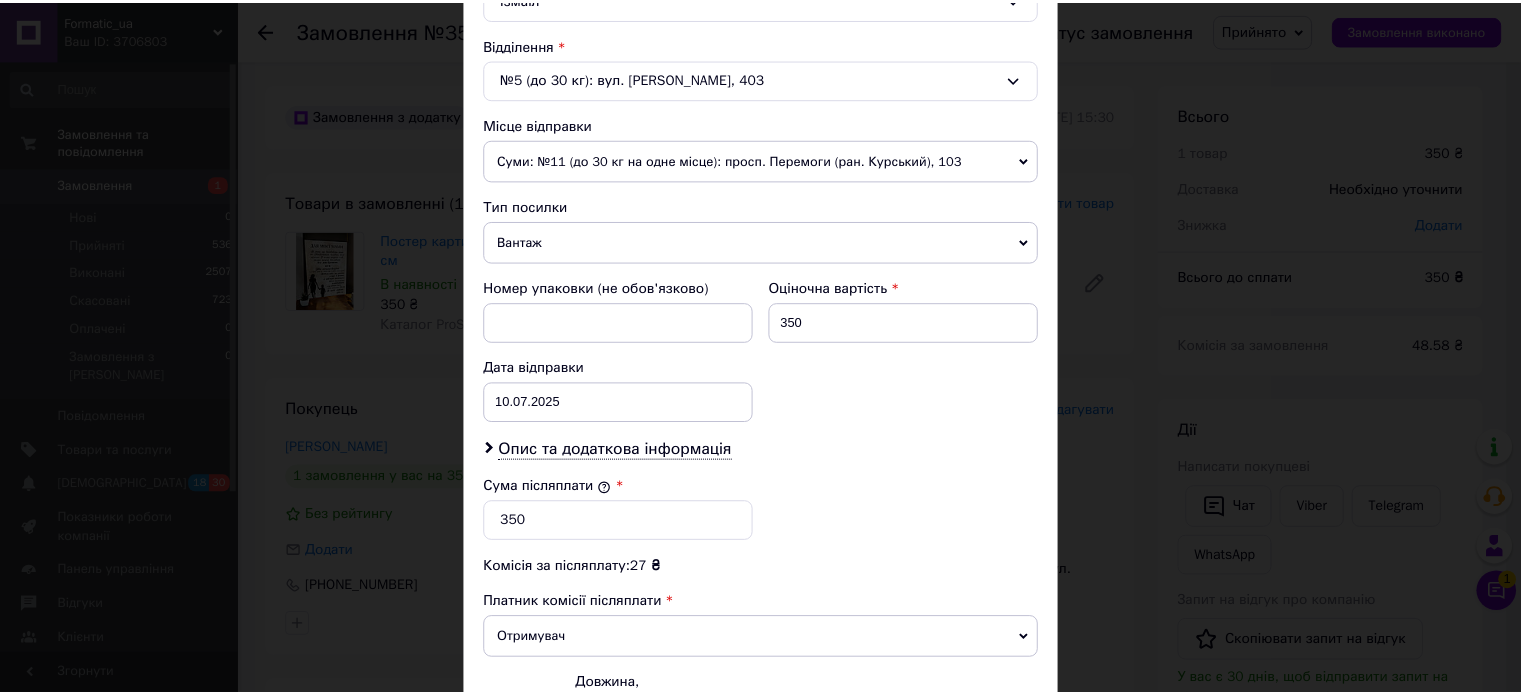 scroll, scrollTop: 800, scrollLeft: 0, axis: vertical 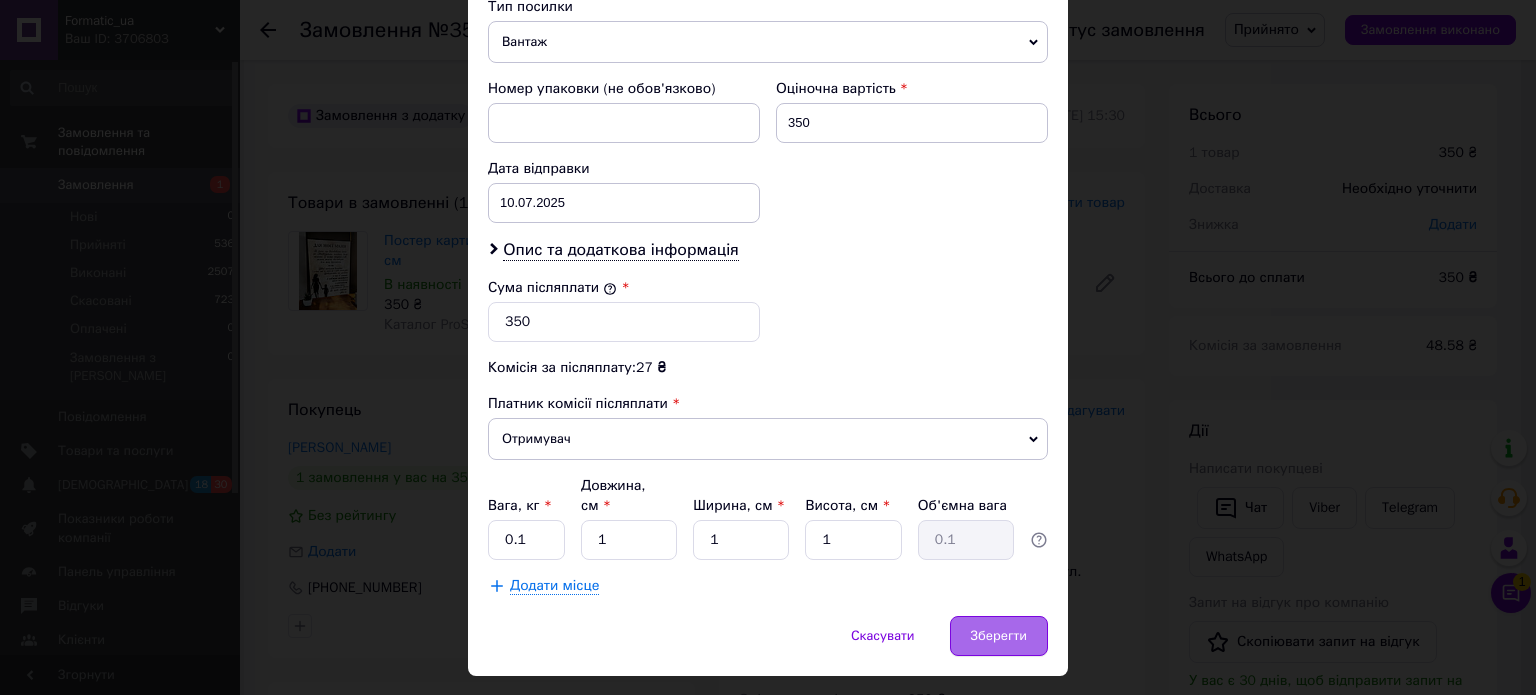 click on "Зберегти" at bounding box center [999, 636] 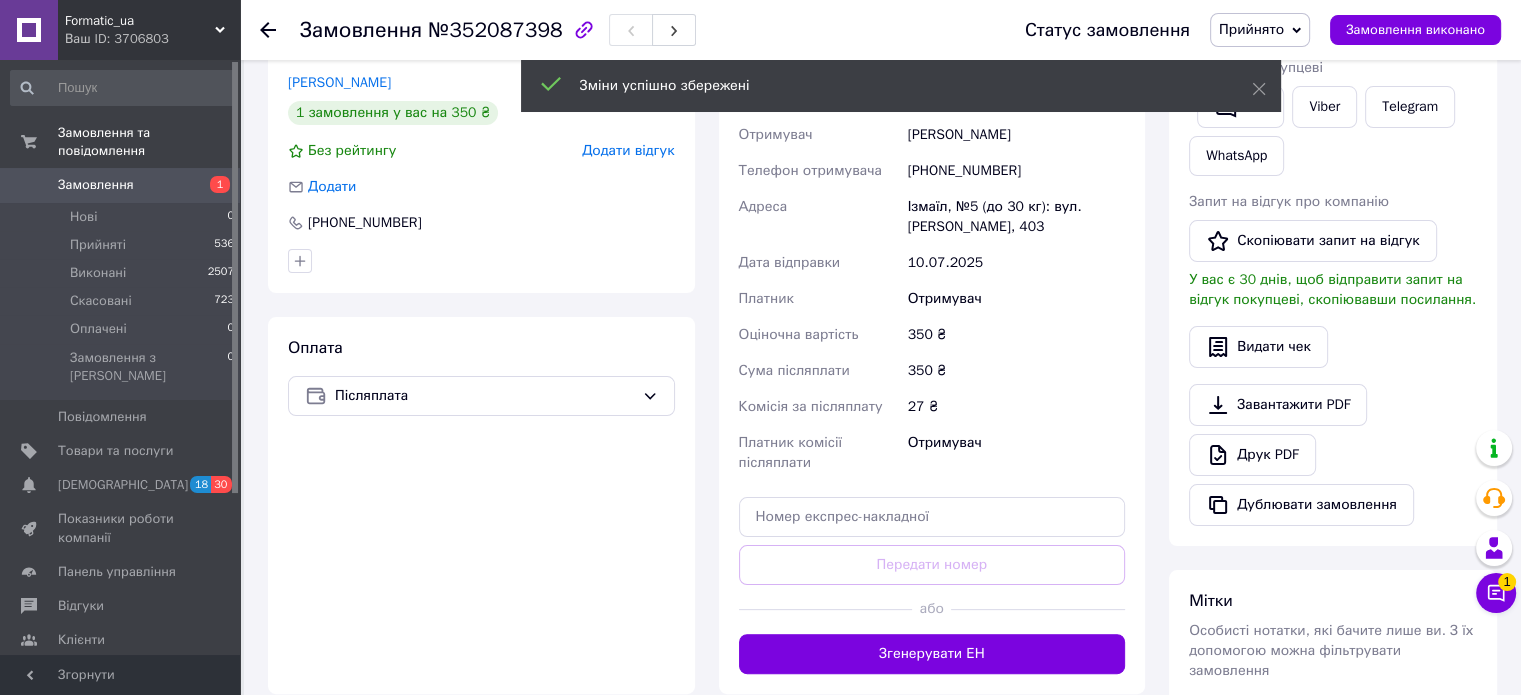 scroll, scrollTop: 400, scrollLeft: 0, axis: vertical 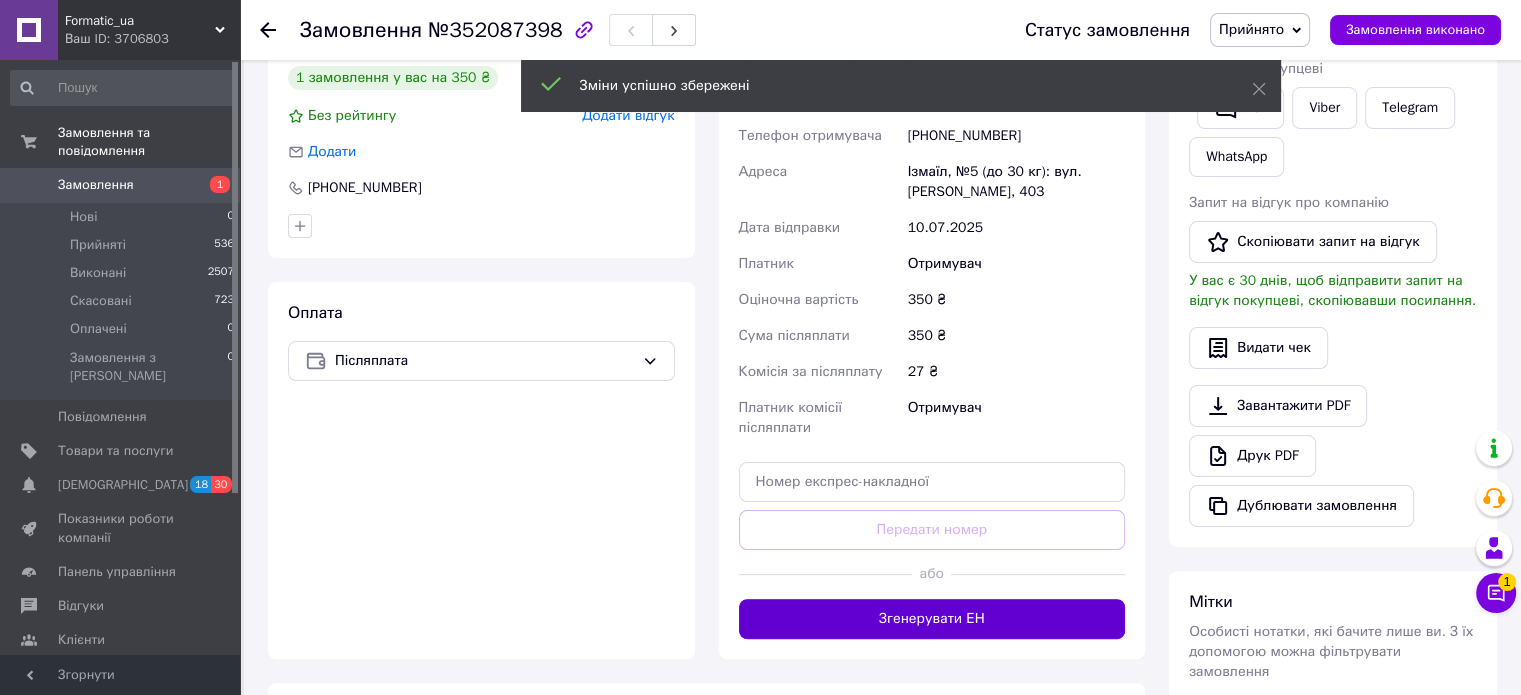 click on "Згенерувати ЕН" at bounding box center [932, 619] 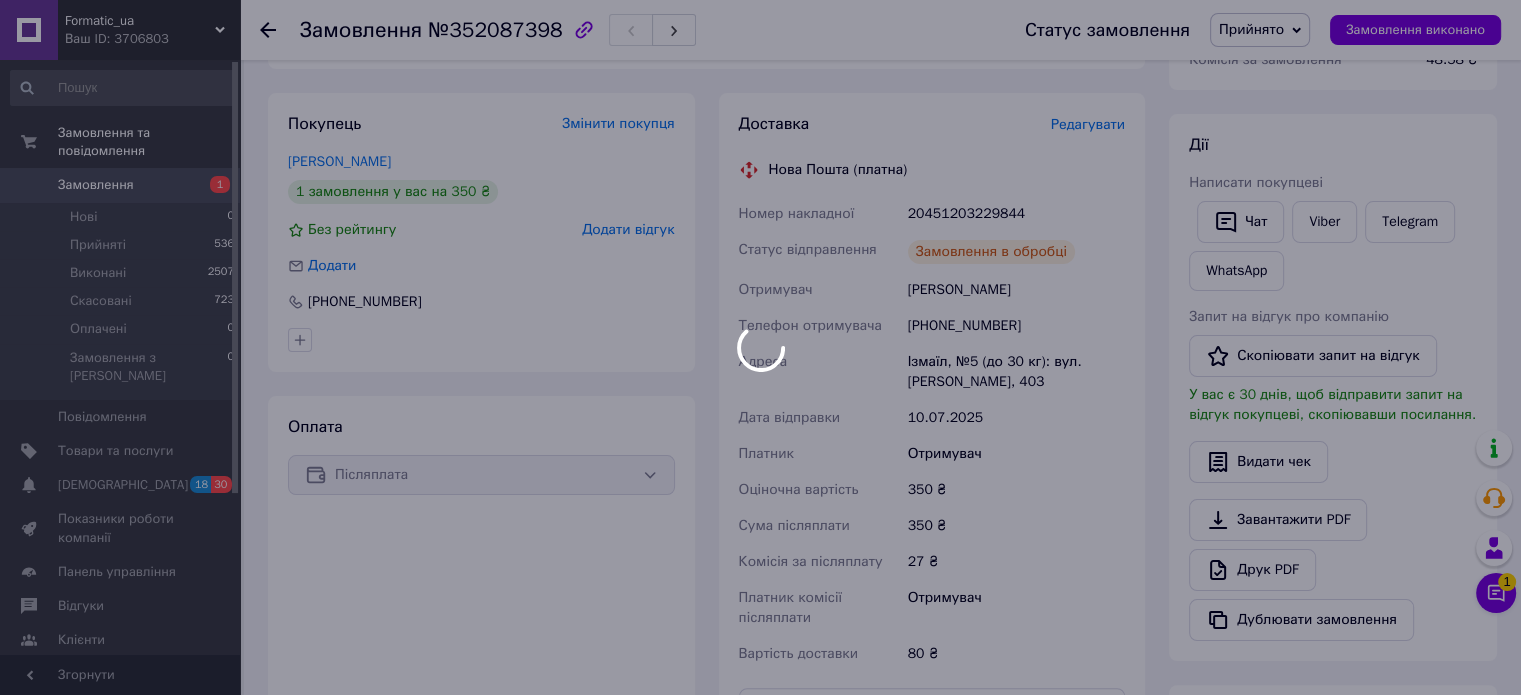 scroll, scrollTop: 200, scrollLeft: 0, axis: vertical 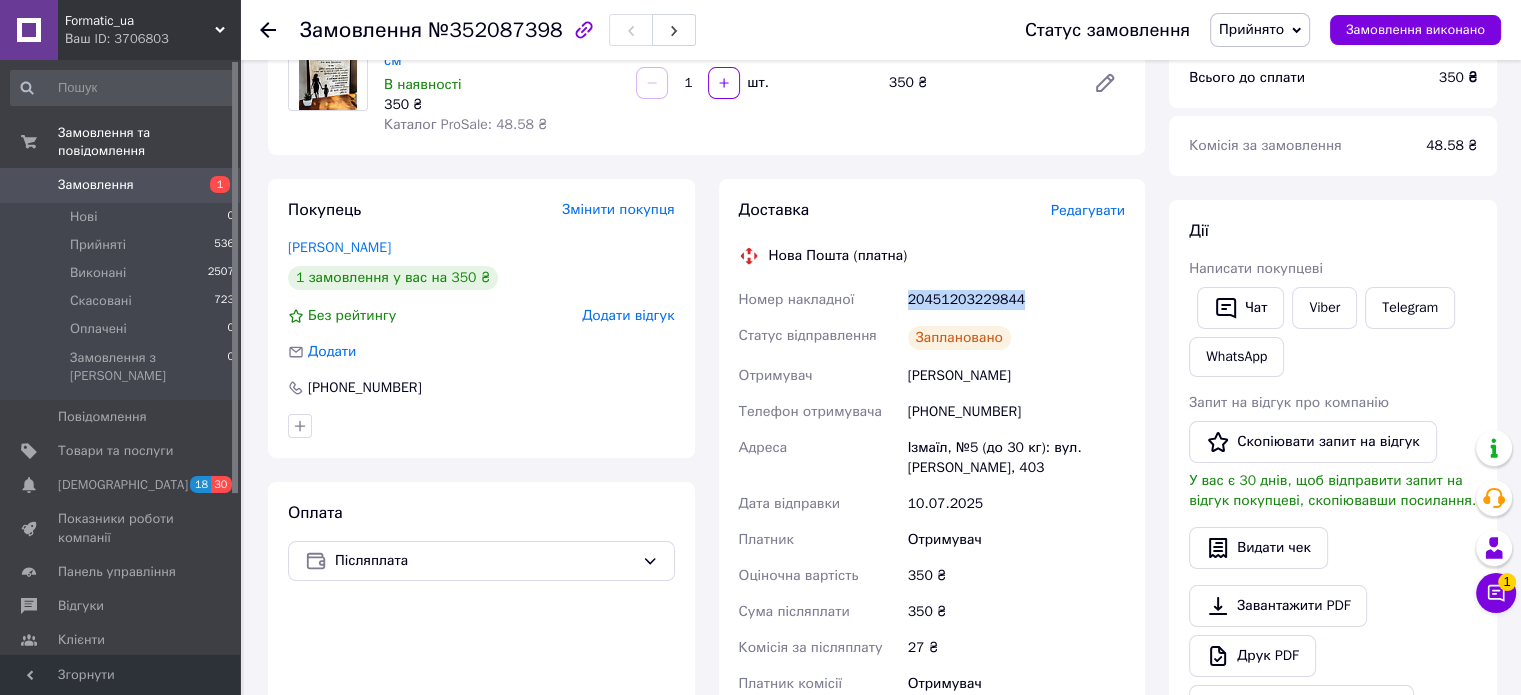 drag, startPoint x: 984, startPoint y: 285, endPoint x: 1031, endPoint y: 275, distance: 48.052055 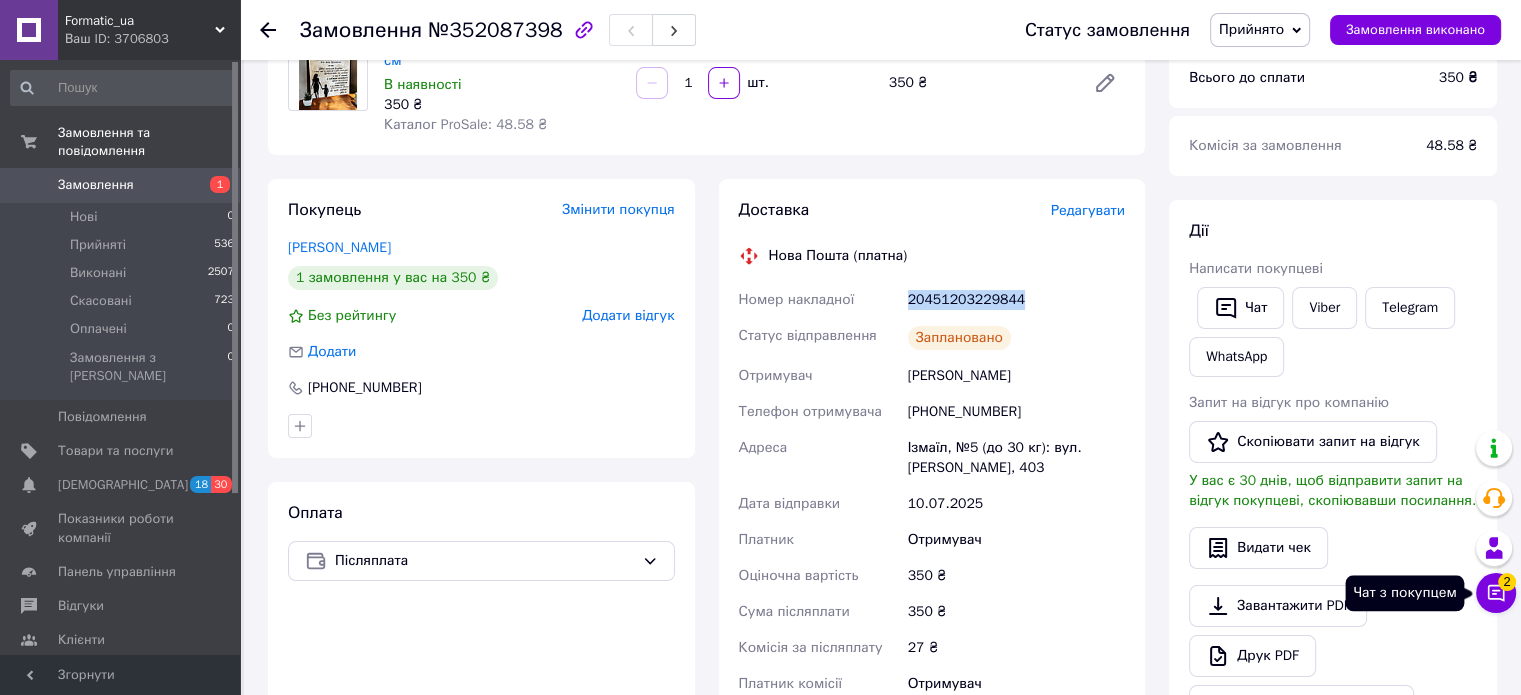 click on "Чат з покупцем 2" at bounding box center (1496, 593) 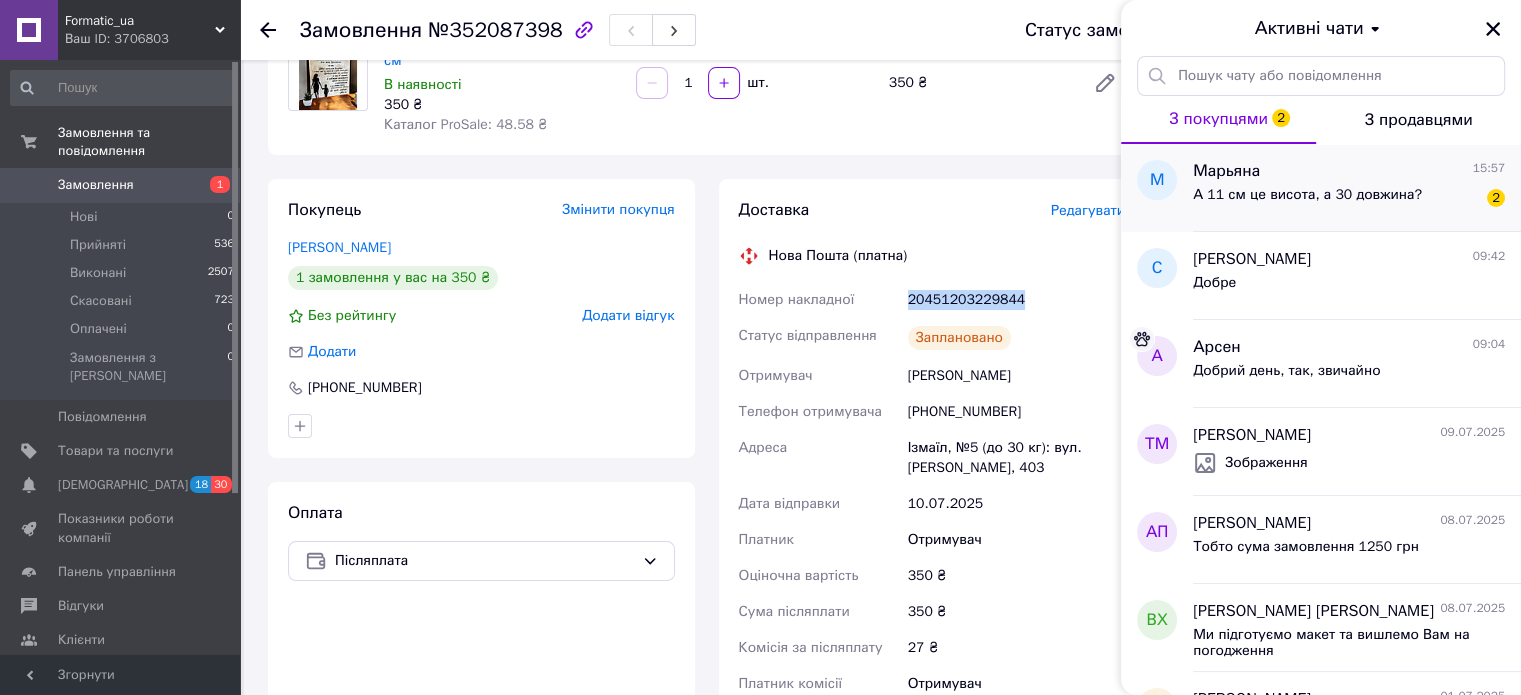 click on "А 11 см це висота, а 30 довжина?" at bounding box center [1307, 201] 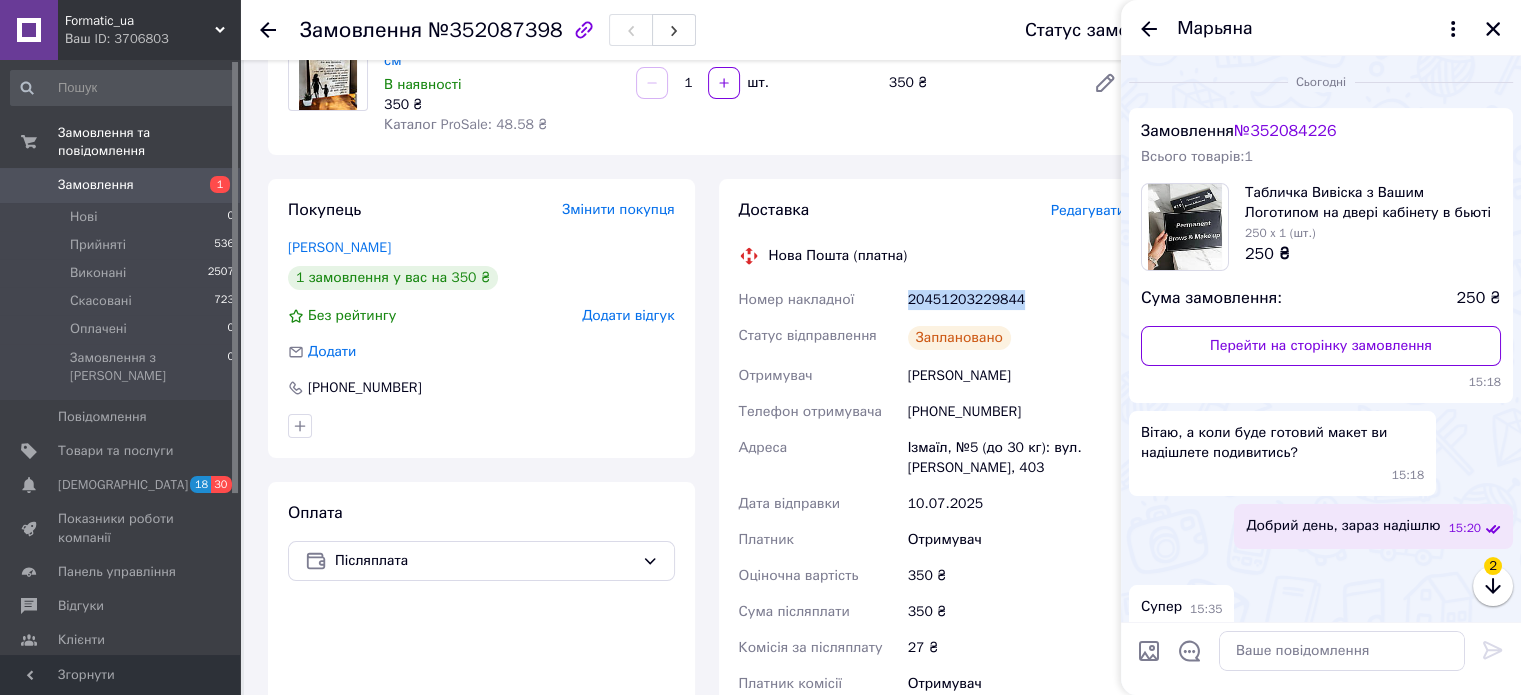 scroll, scrollTop: 1298, scrollLeft: 0, axis: vertical 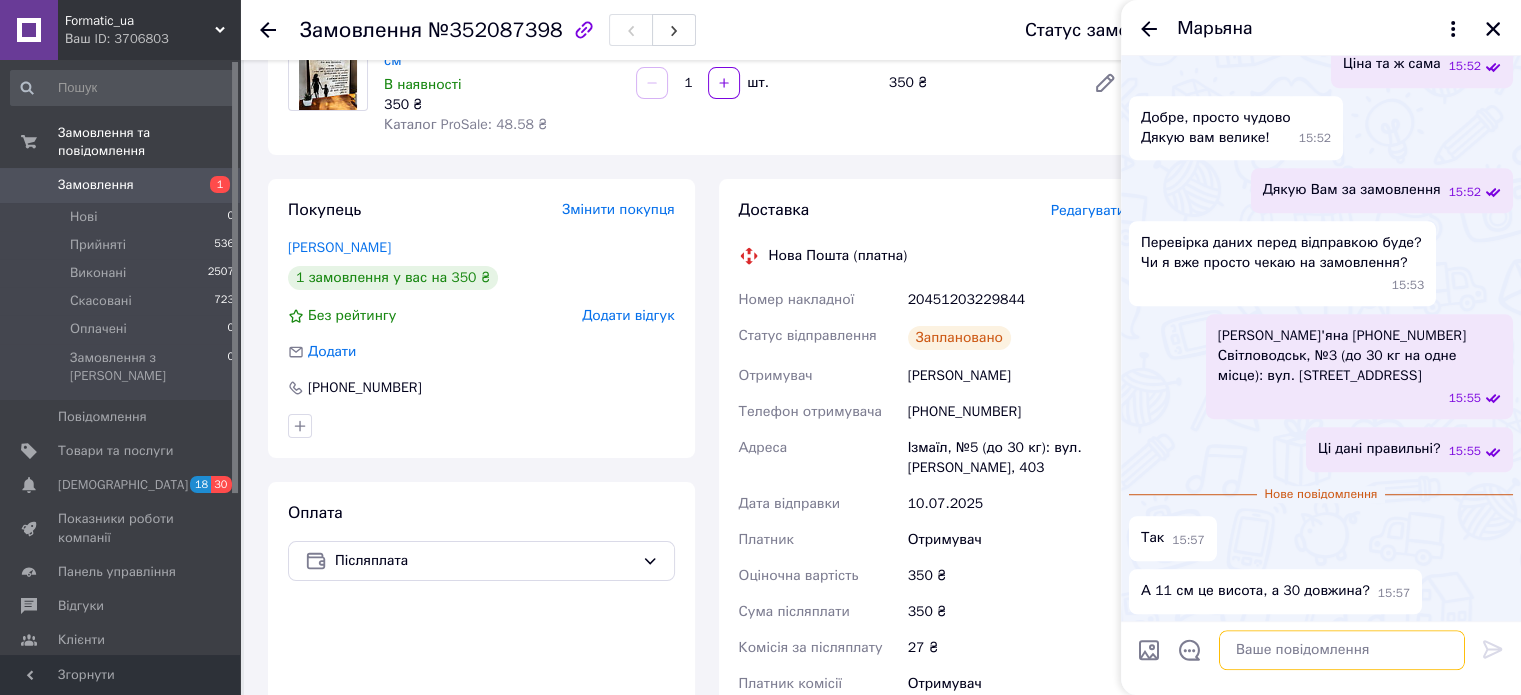 click at bounding box center [1342, 651] 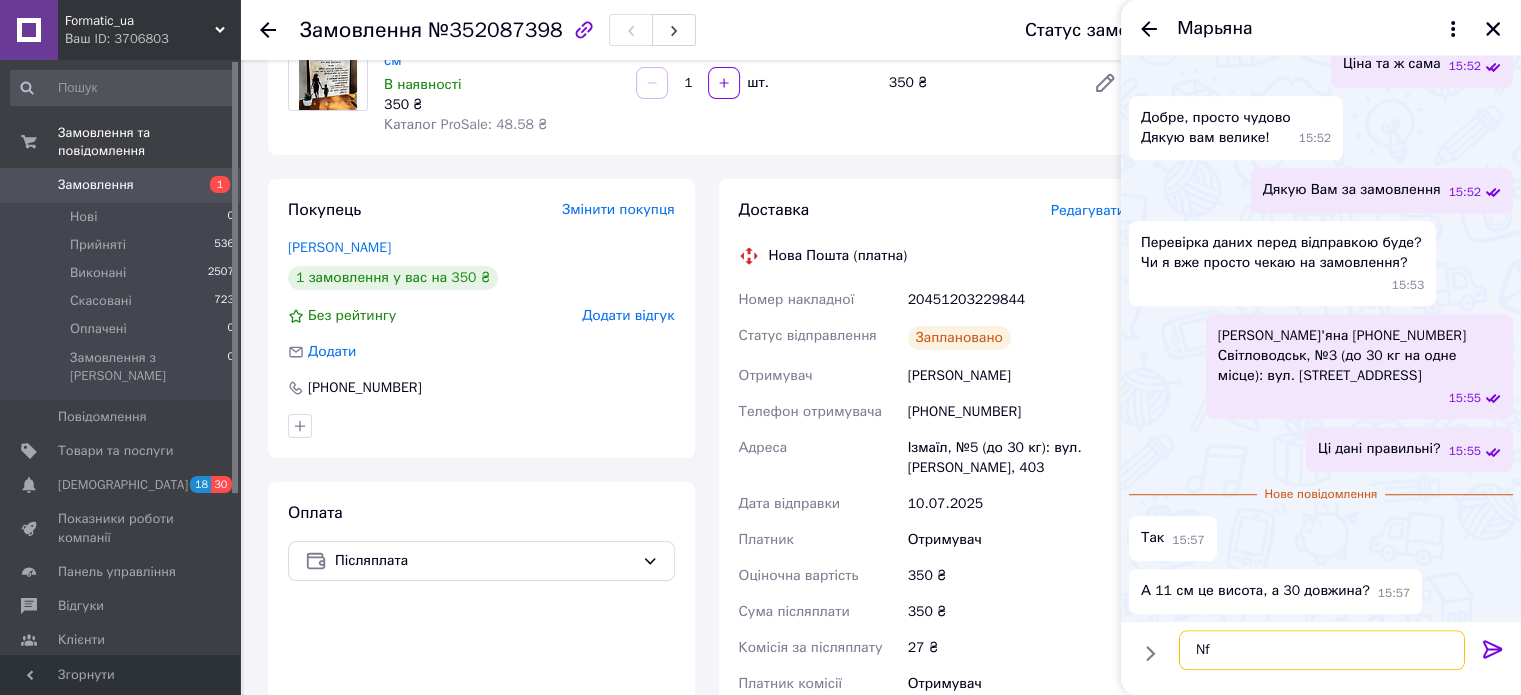 type on "N" 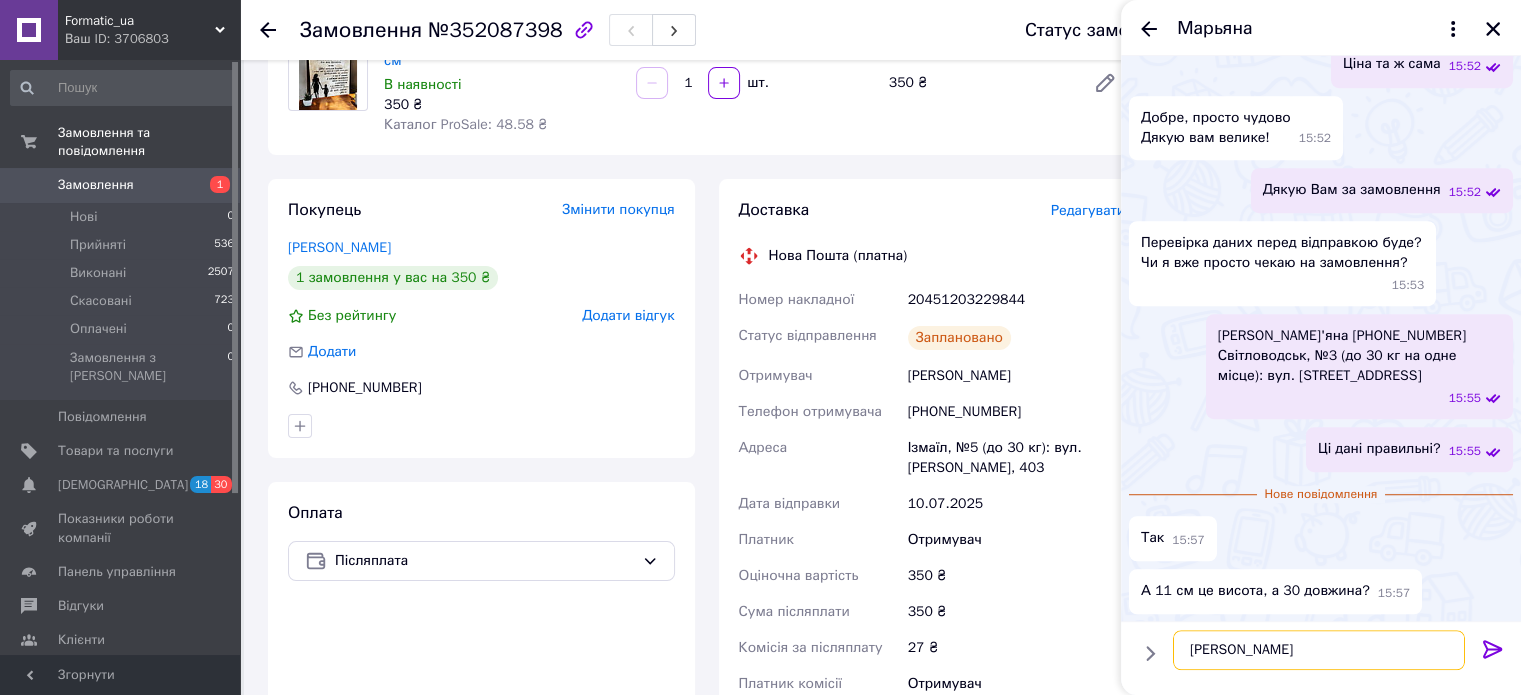 type on "Так" 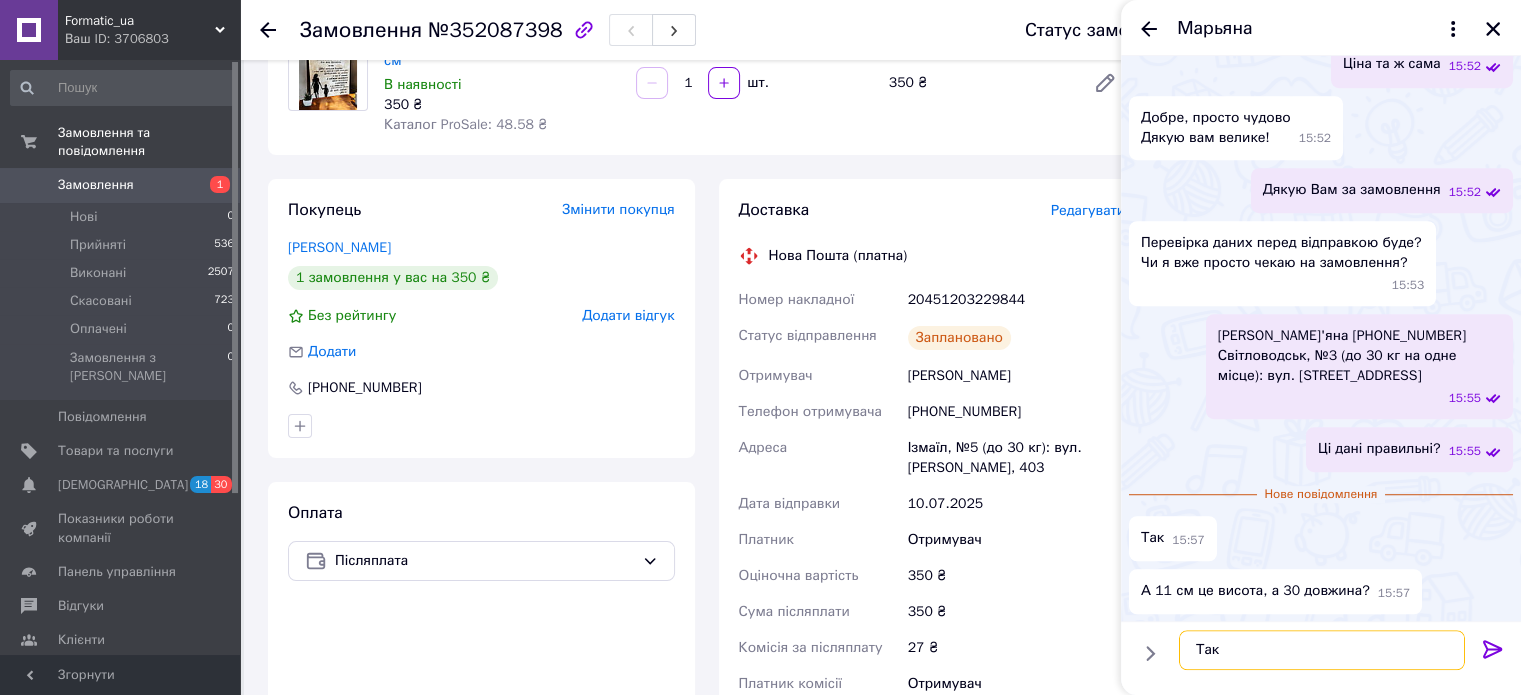 type 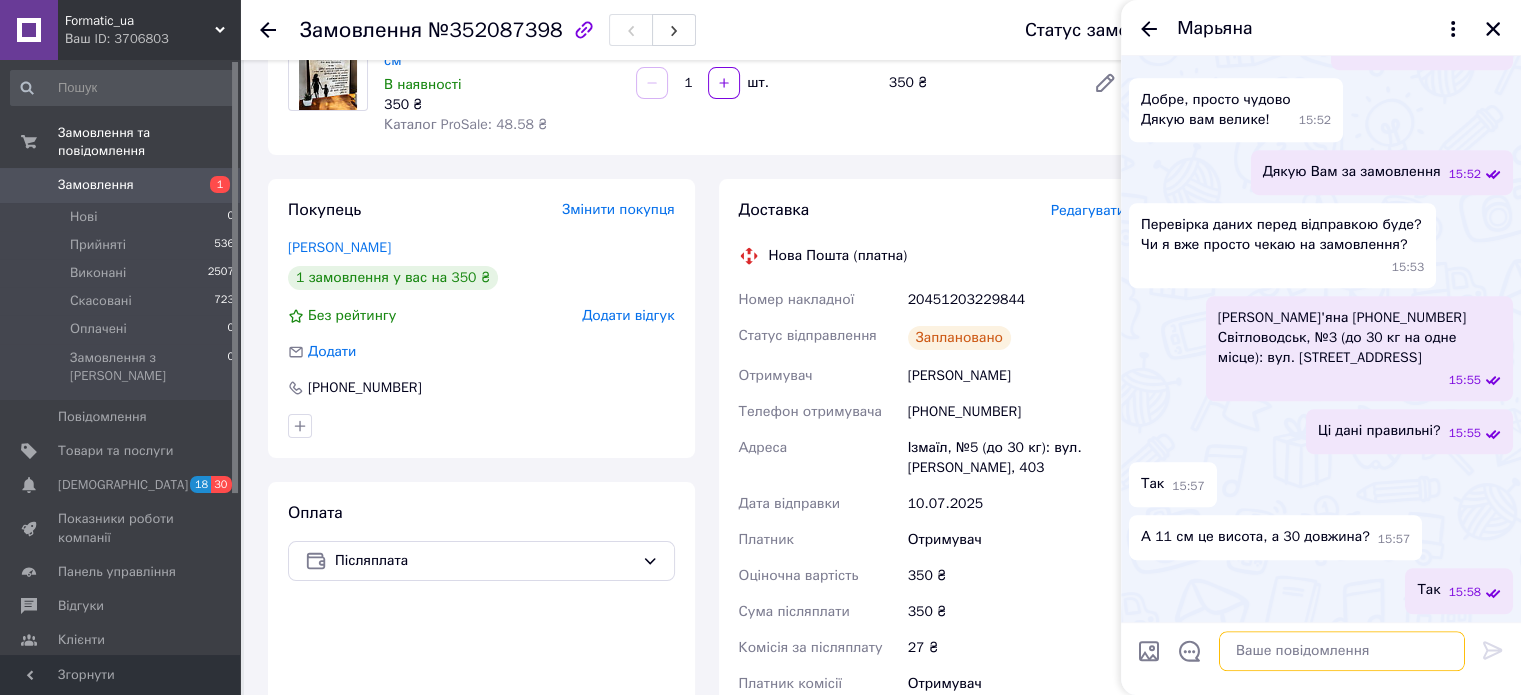 scroll, scrollTop: 1316, scrollLeft: 0, axis: vertical 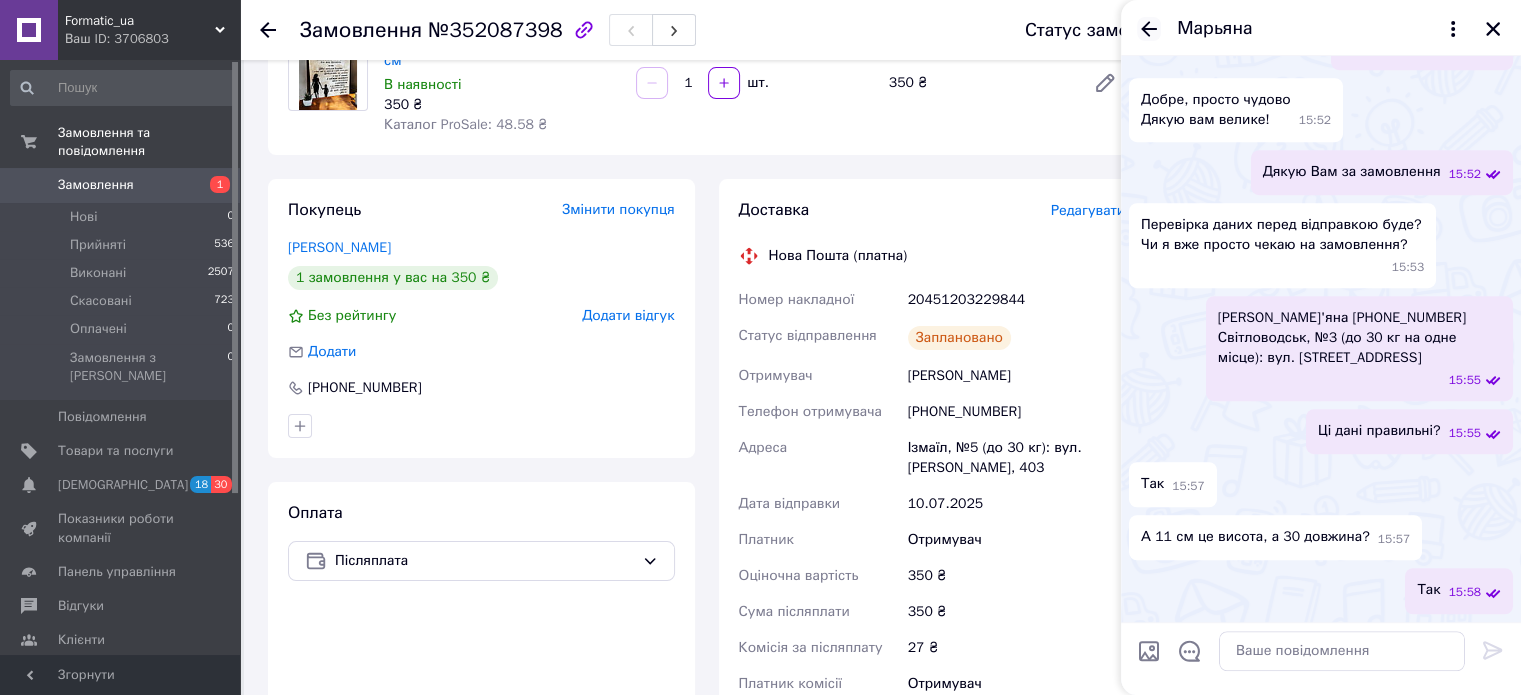 click 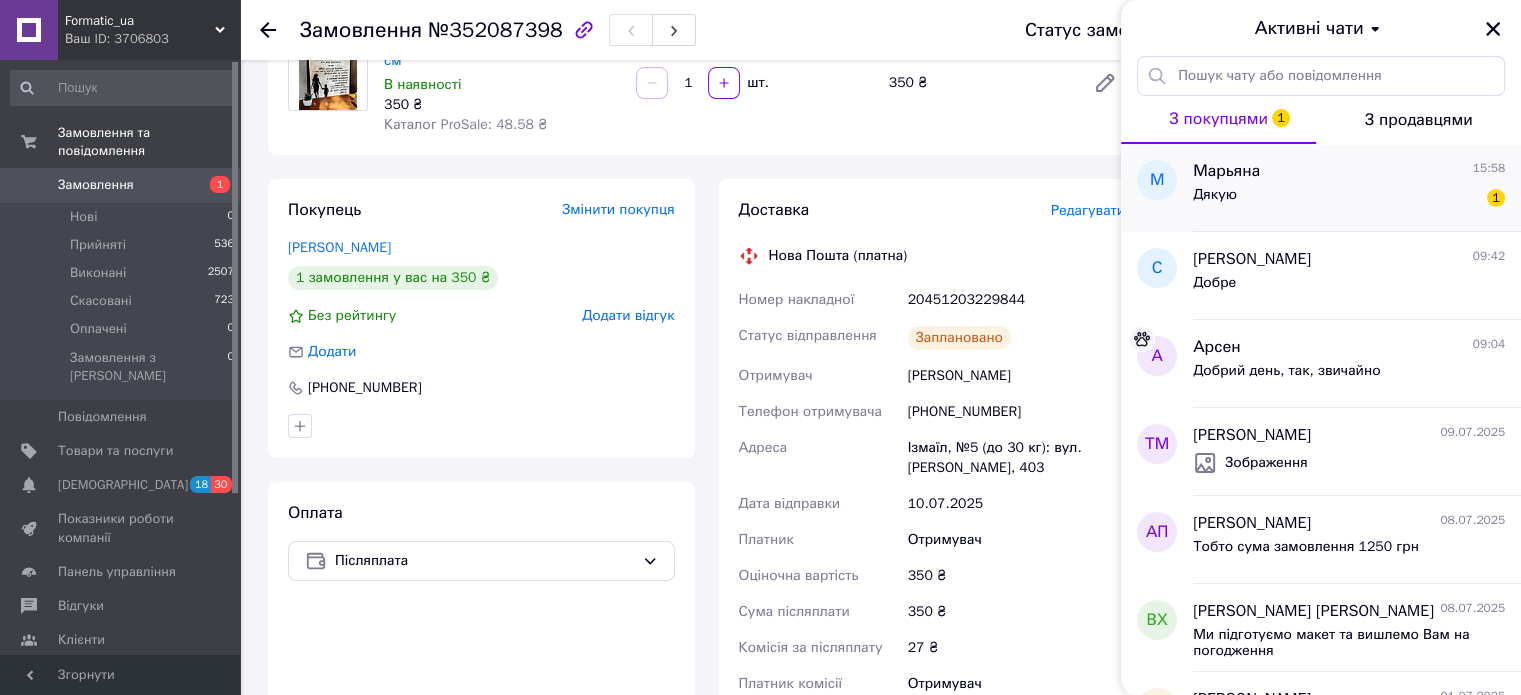 click on "Дякую" at bounding box center [1215, 201] 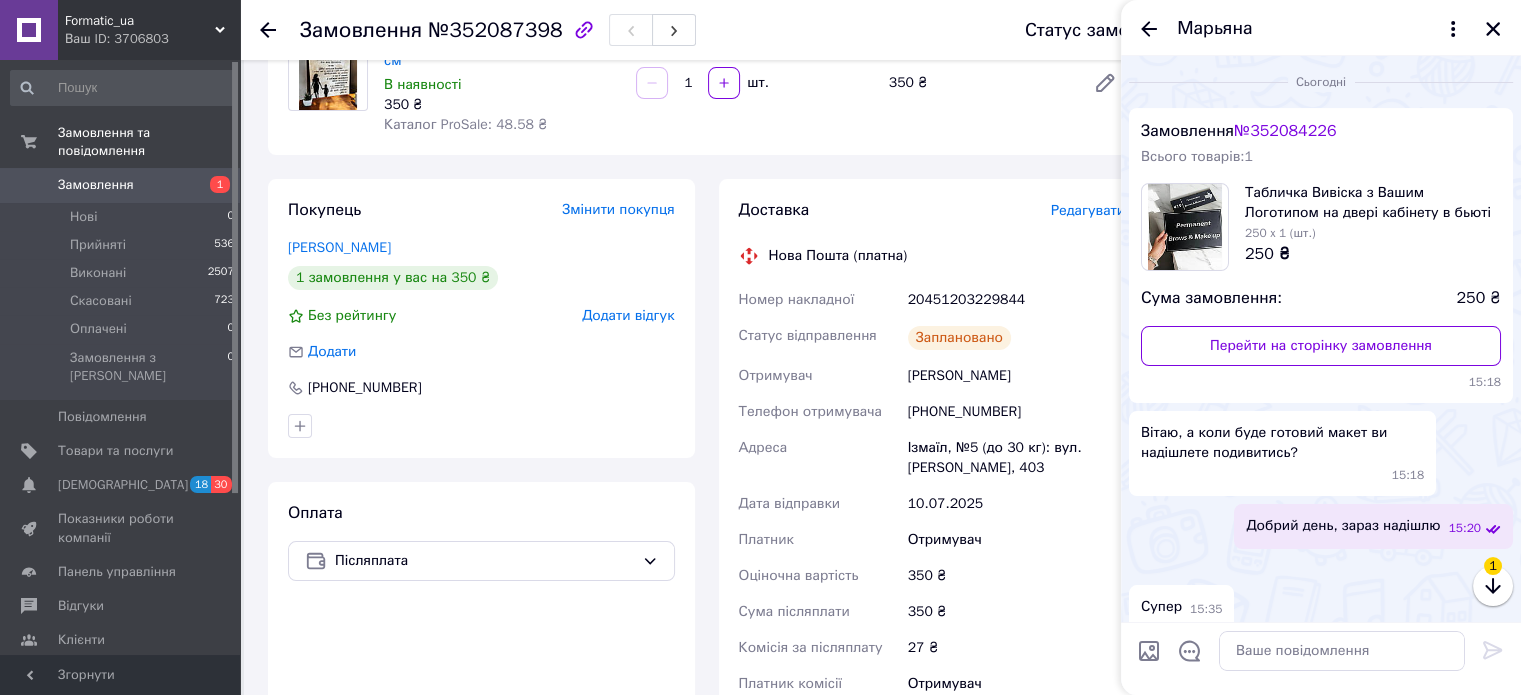 scroll, scrollTop: 1404, scrollLeft: 0, axis: vertical 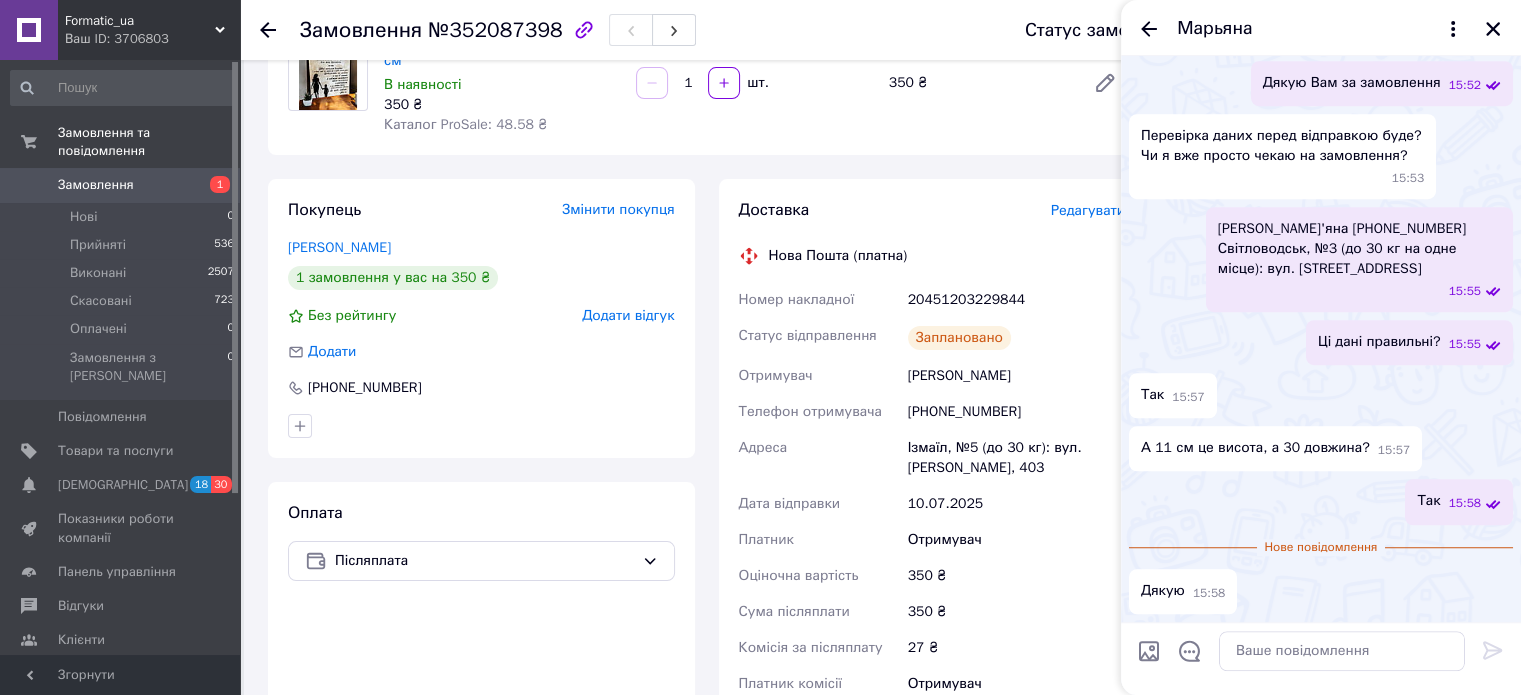 click on "Марьяна" at bounding box center (1321, 28) 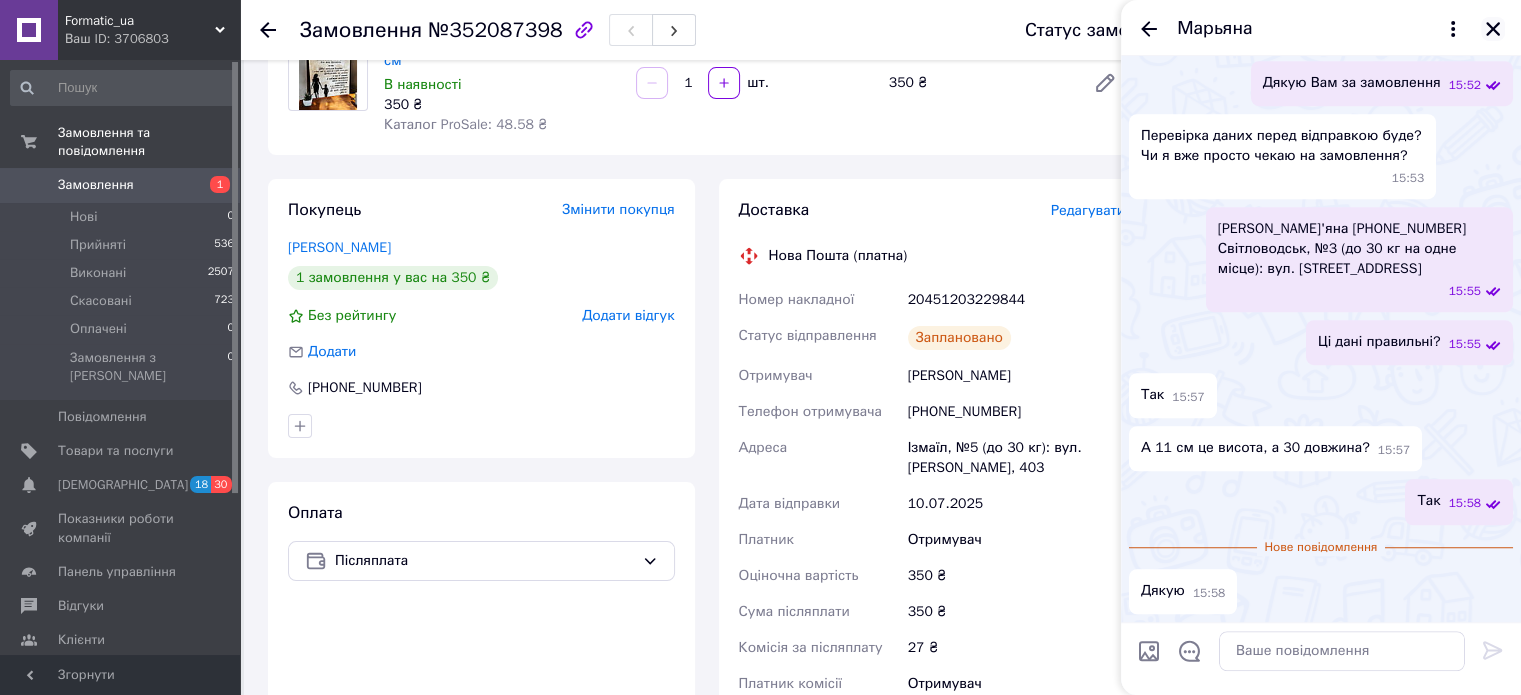 click 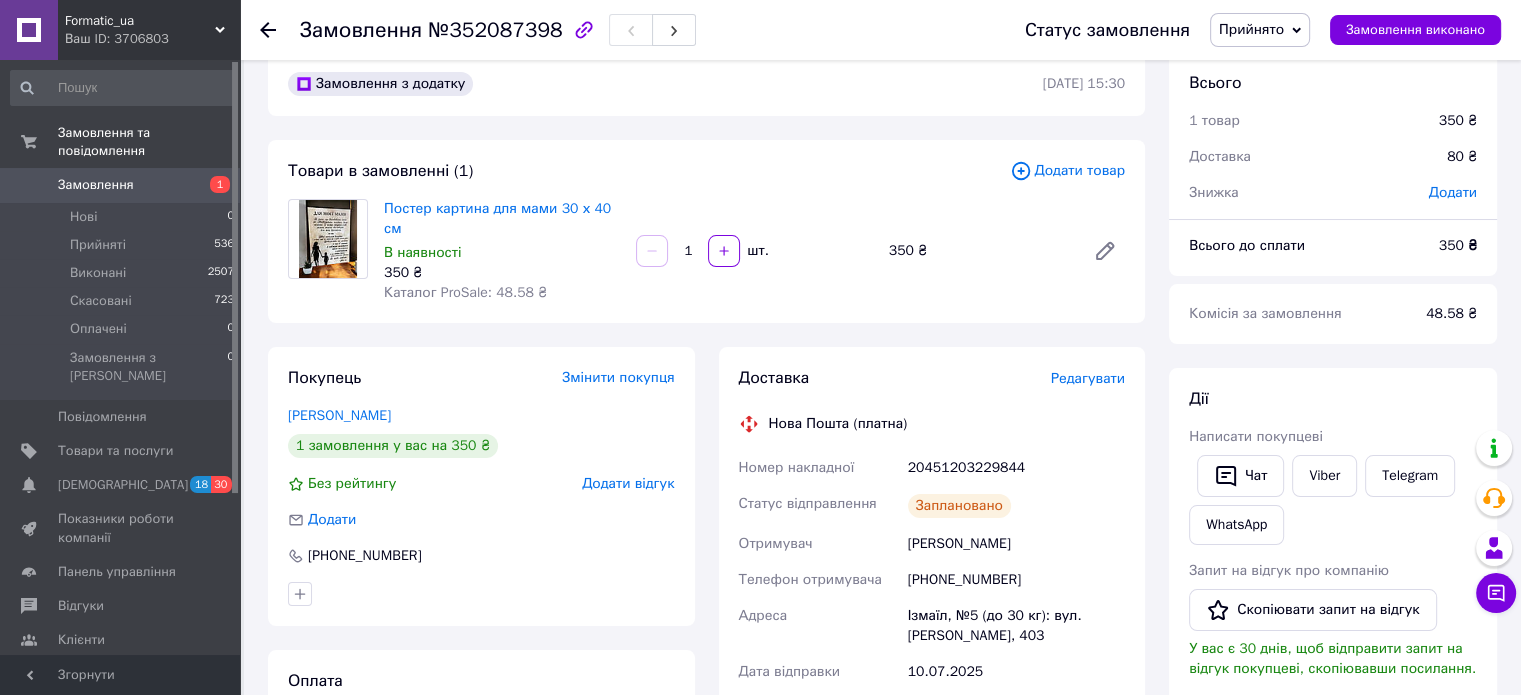 scroll, scrollTop: 0, scrollLeft: 0, axis: both 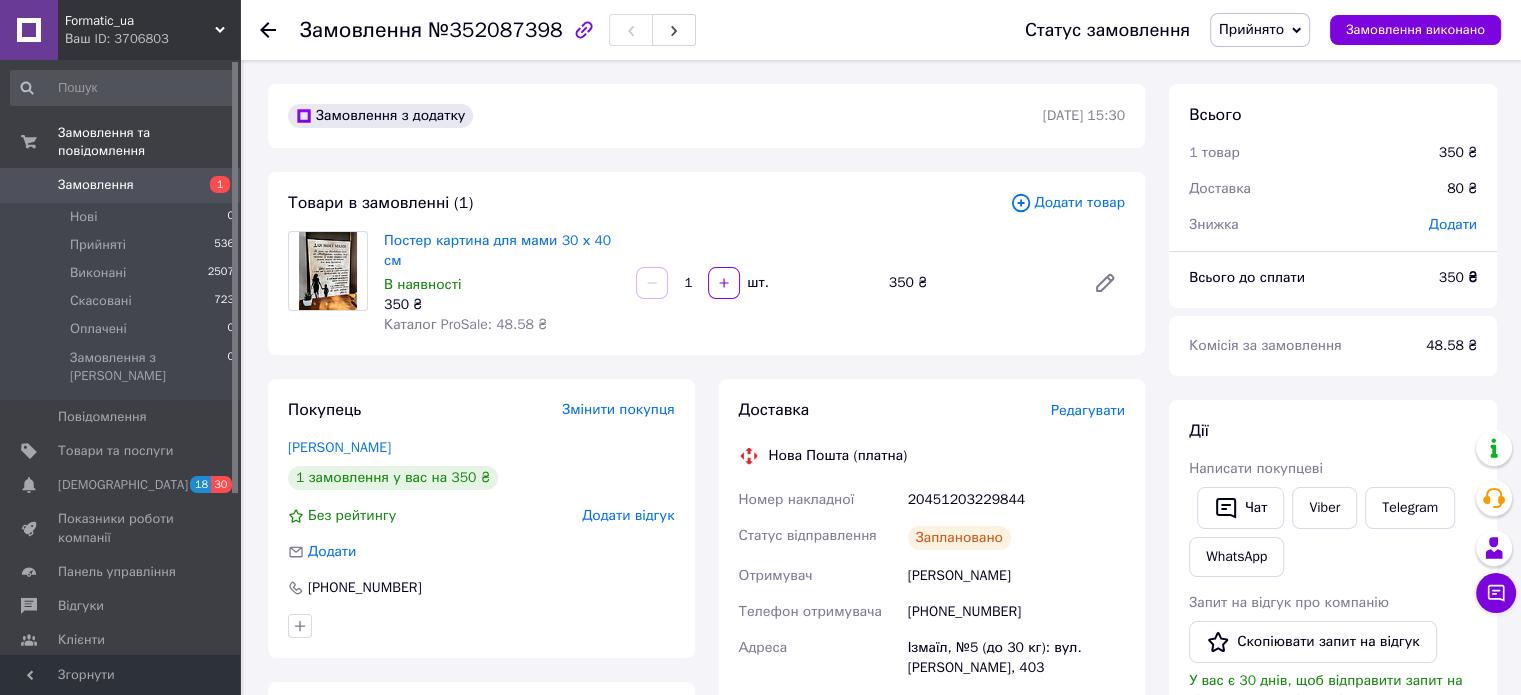 click 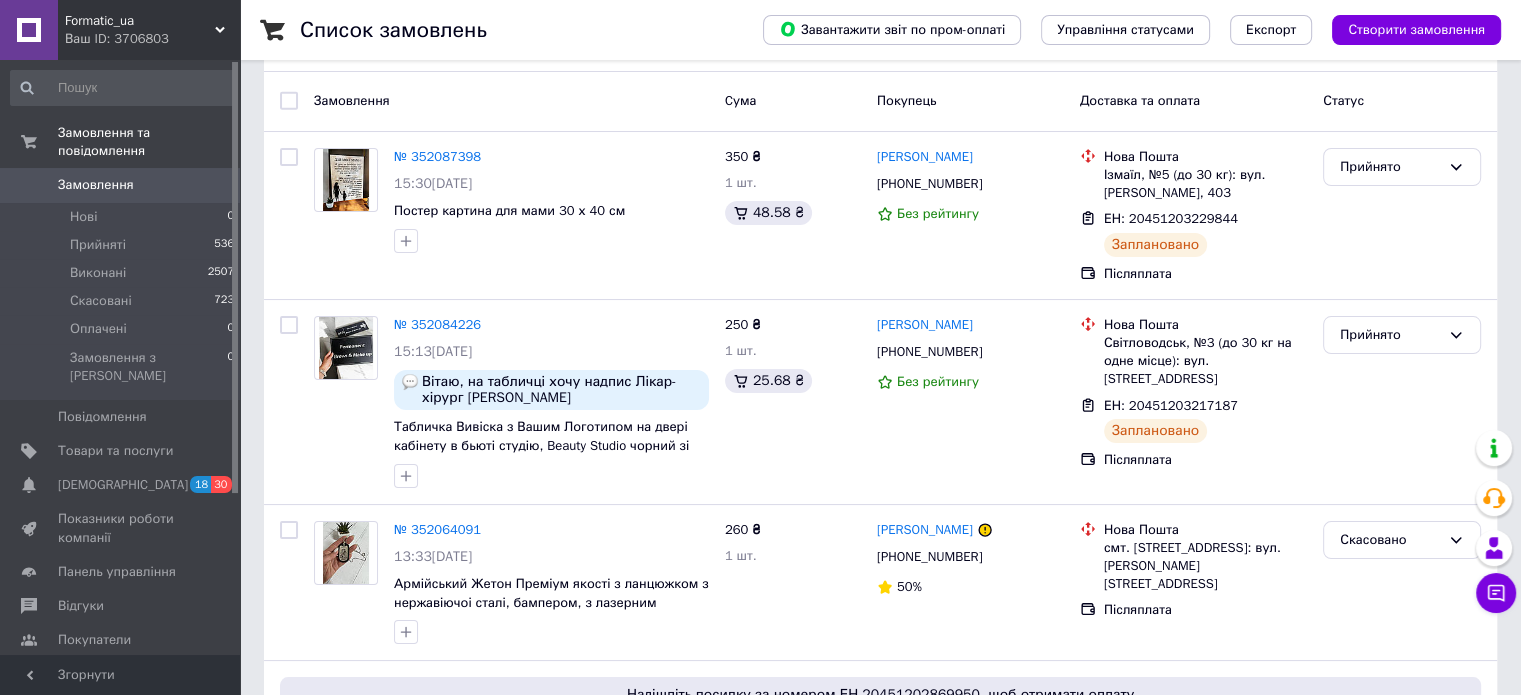 scroll, scrollTop: 0, scrollLeft: 0, axis: both 